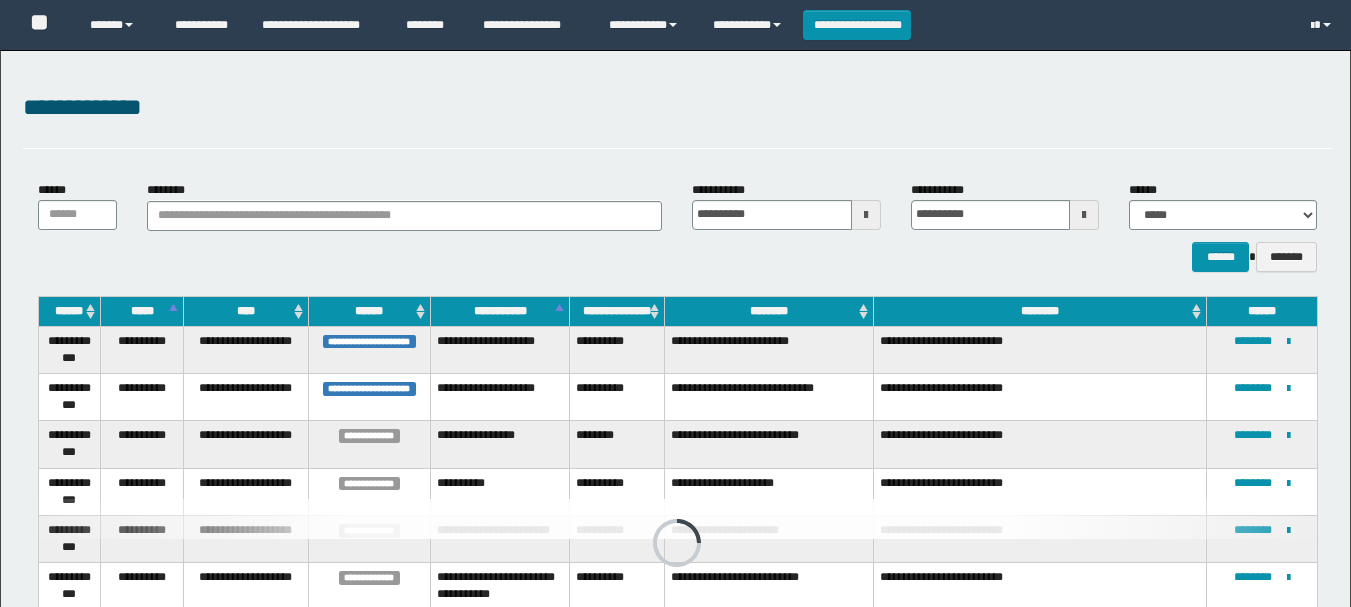 scroll, scrollTop: 0, scrollLeft: 0, axis: both 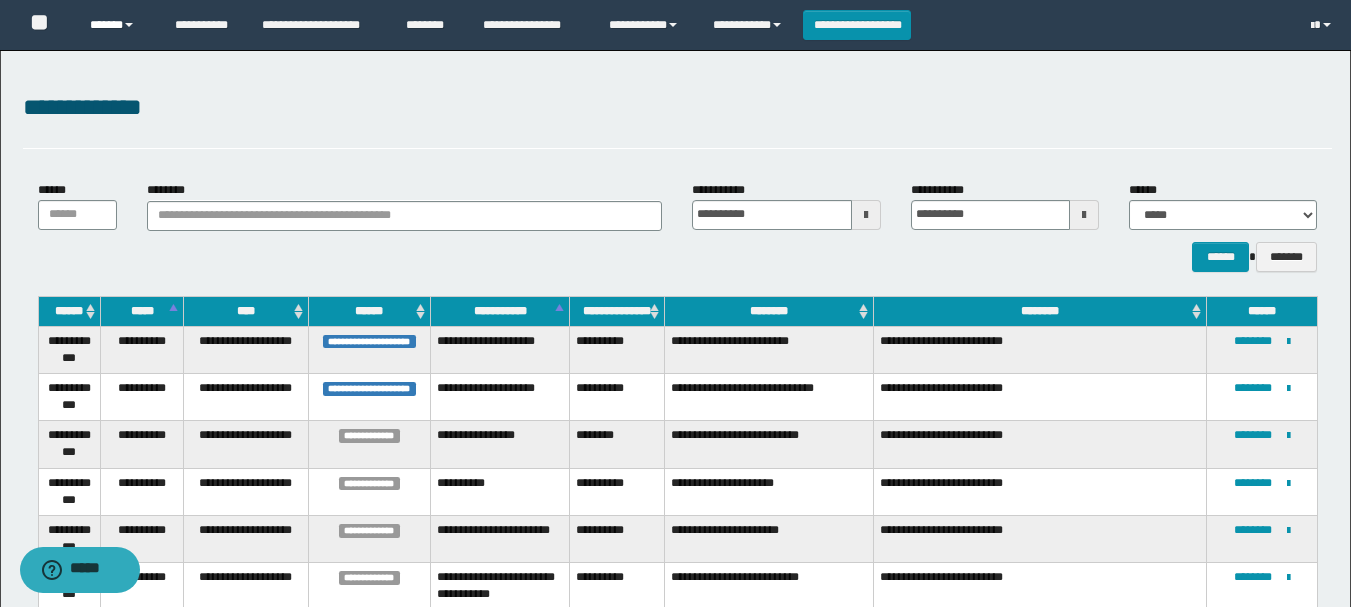 click on "******" at bounding box center (117, 25) 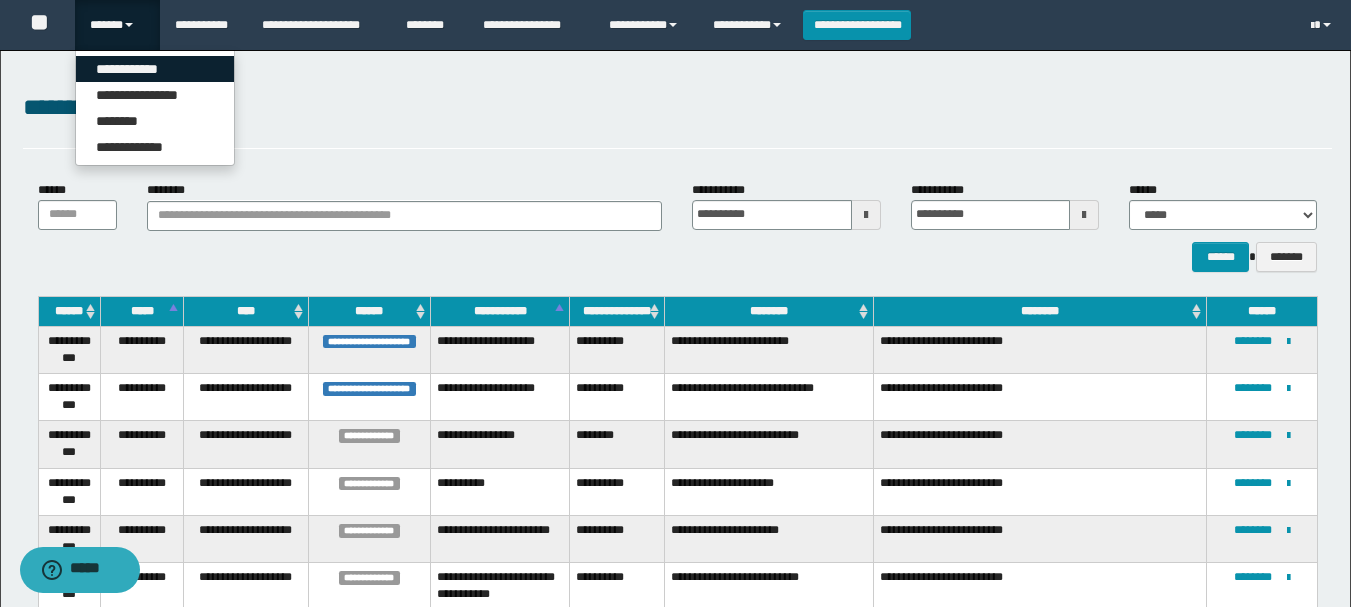 click on "**********" at bounding box center (155, 69) 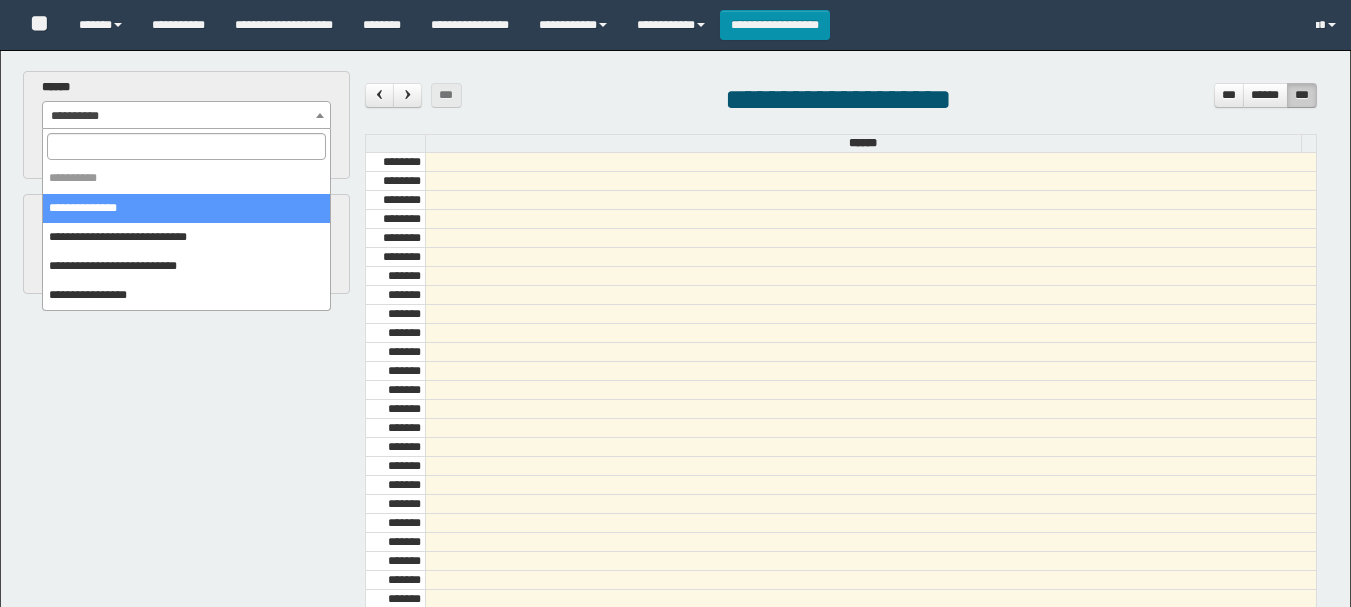 click on "**********" at bounding box center (186, 116) 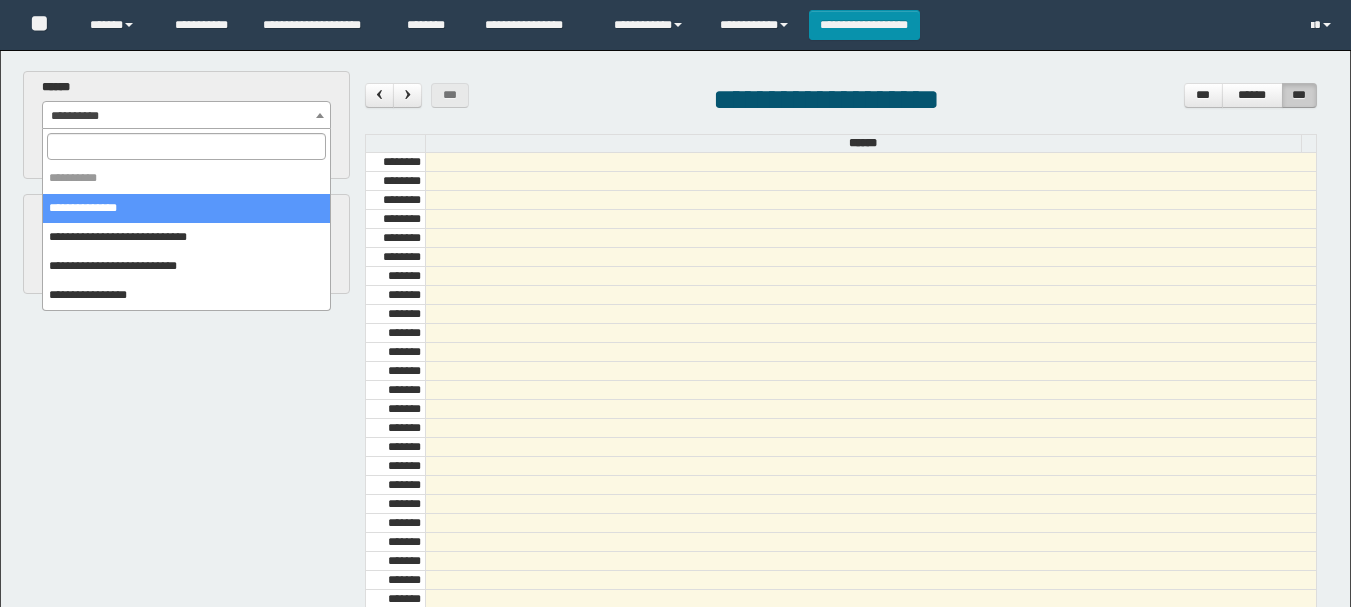 scroll, scrollTop: 0, scrollLeft: 0, axis: both 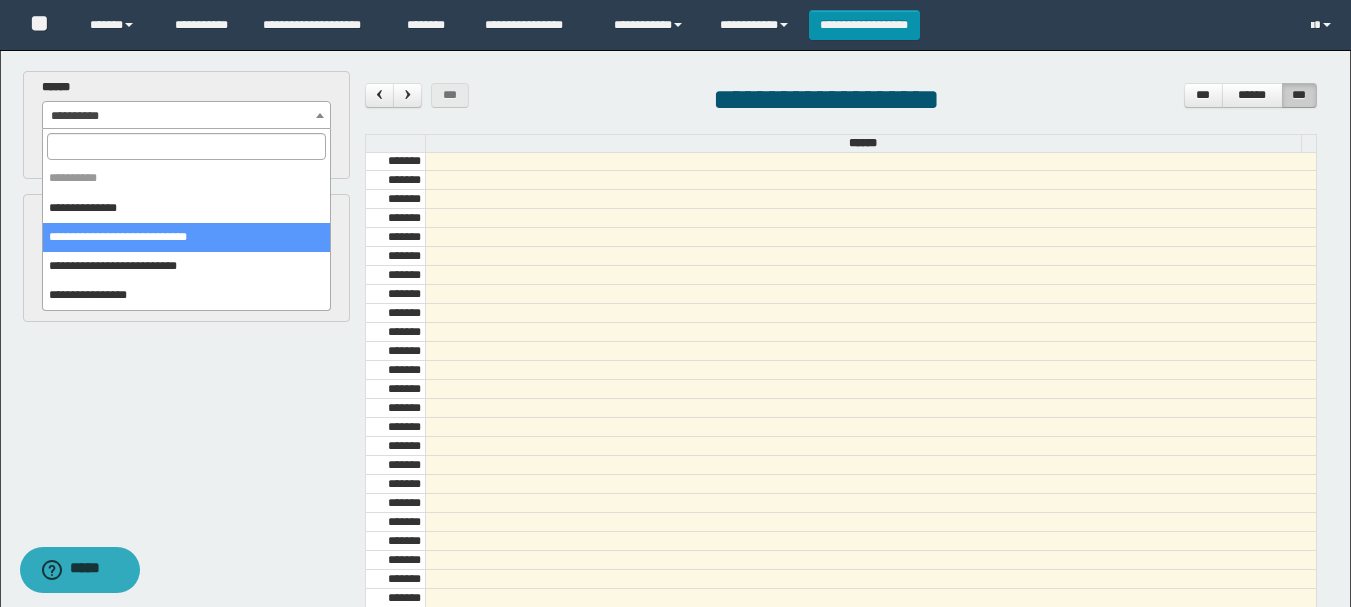 select on "******" 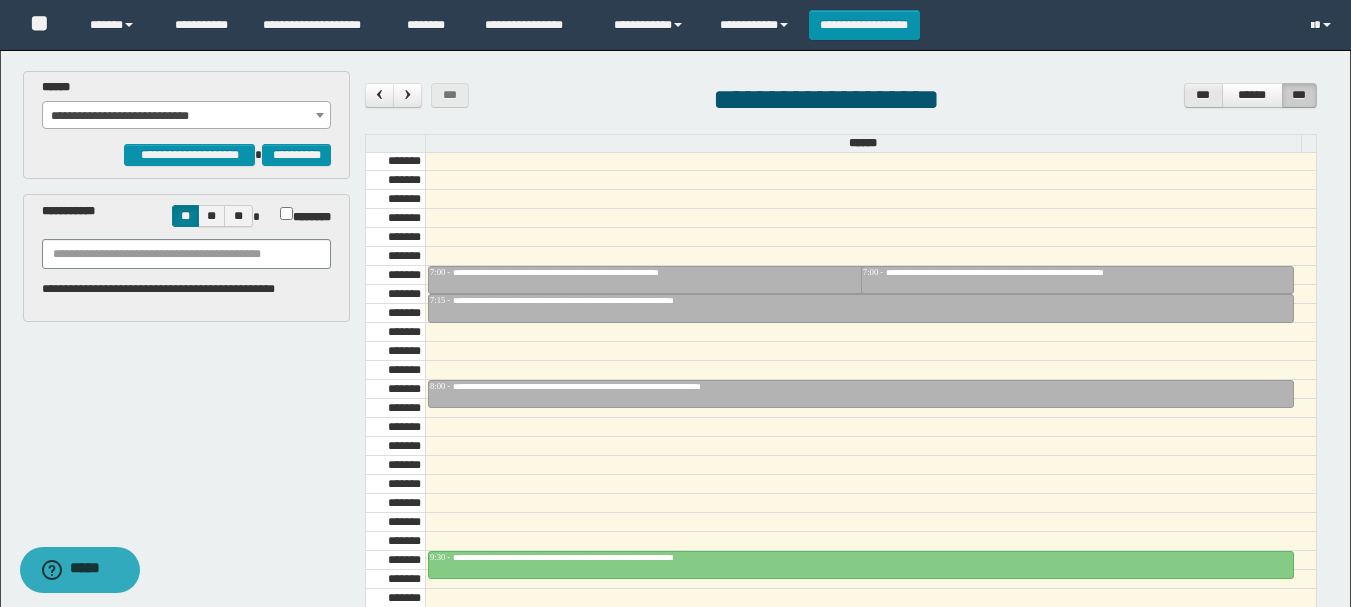 click on "***" at bounding box center [1203, 95] 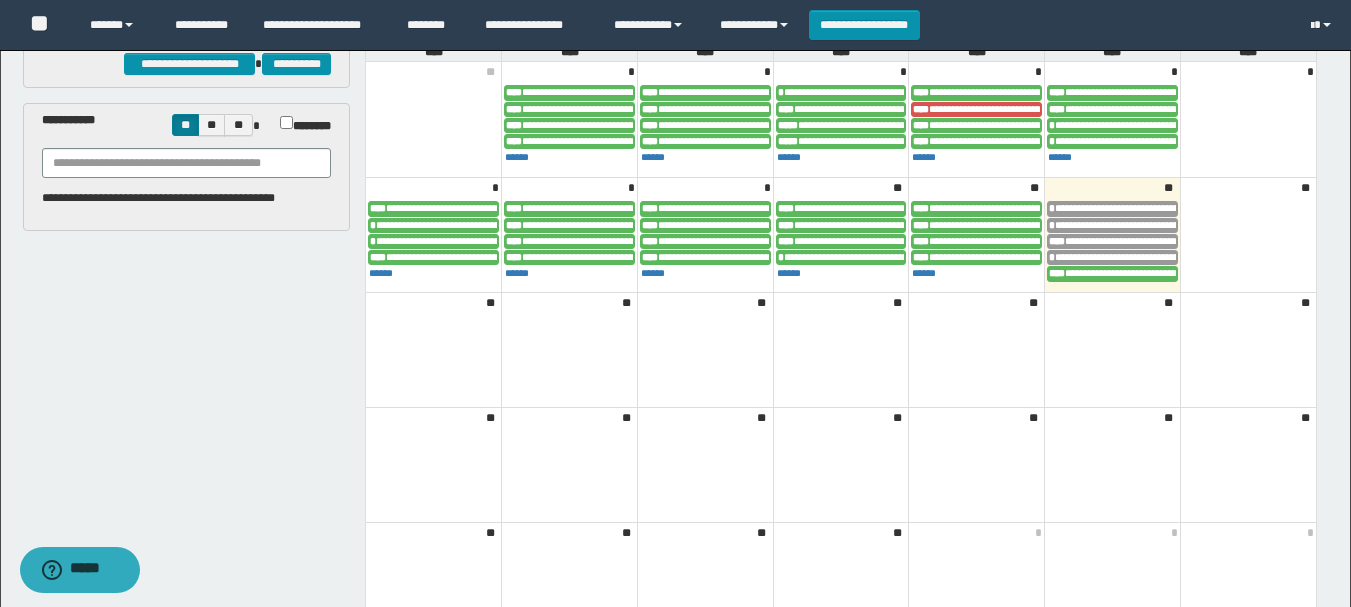 scroll, scrollTop: 0, scrollLeft: 0, axis: both 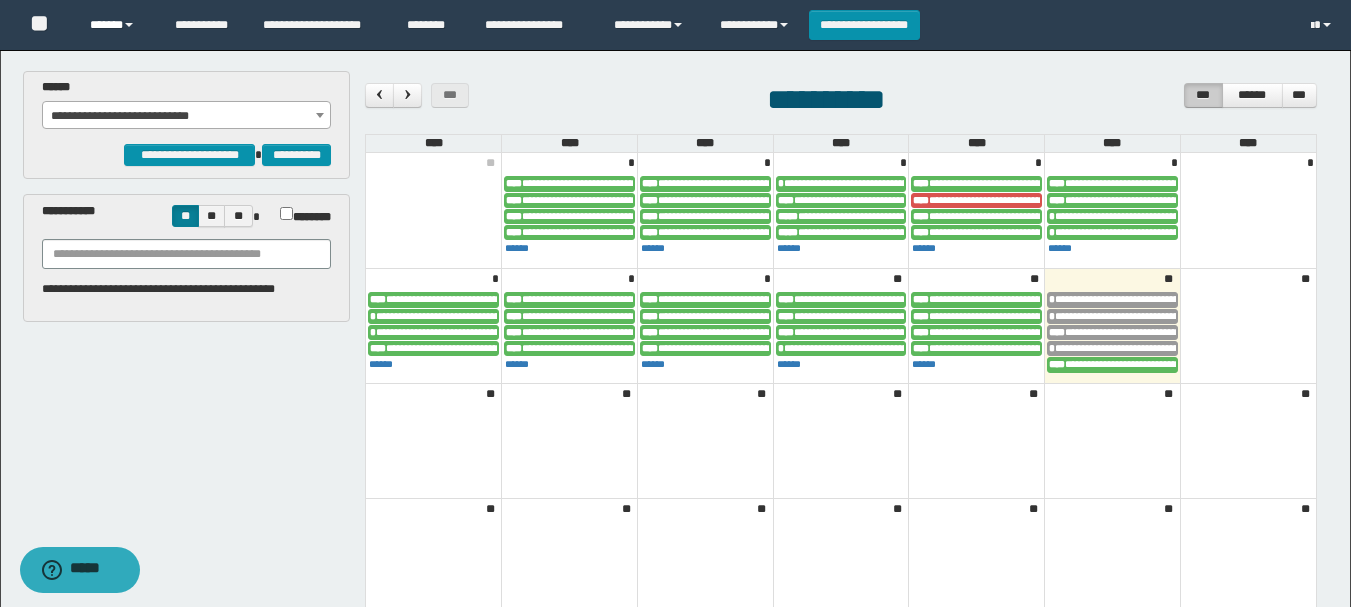 click on "******" at bounding box center (117, 25) 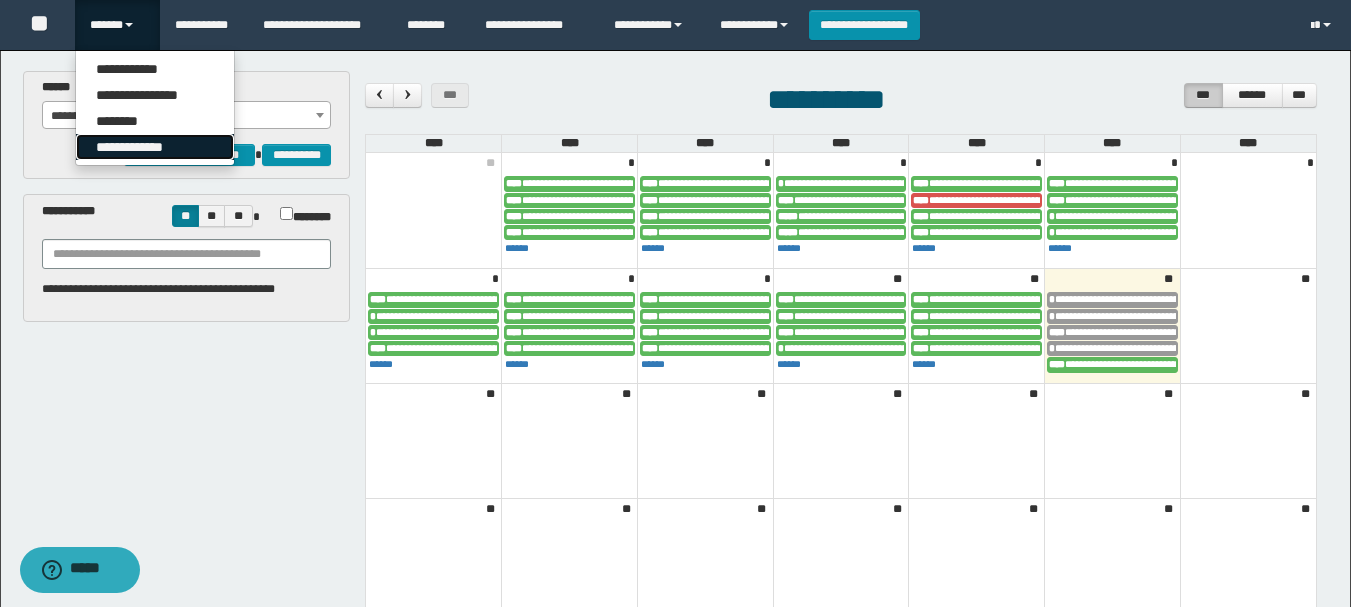 click on "**********" at bounding box center (155, 147) 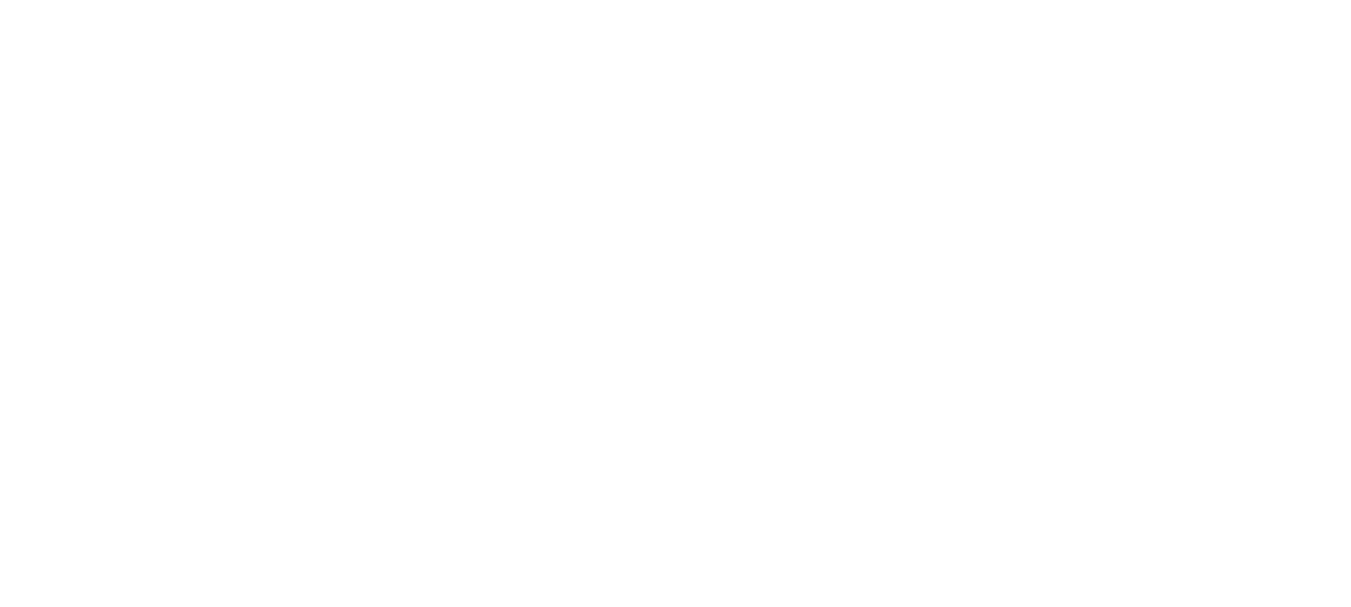 scroll, scrollTop: 0, scrollLeft: 0, axis: both 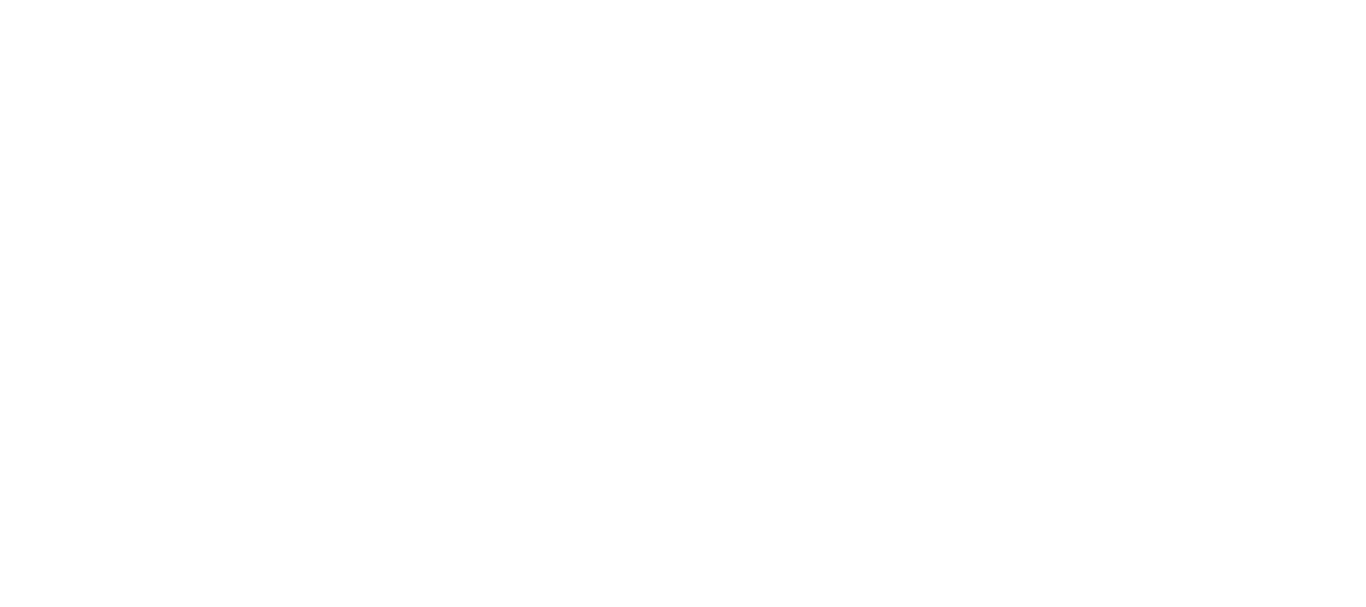 type on "**********" 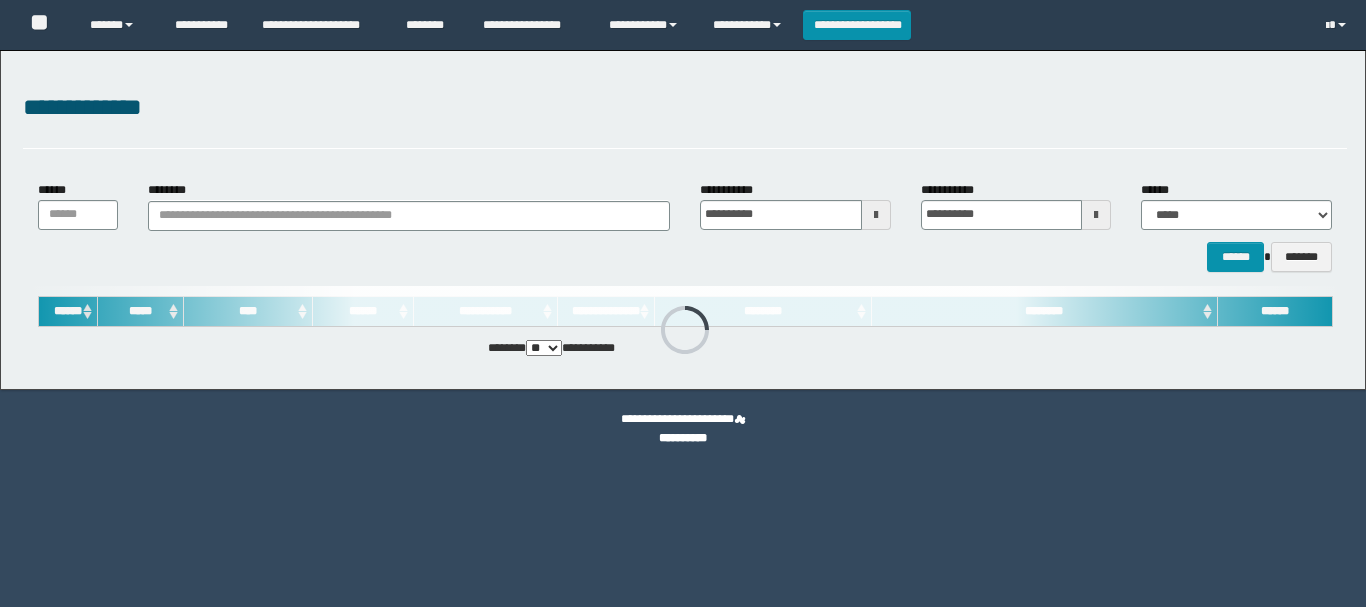 scroll, scrollTop: 0, scrollLeft: 0, axis: both 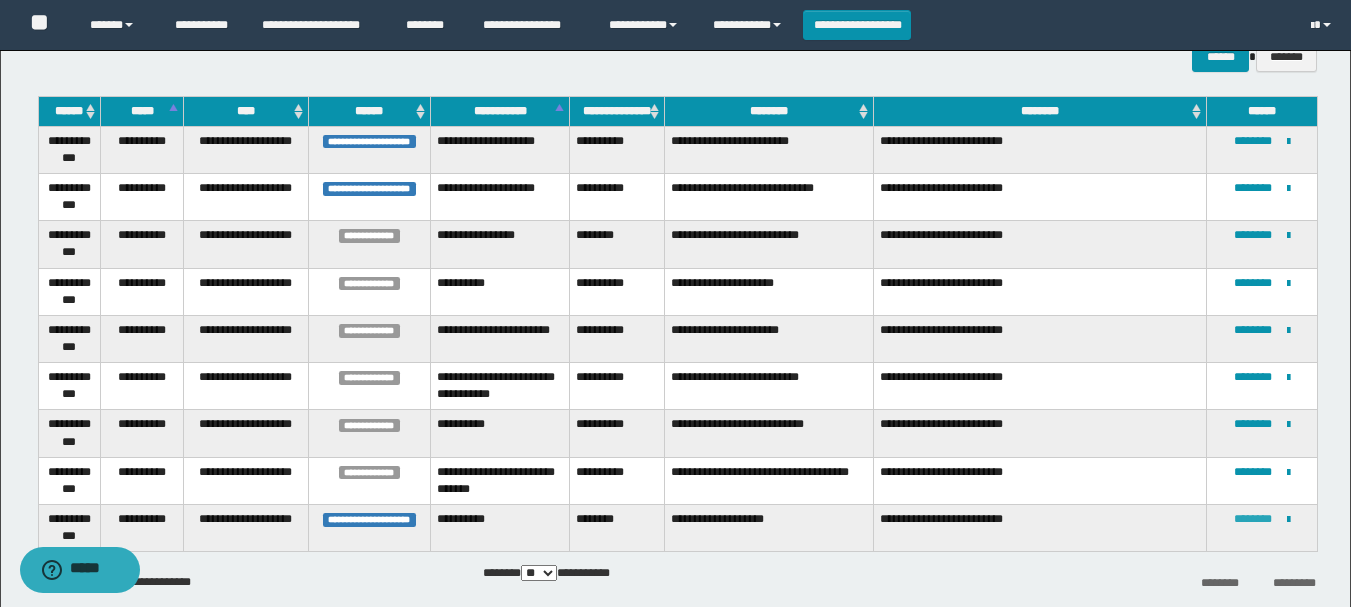 click on "********" at bounding box center [1253, 519] 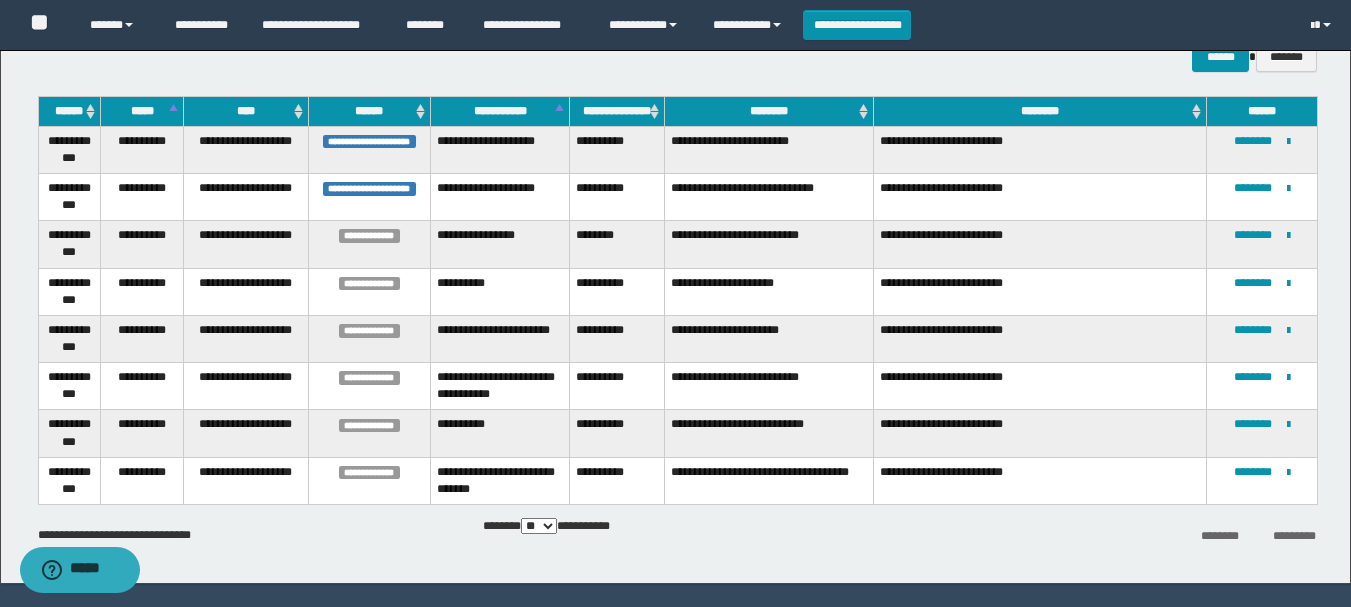 scroll, scrollTop: 0, scrollLeft: 0, axis: both 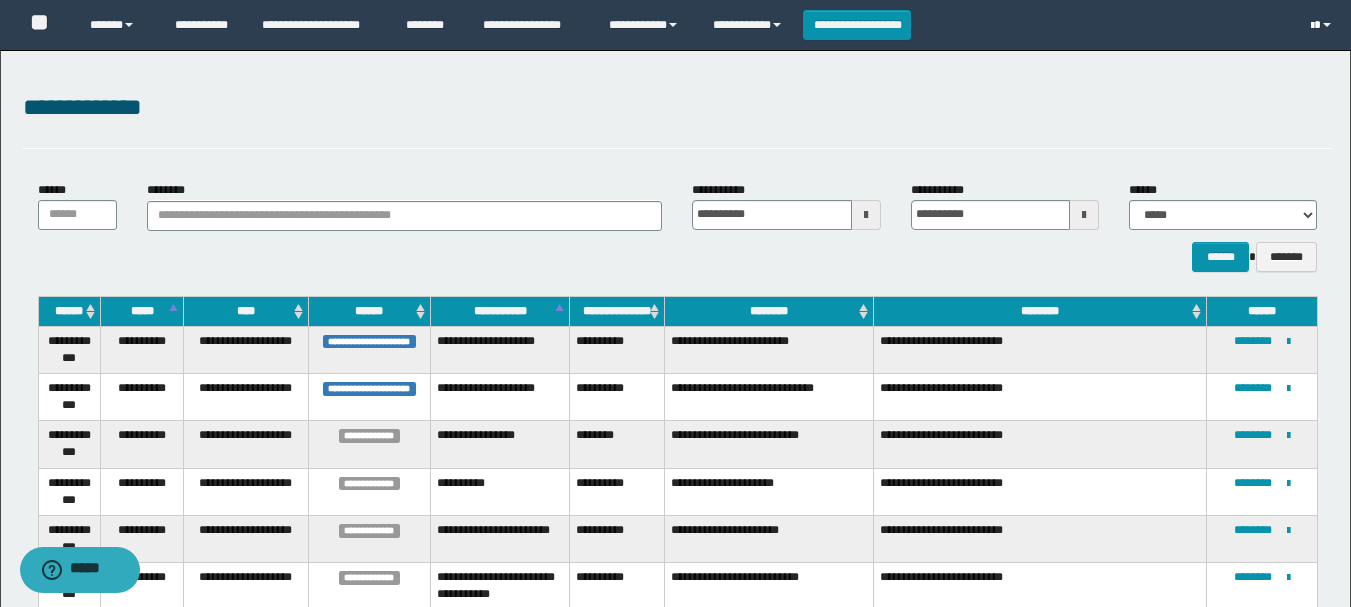 click at bounding box center [1312, 26] 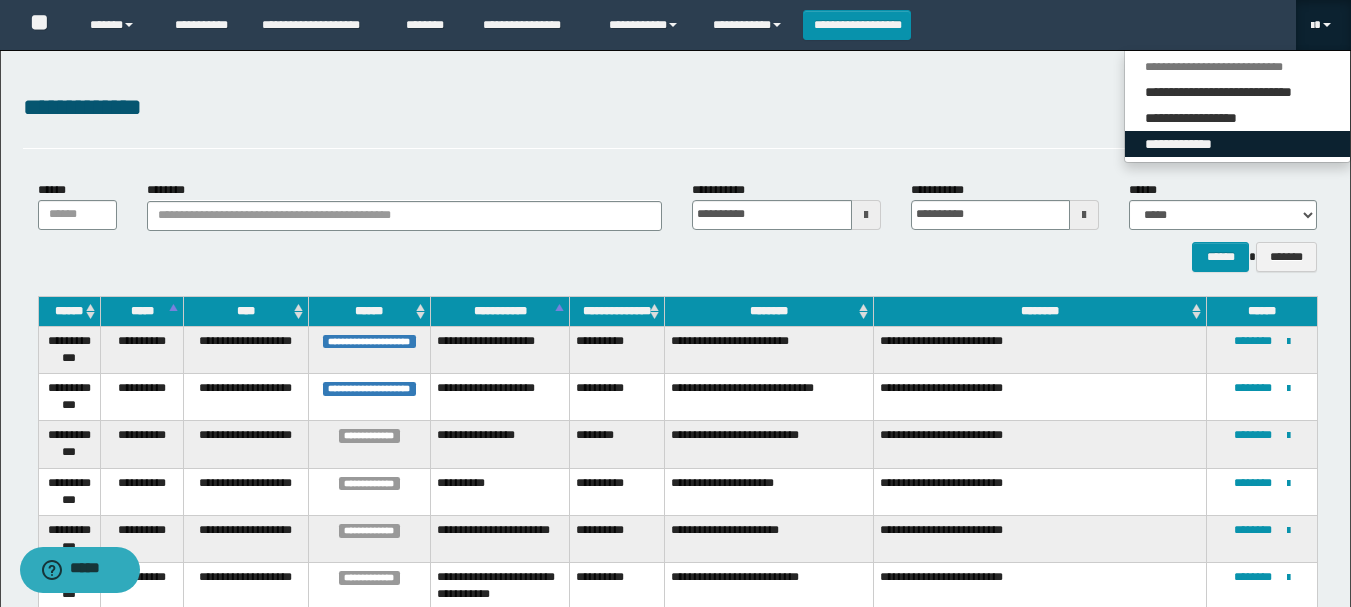 click on "**********" at bounding box center (1237, 144) 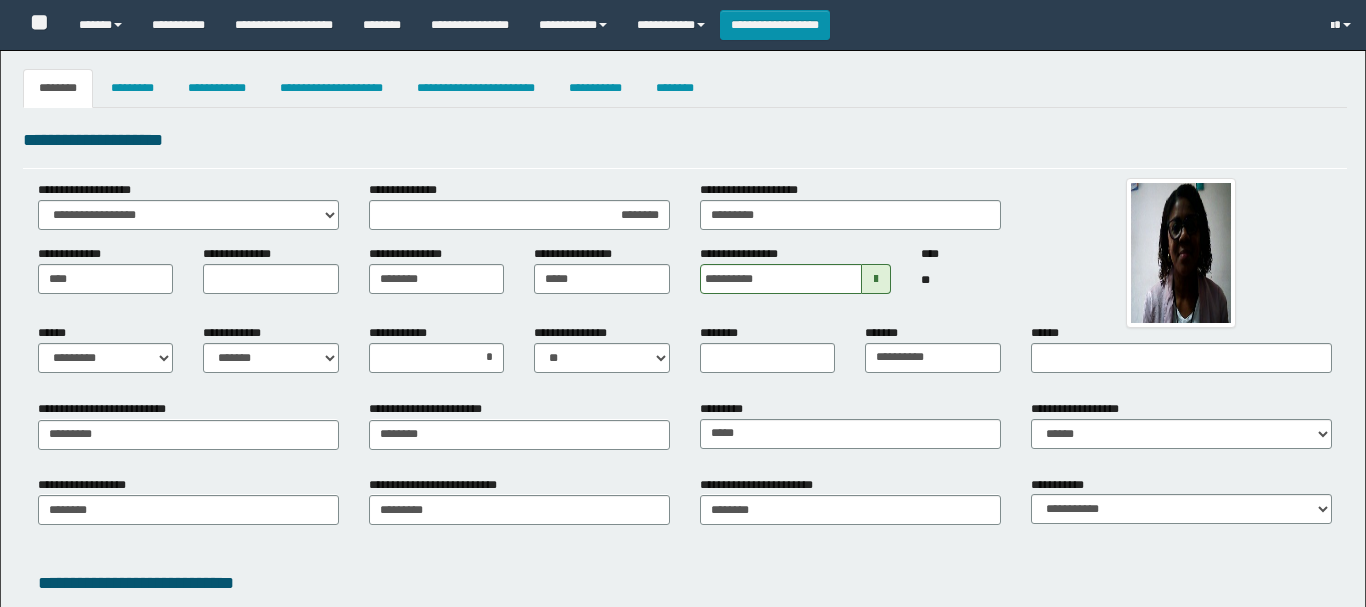 select on "*" 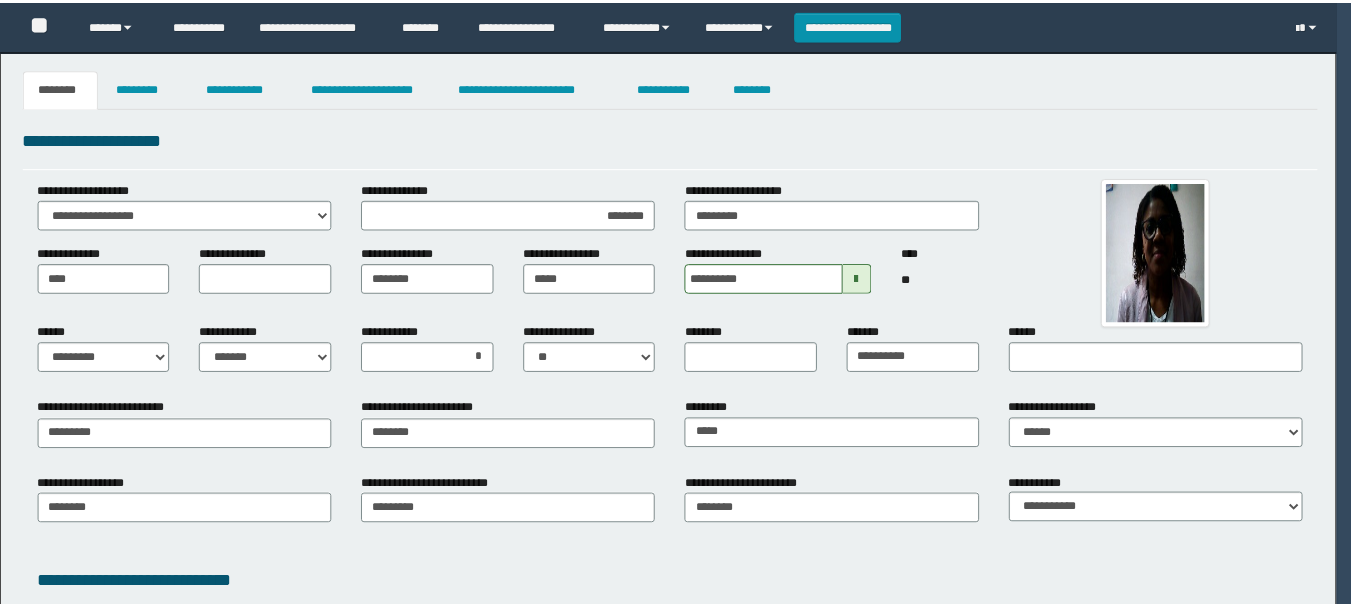 scroll, scrollTop: 0, scrollLeft: 0, axis: both 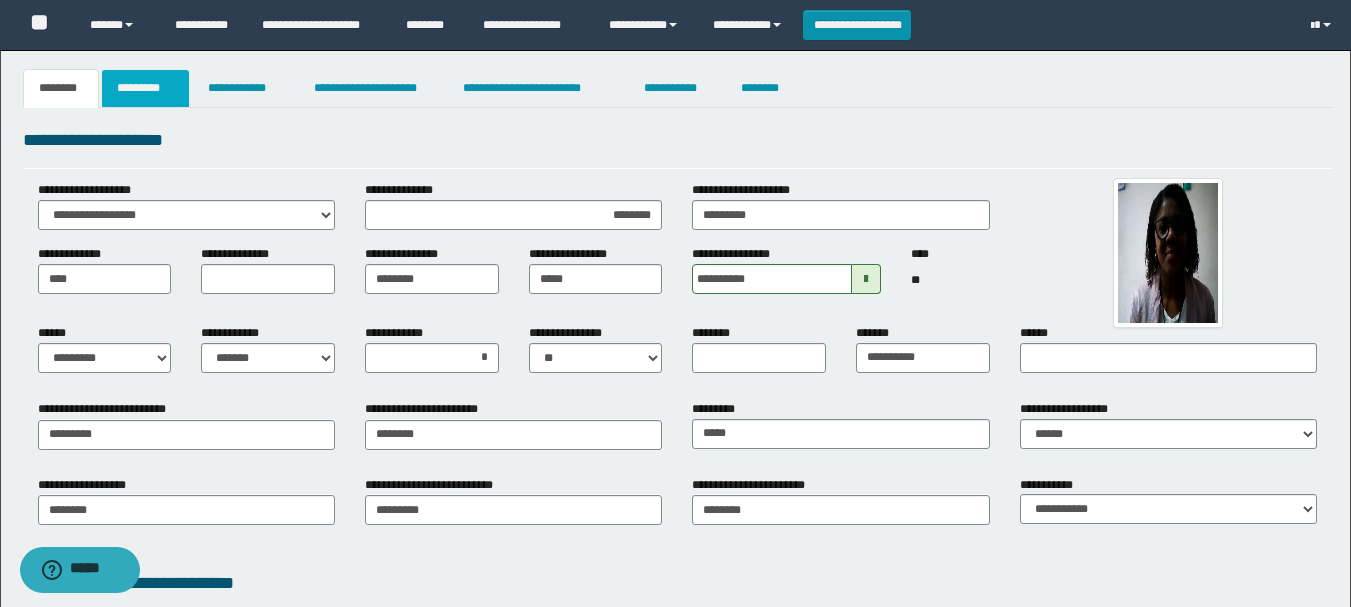click on "*********" at bounding box center (145, 88) 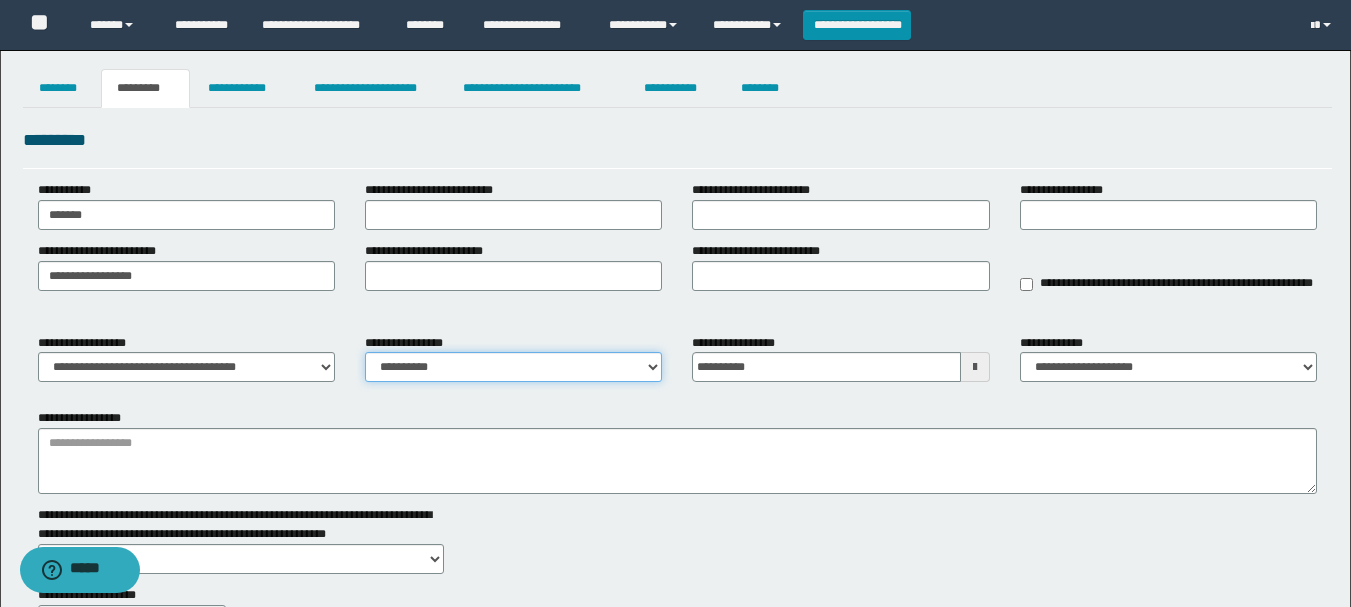 click on "**********" at bounding box center [513, 367] 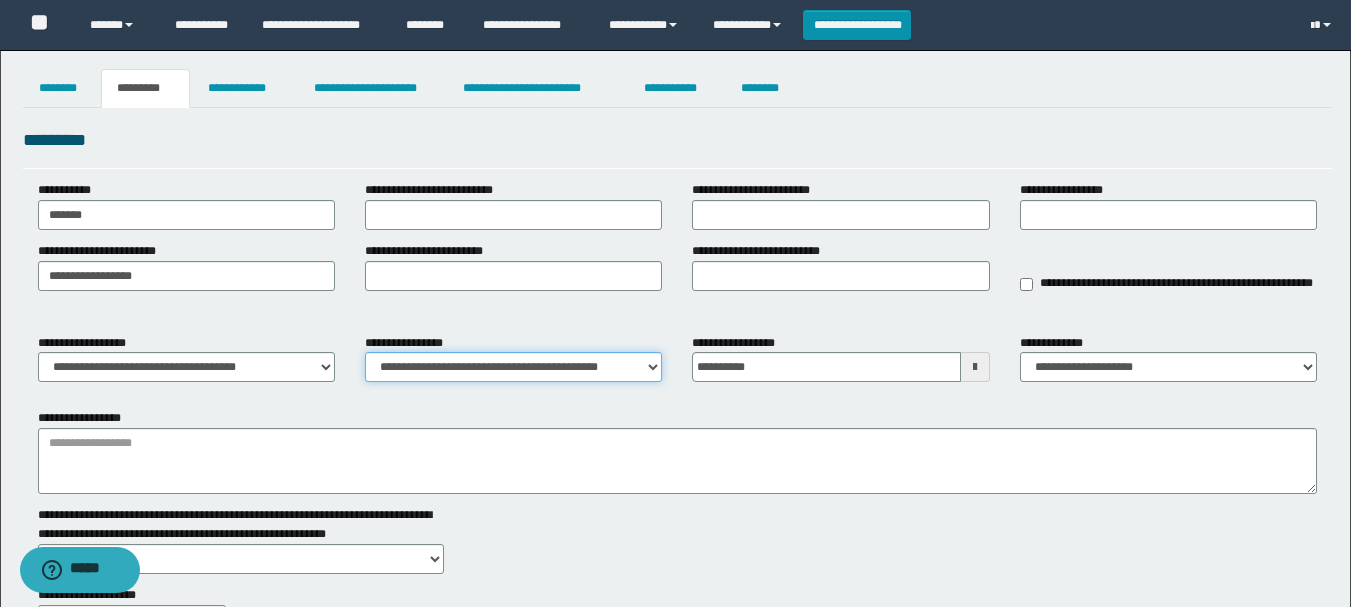 click on "**********" at bounding box center (513, 367) 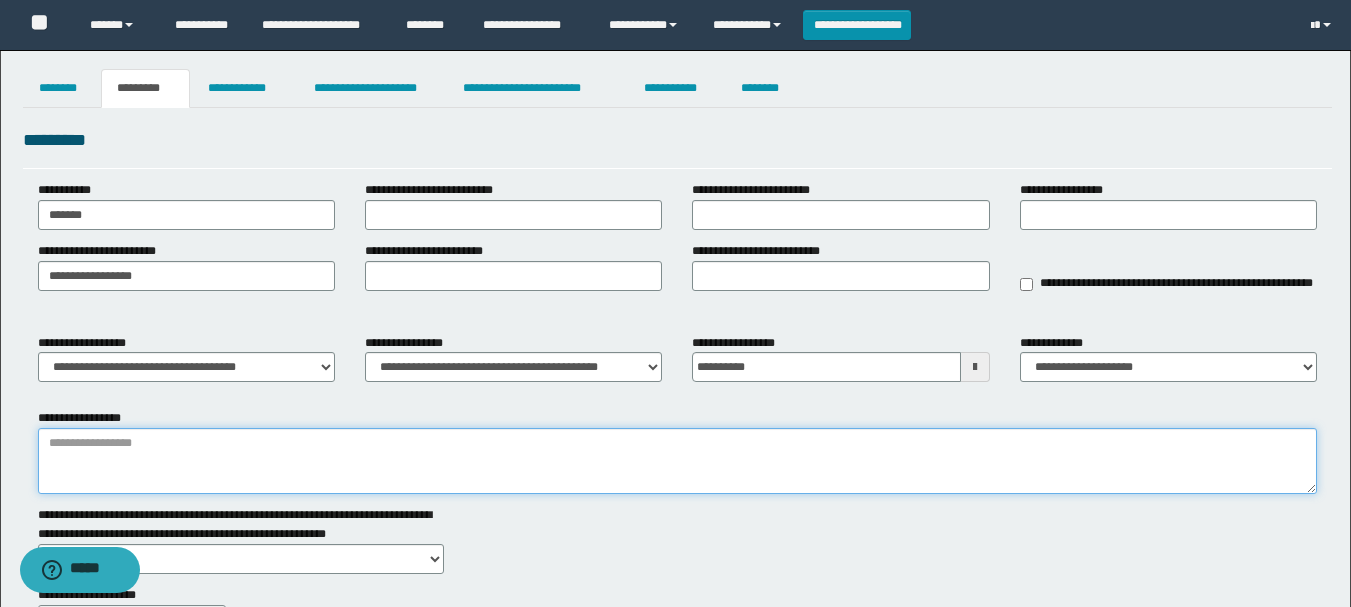 drag, startPoint x: 470, startPoint y: 464, endPoint x: 402, endPoint y: 472, distance: 68.46897 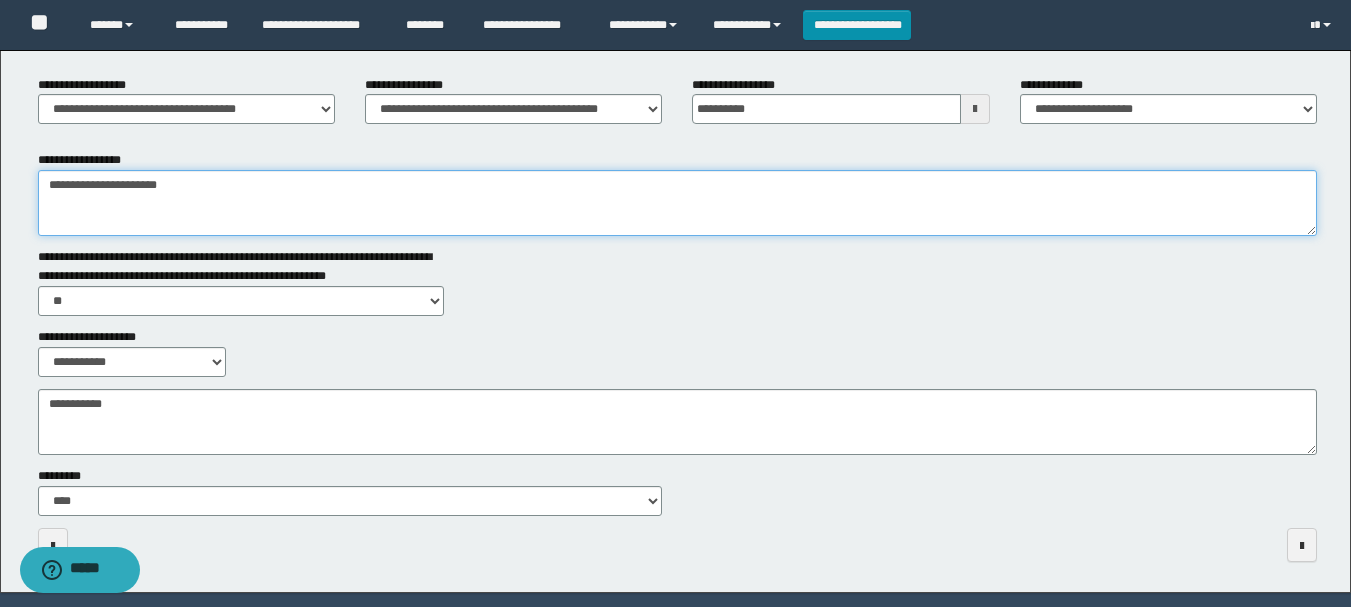 scroll, scrollTop: 321, scrollLeft: 0, axis: vertical 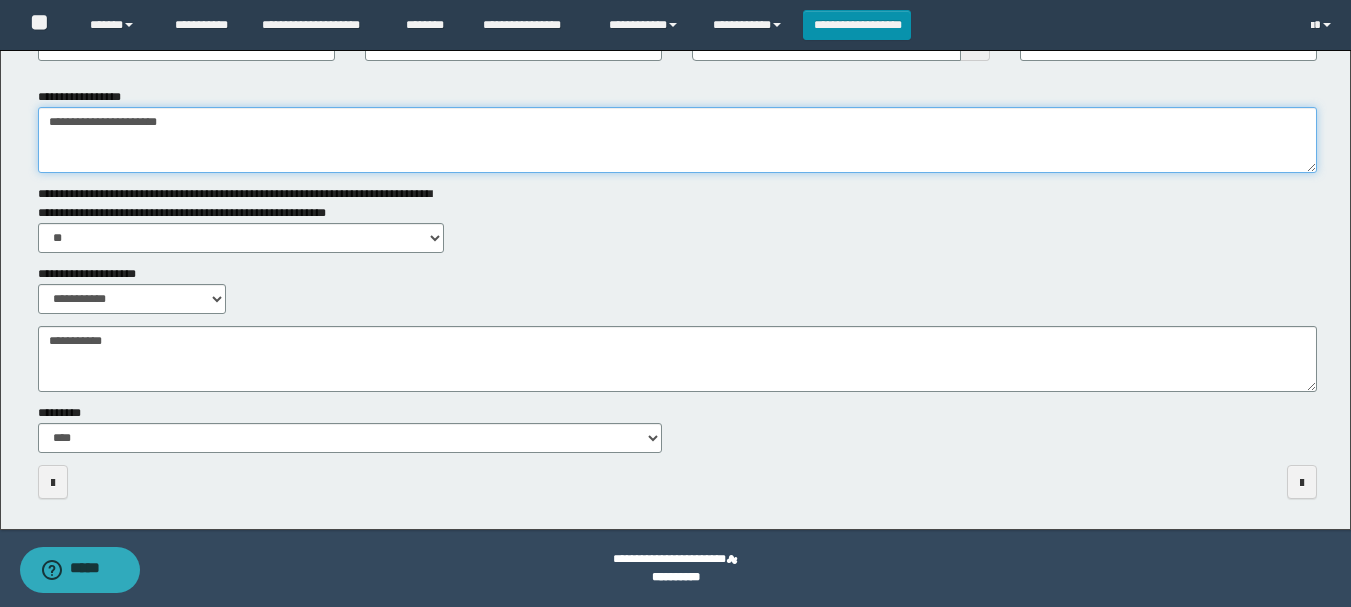 type on "**********" 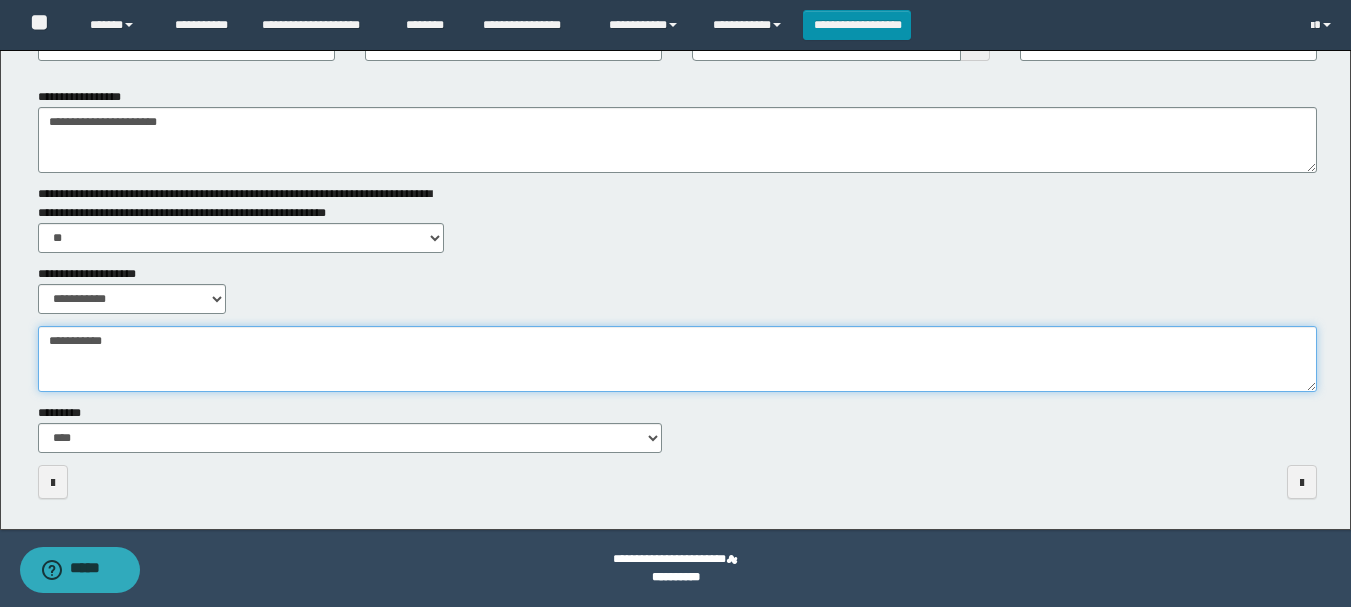 click on "**********" at bounding box center [677, 359] 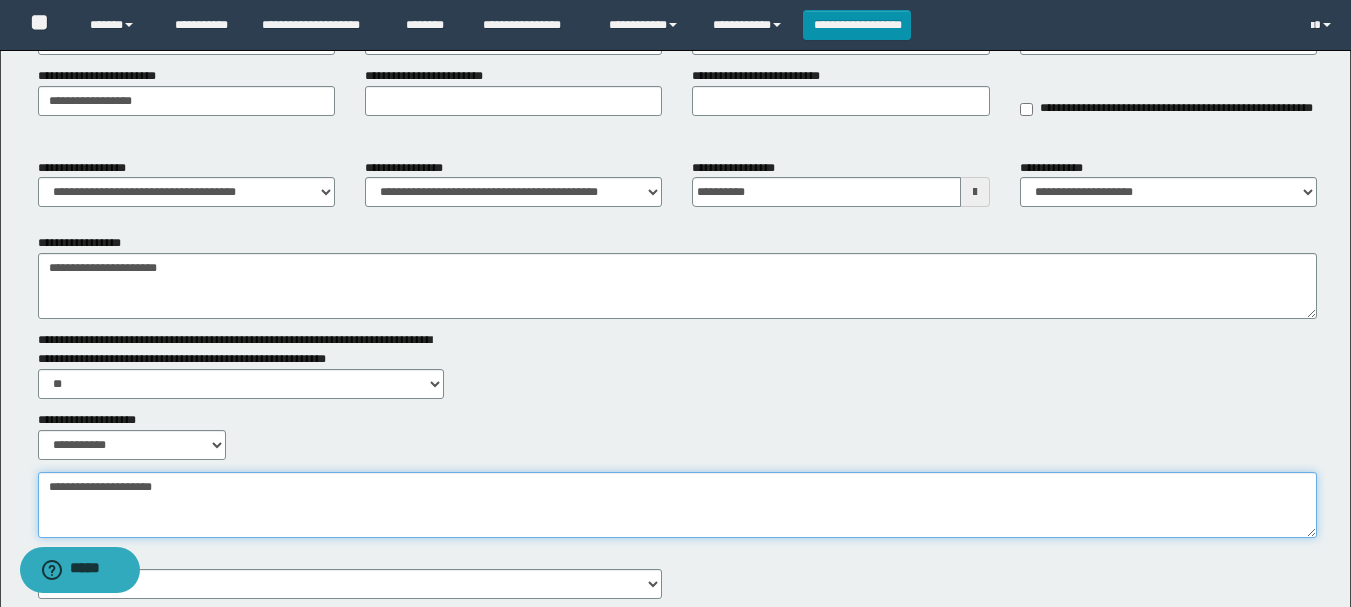 scroll, scrollTop: 0, scrollLeft: 0, axis: both 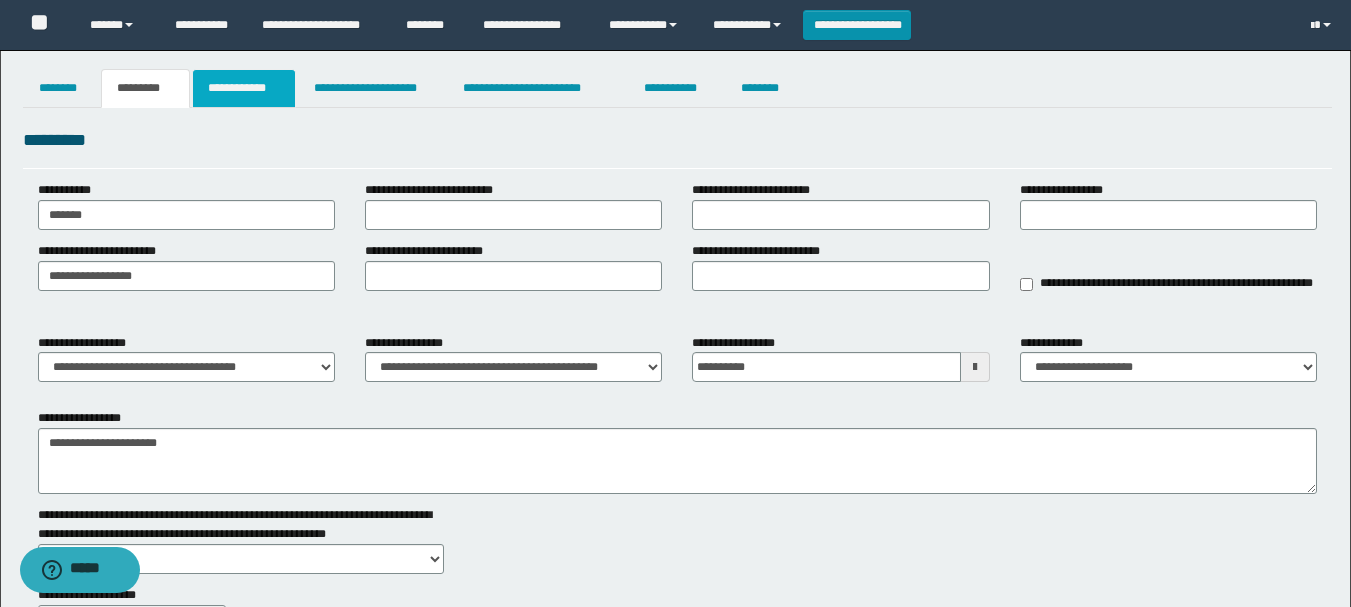 type on "**********" 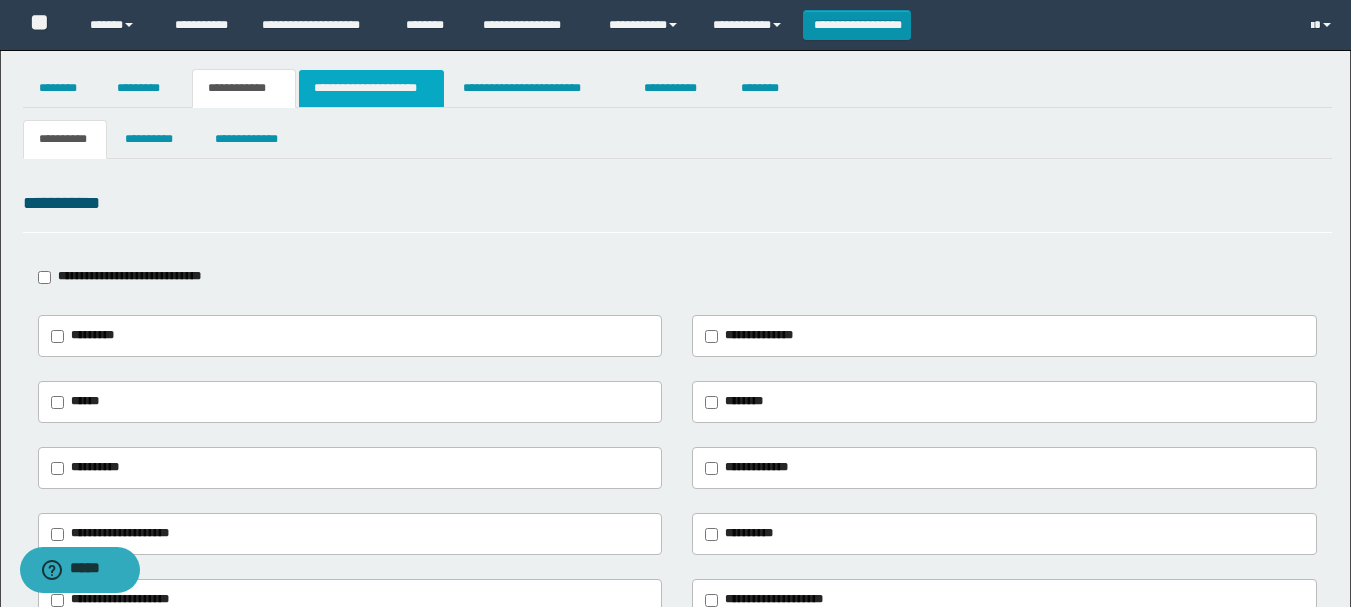 click on "**********" at bounding box center (371, 88) 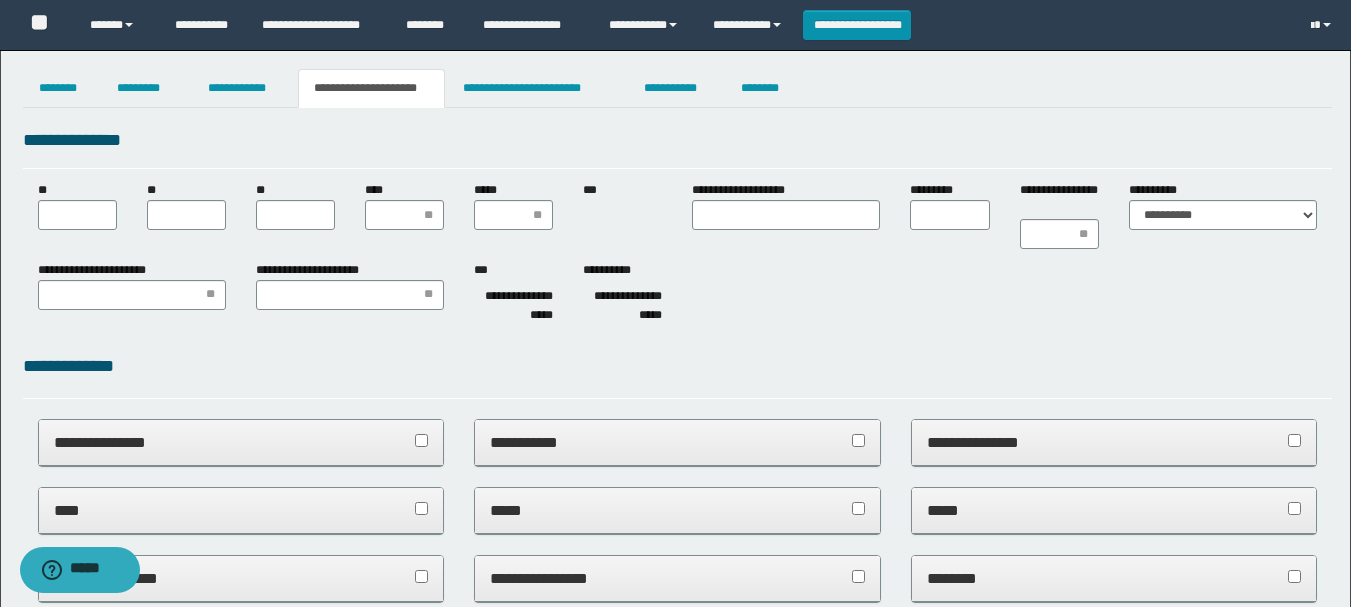scroll, scrollTop: 0, scrollLeft: 0, axis: both 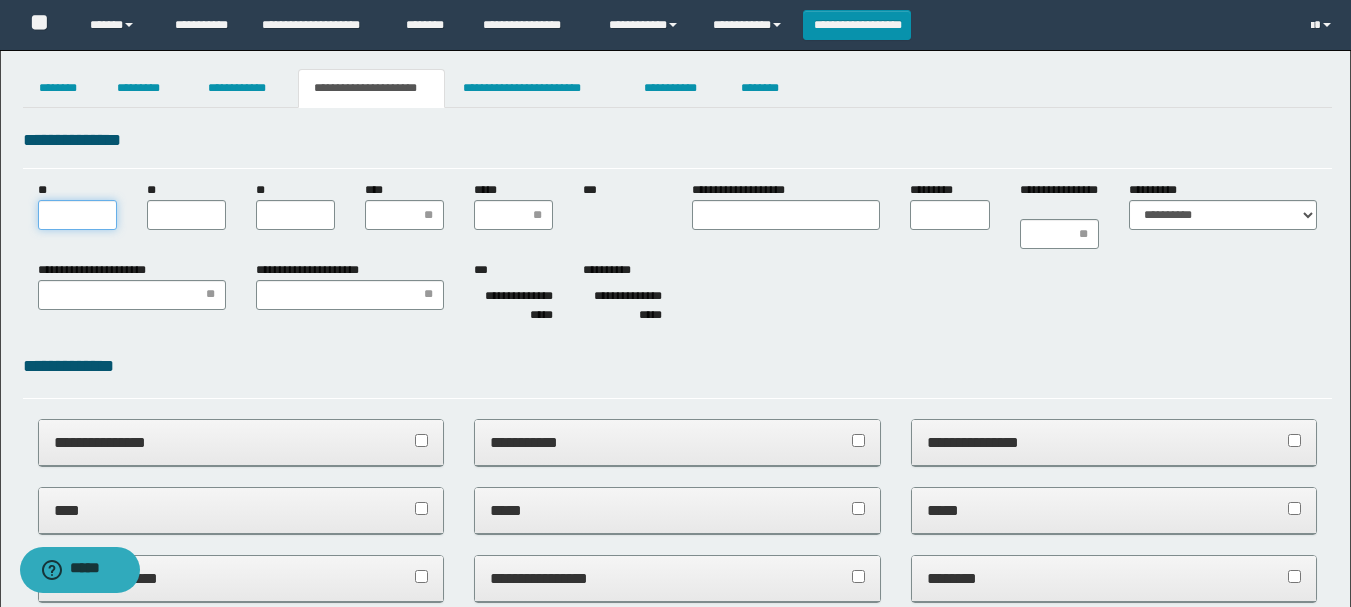click on "**" at bounding box center (77, 215) 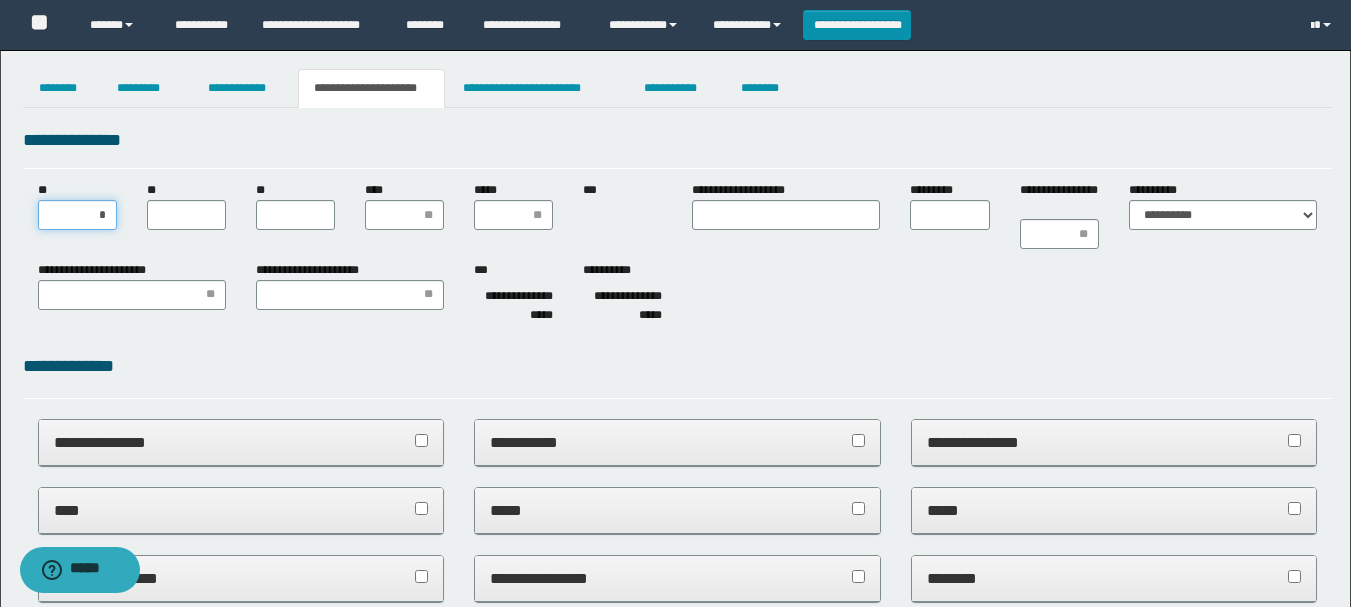 type on "**" 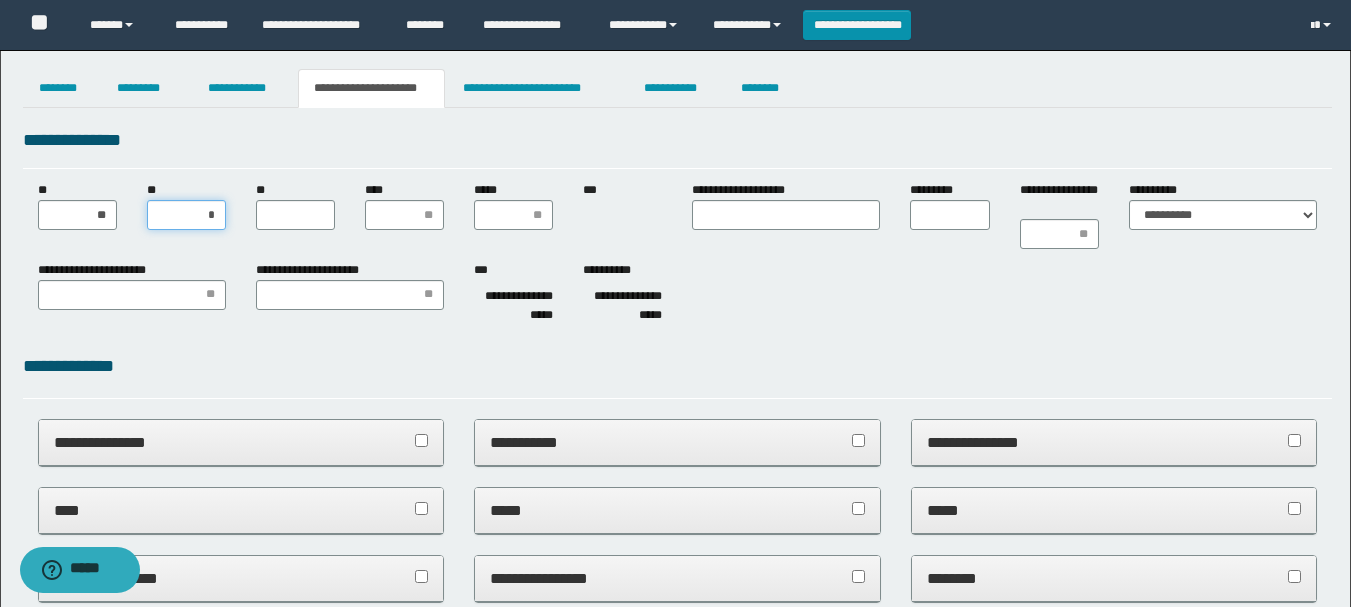 type on "**" 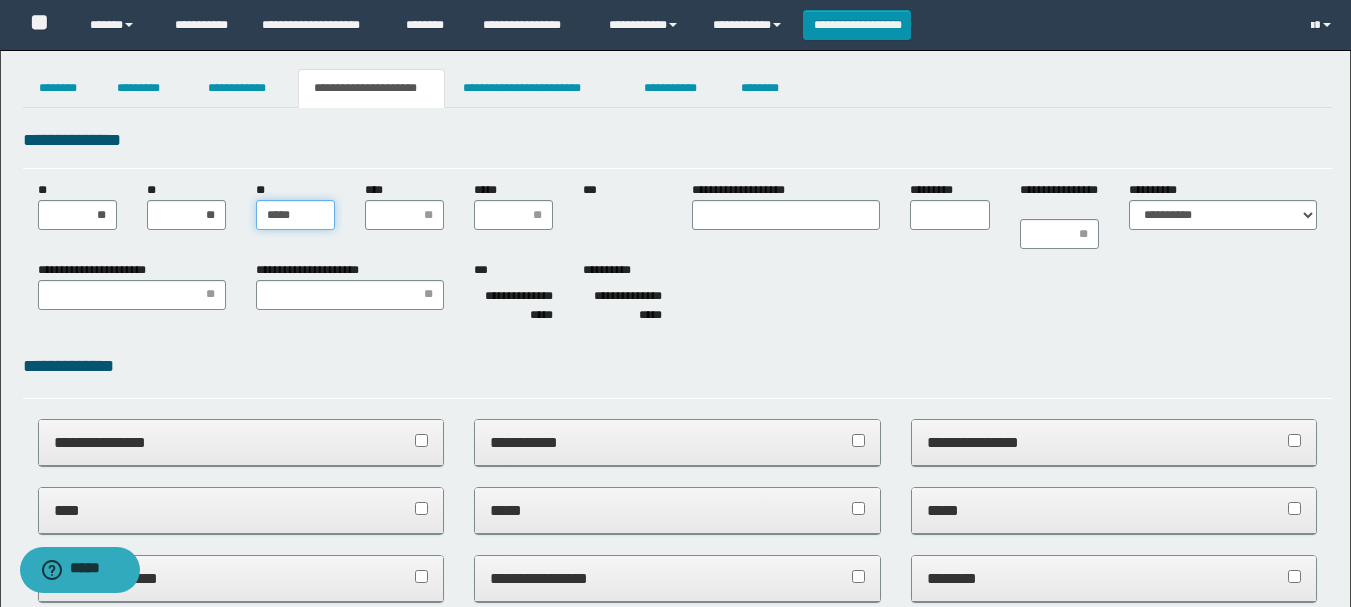 type on "******" 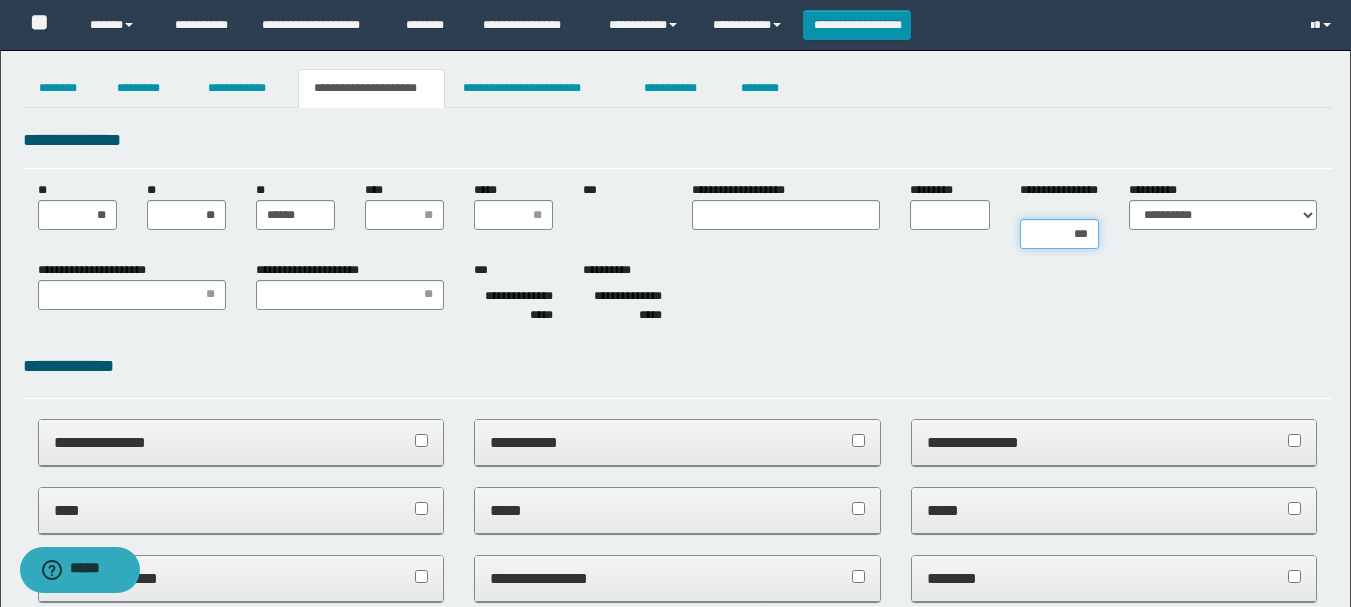 type on "****" 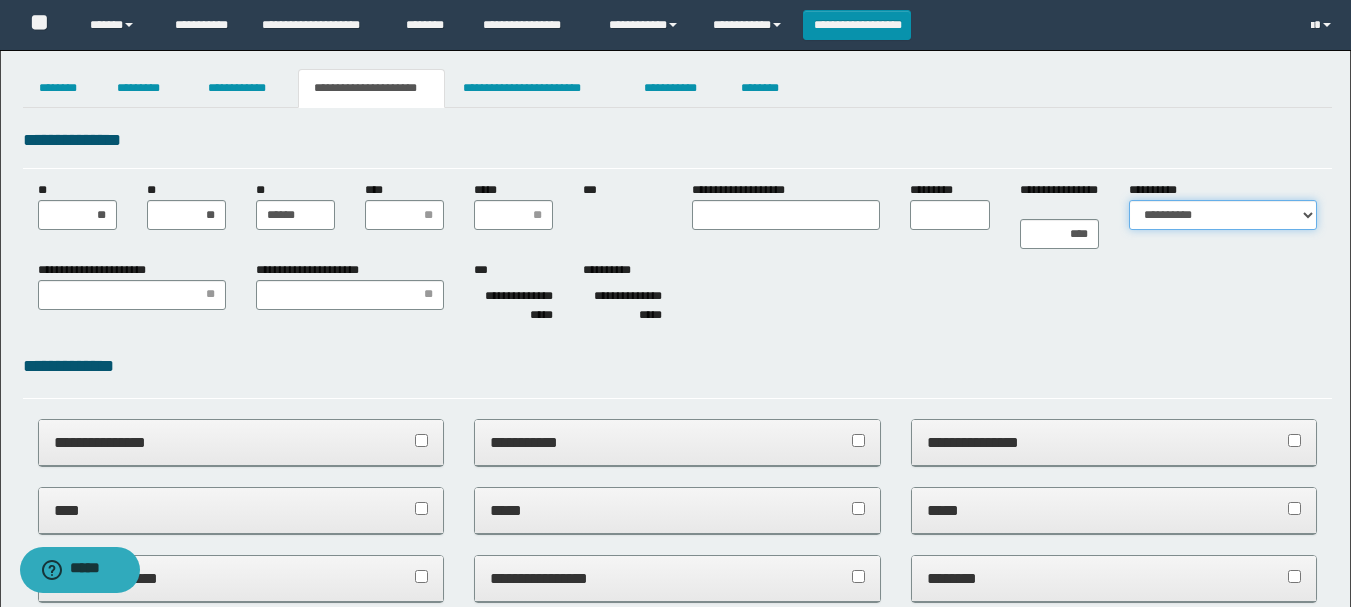 select on "*" 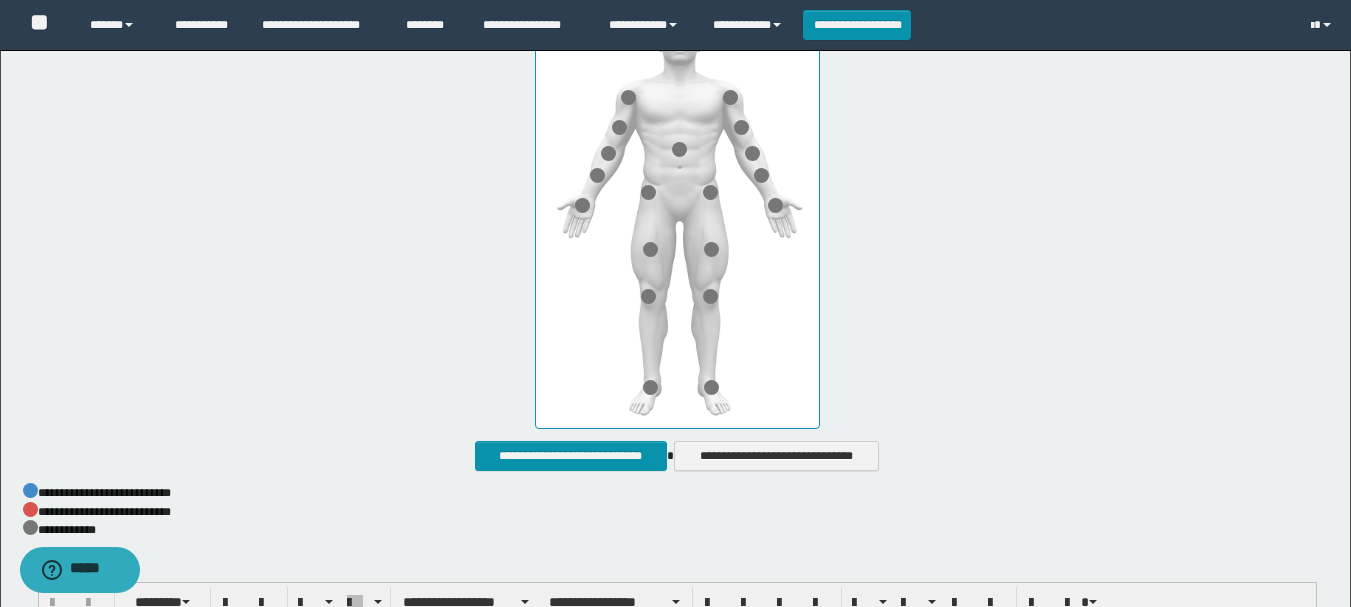 scroll, scrollTop: 900, scrollLeft: 0, axis: vertical 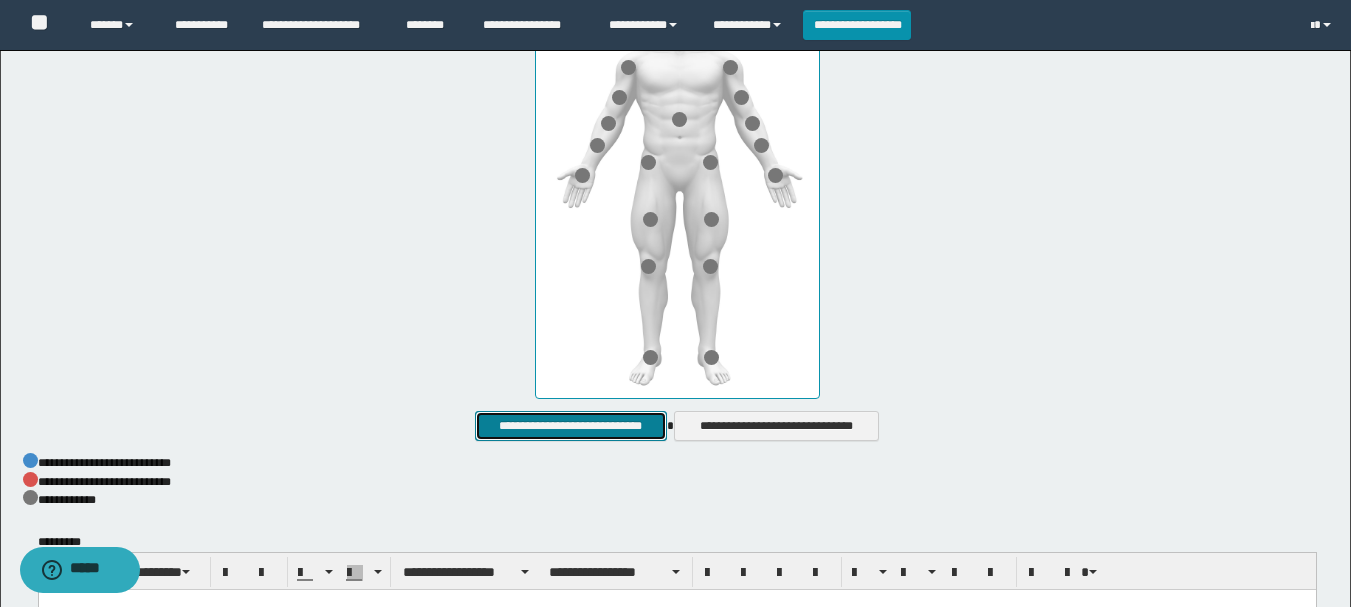 click on "**********" at bounding box center (570, 426) 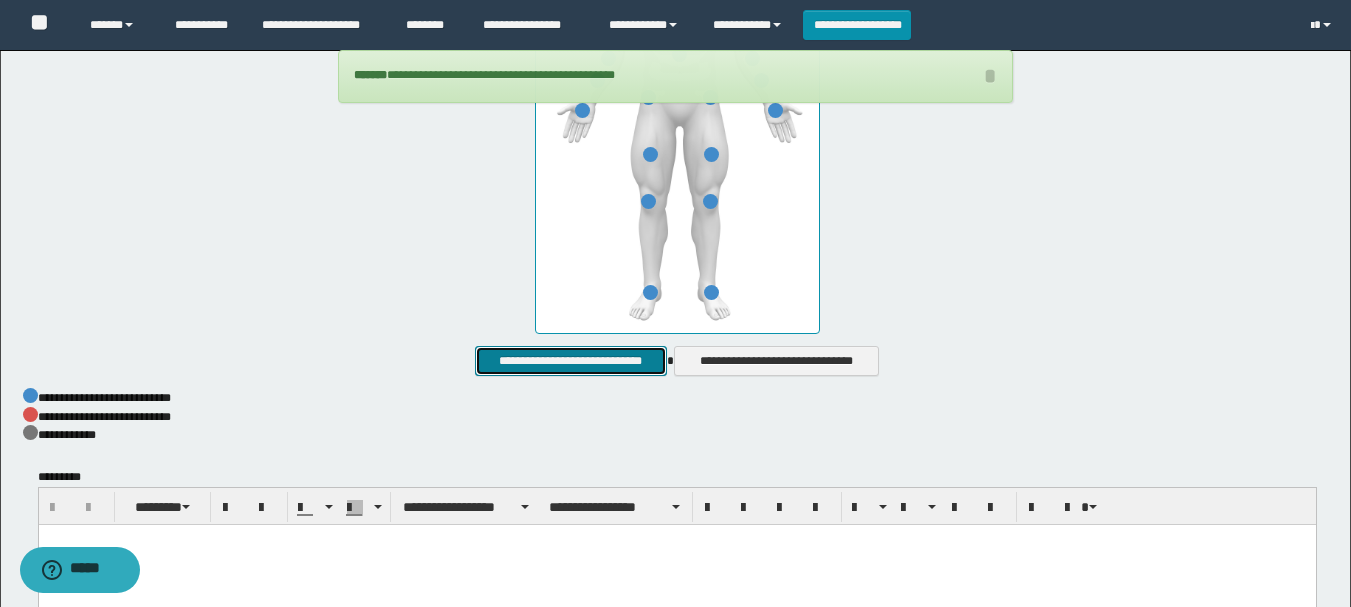 scroll, scrollTop: 1100, scrollLeft: 0, axis: vertical 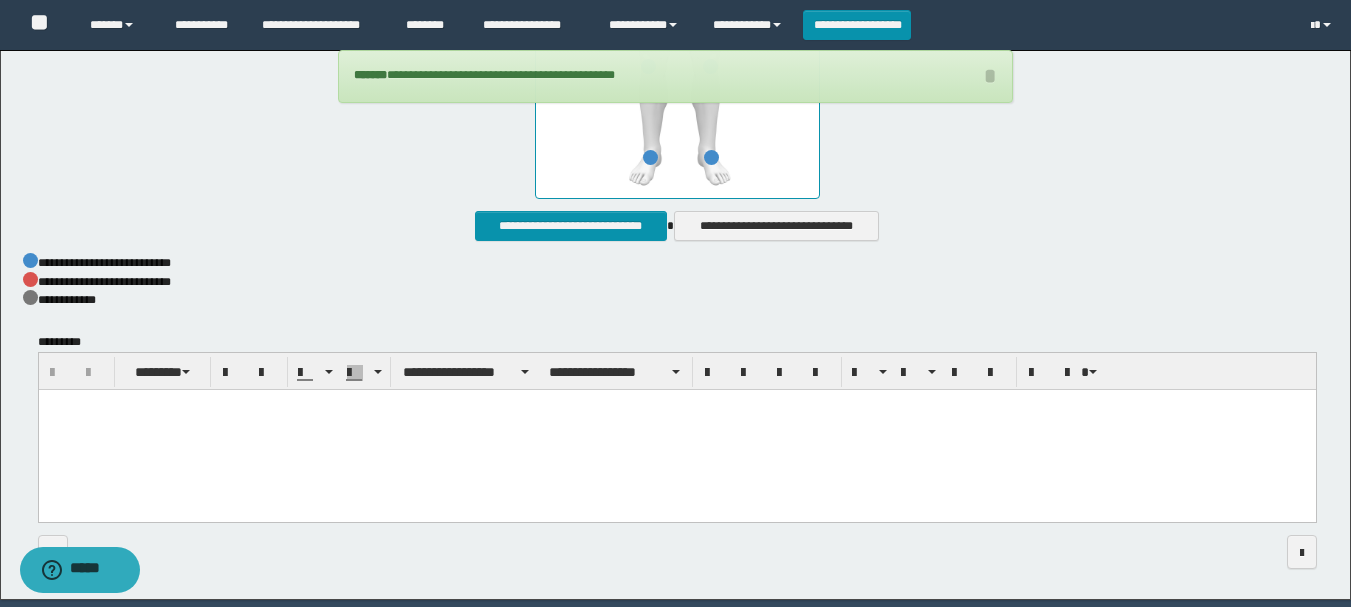 click at bounding box center (676, 431) 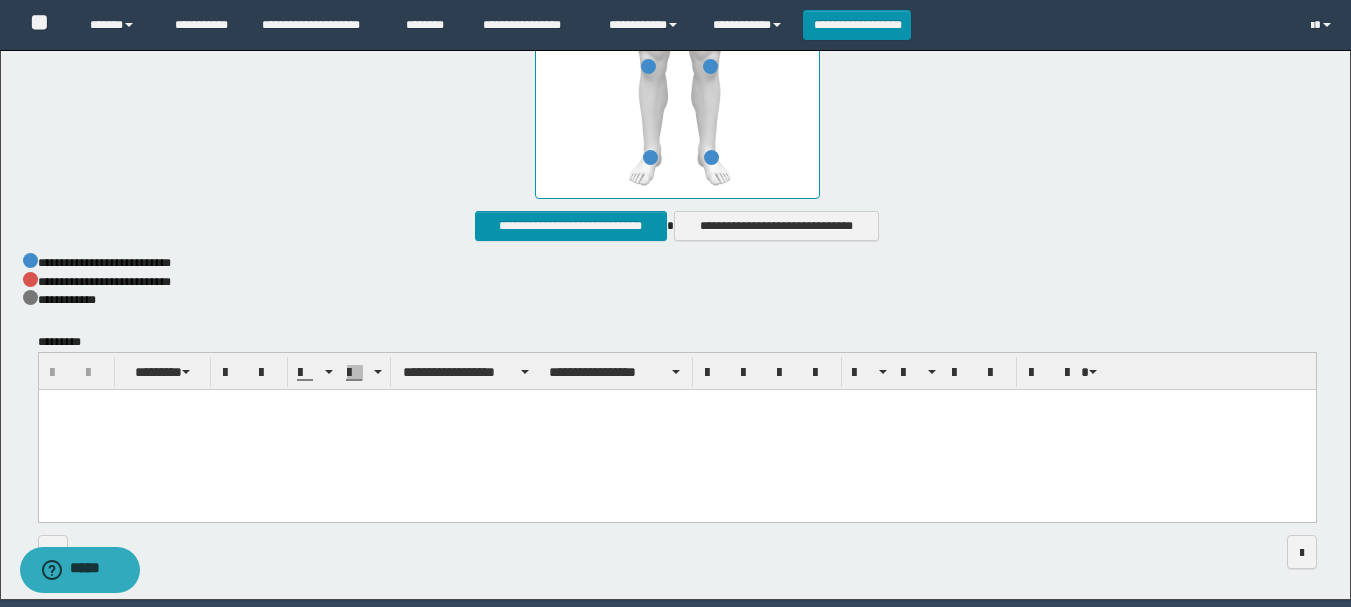 paste 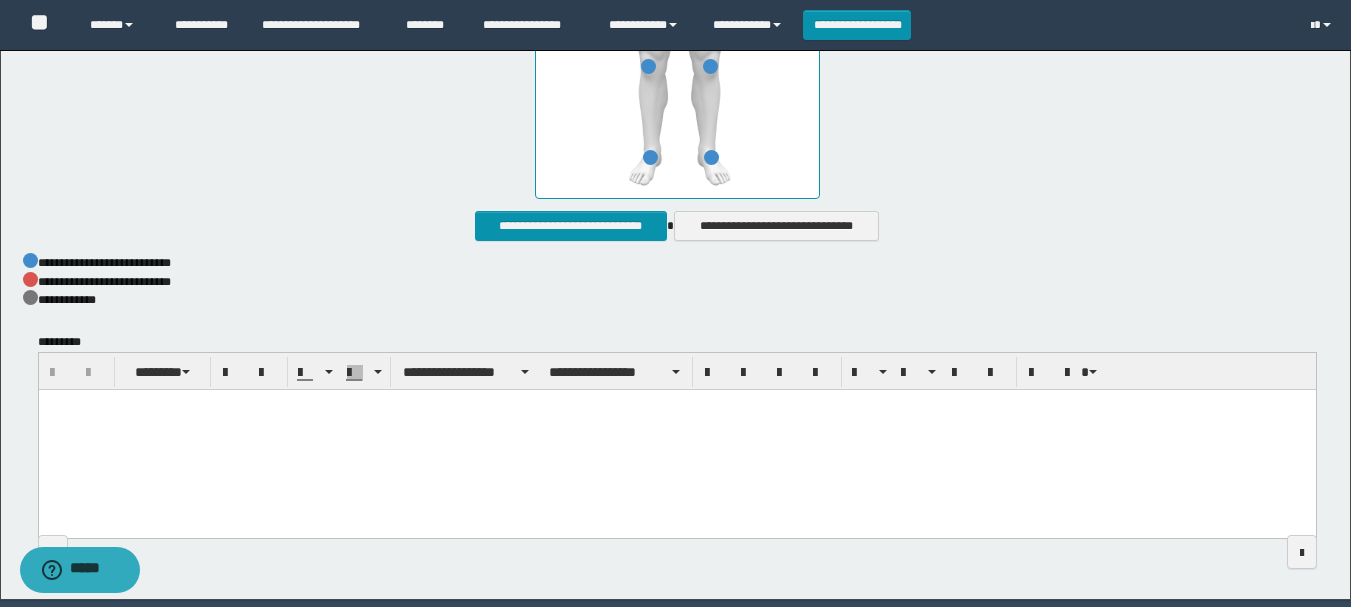 type 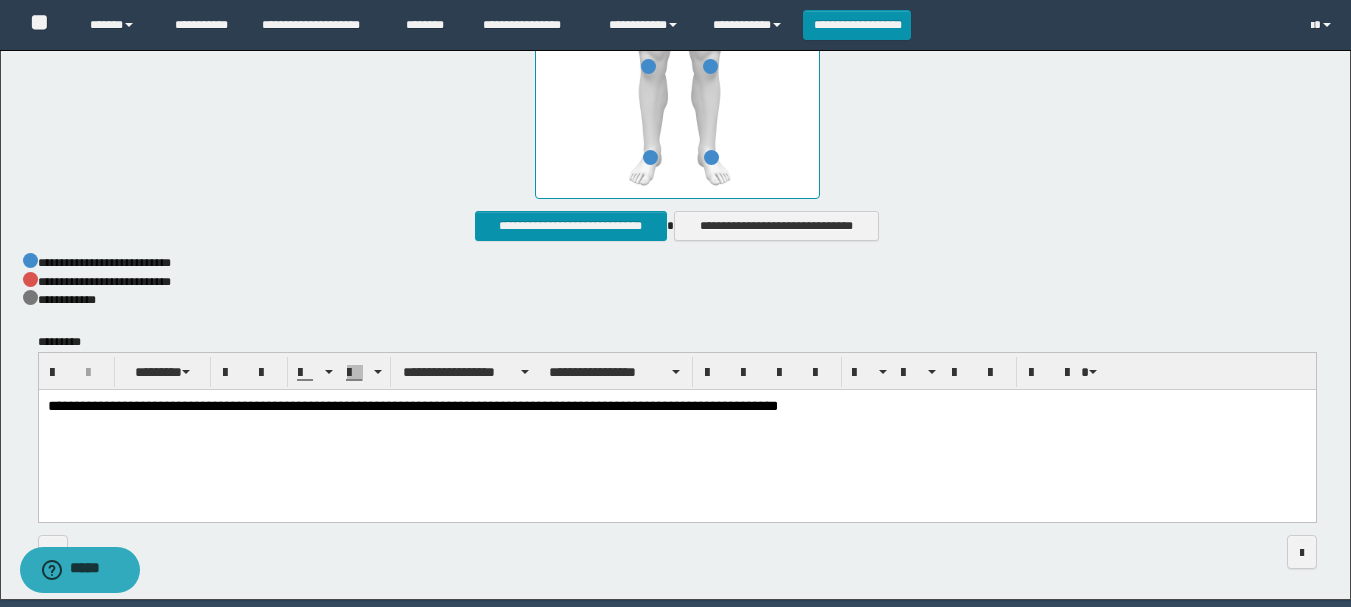 click on "**********" at bounding box center (412, 406) 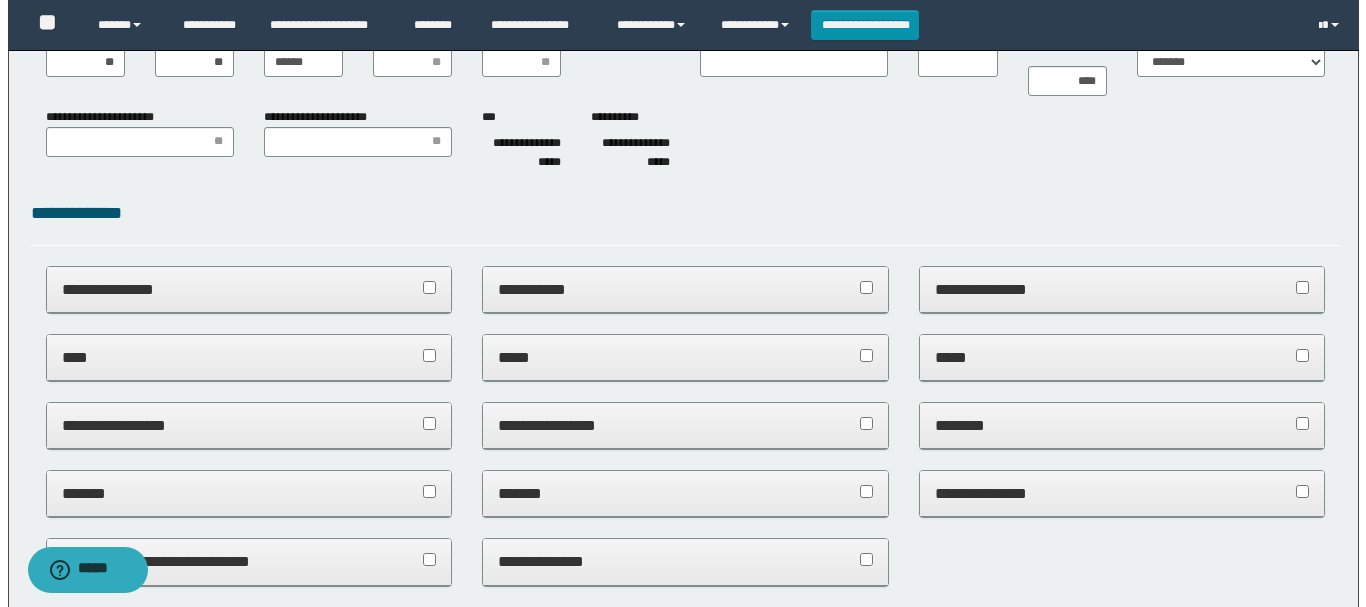 scroll, scrollTop: 0, scrollLeft: 0, axis: both 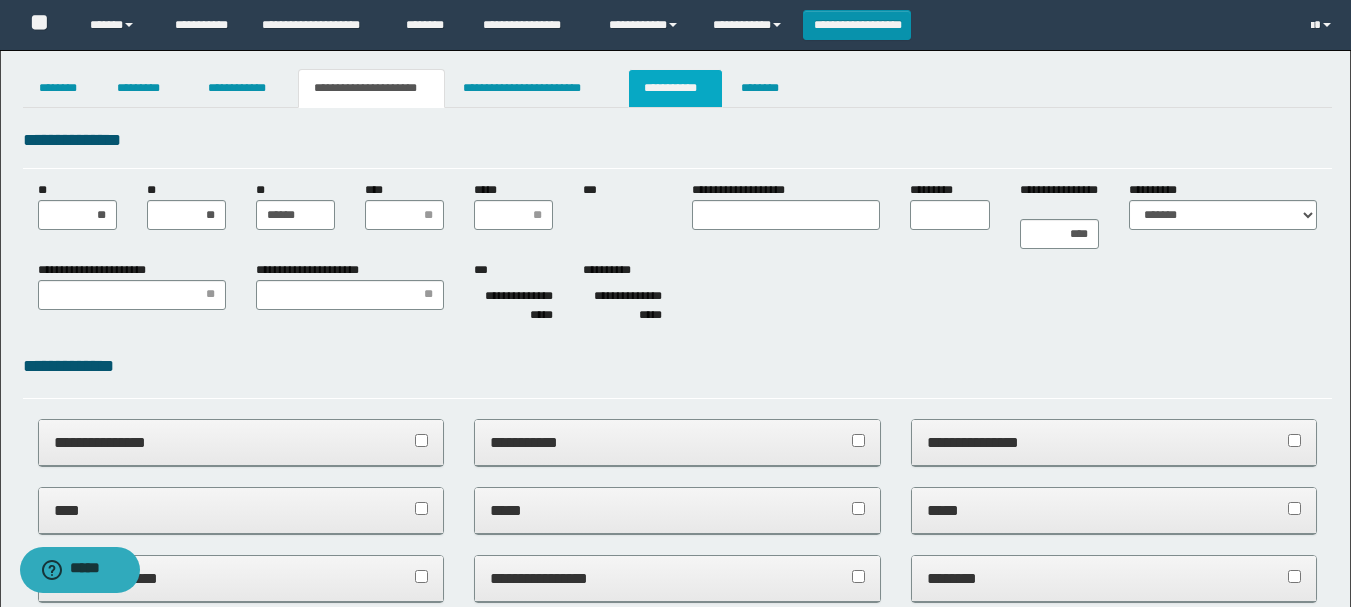 click on "**********" at bounding box center (675, 88) 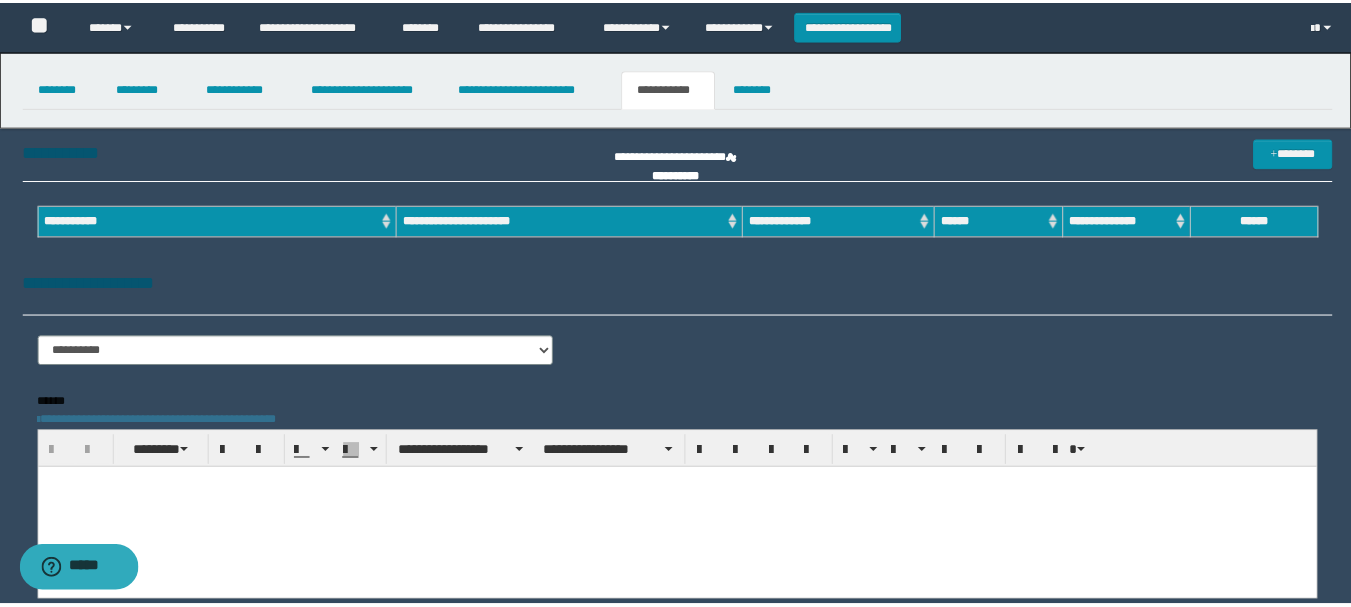 scroll, scrollTop: 0, scrollLeft: 0, axis: both 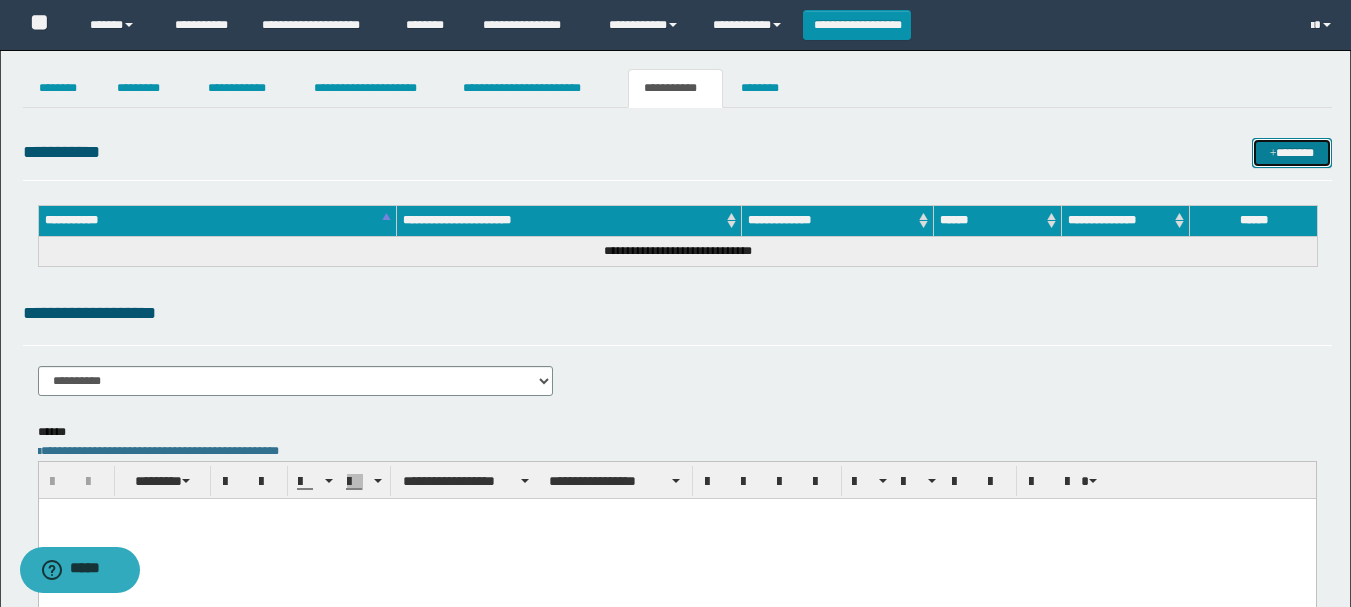 click at bounding box center (1273, 154) 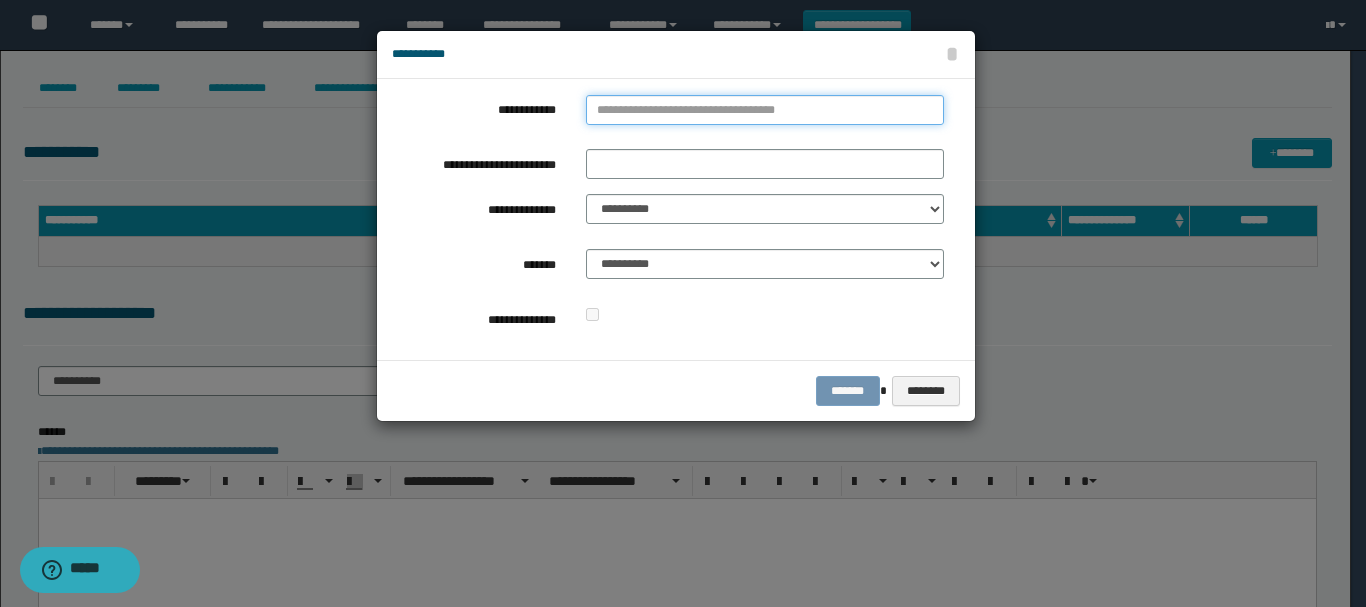 click on "**********" at bounding box center (765, 110) 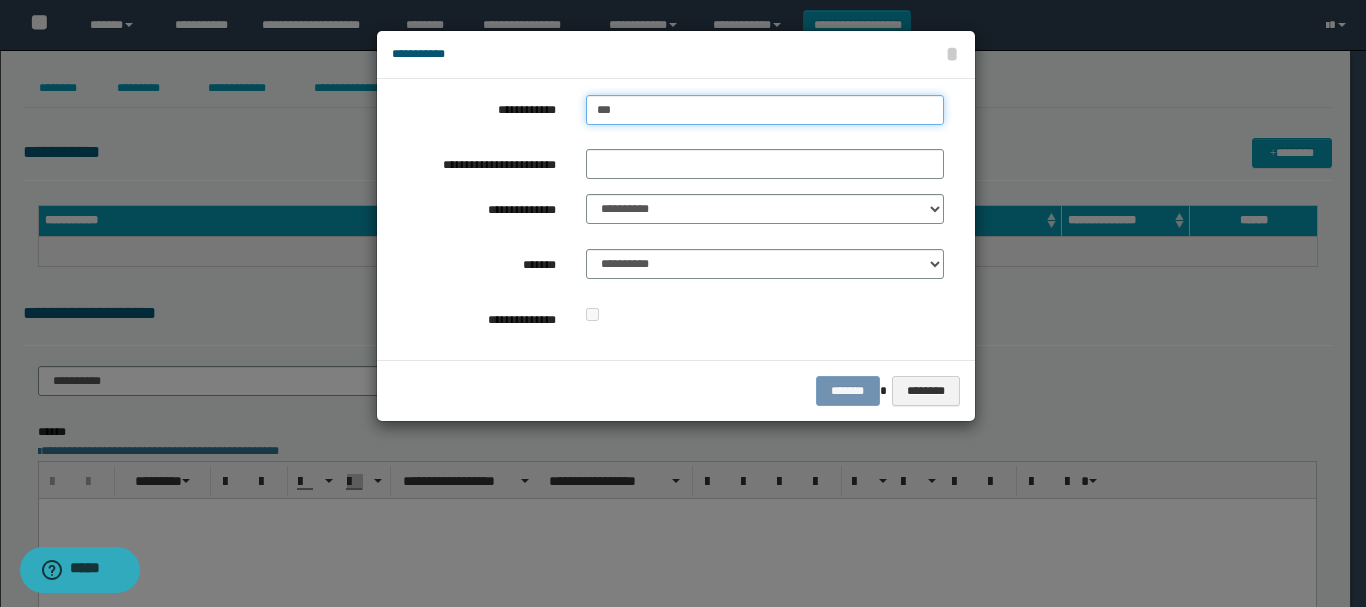 type on "****" 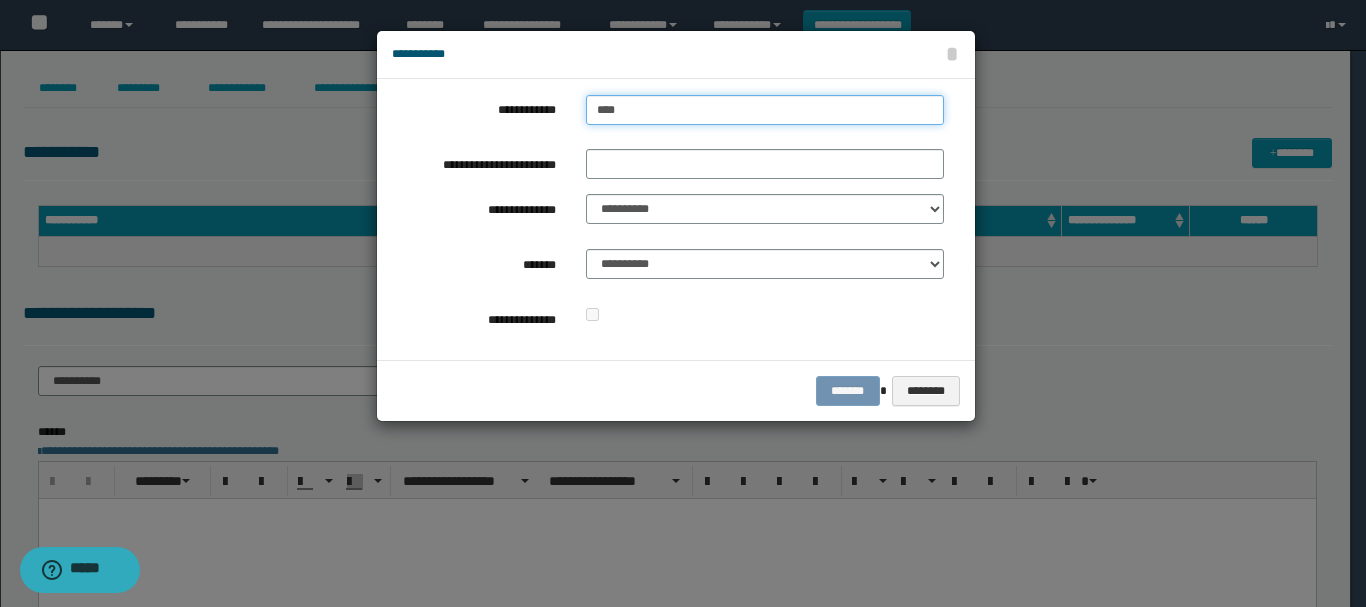 type on "****" 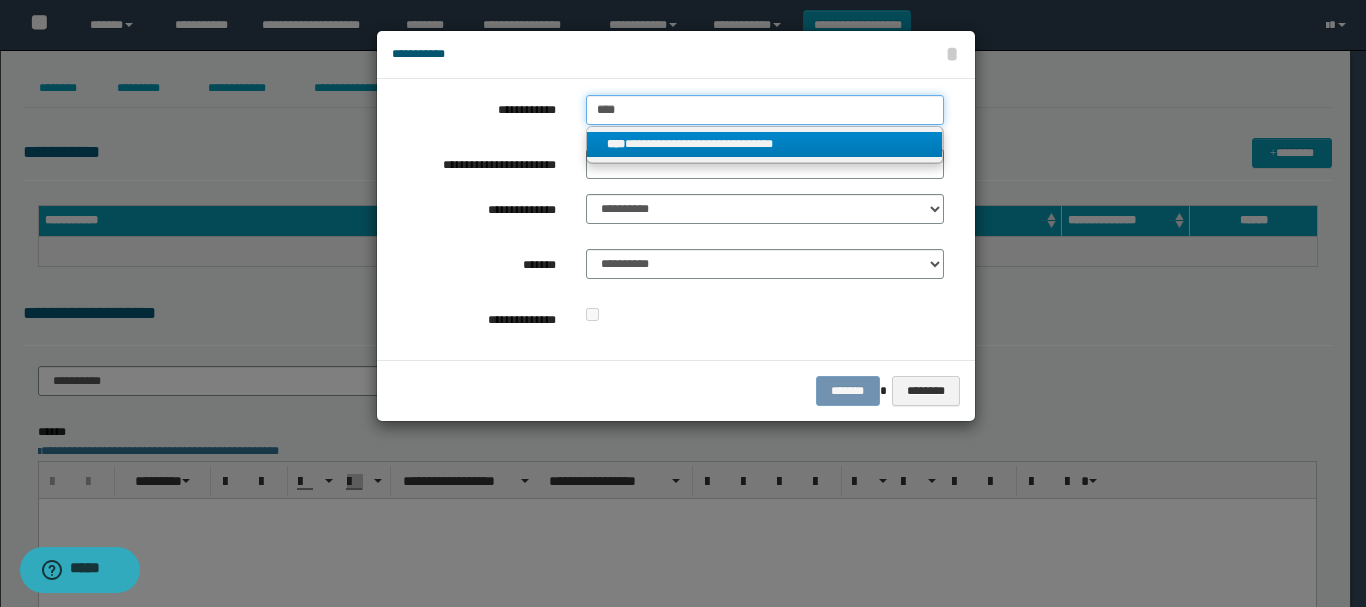 type on "****" 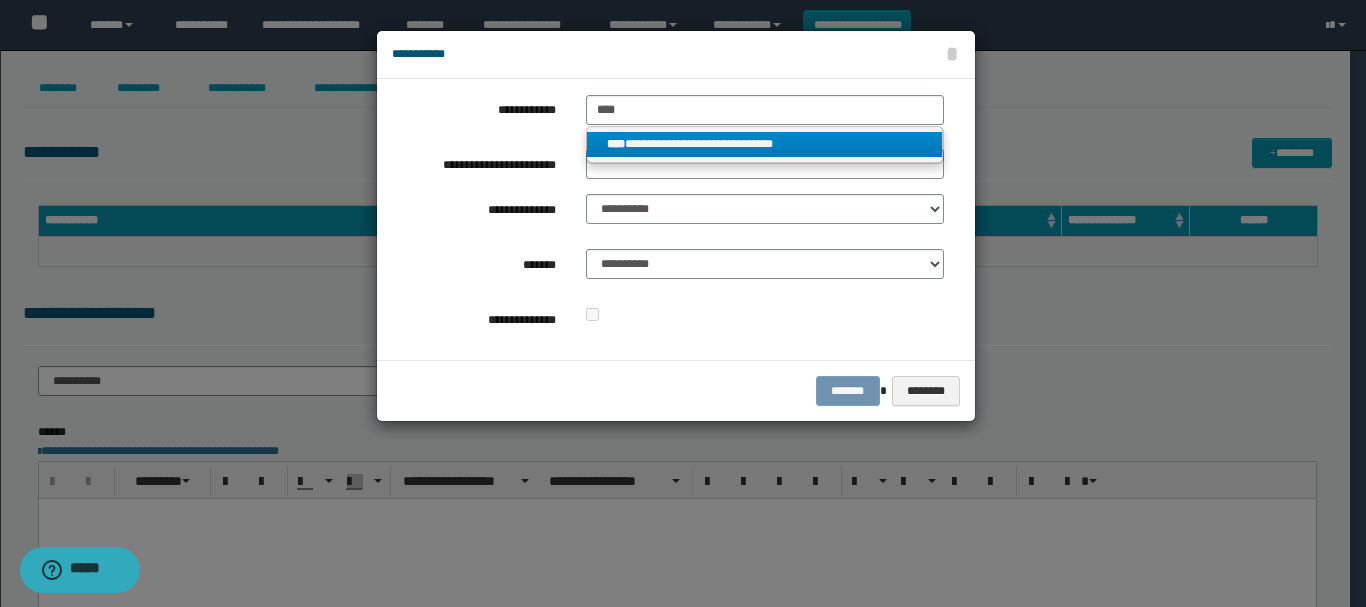 click on "**********" at bounding box center [765, 144] 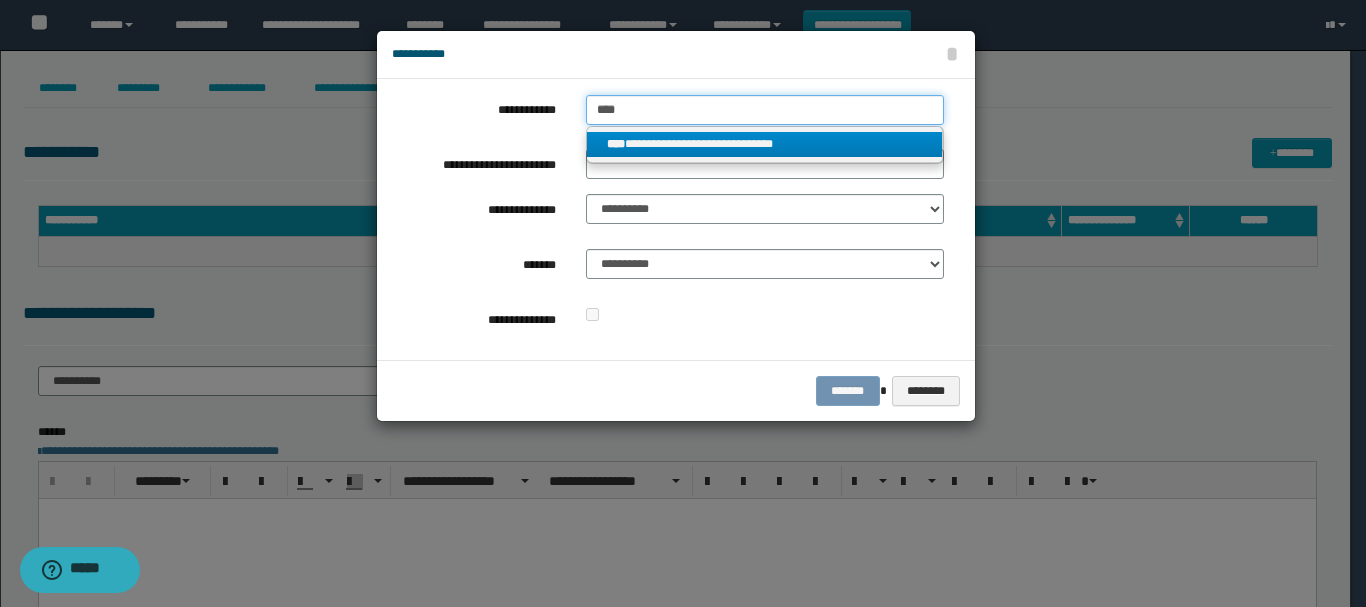 type 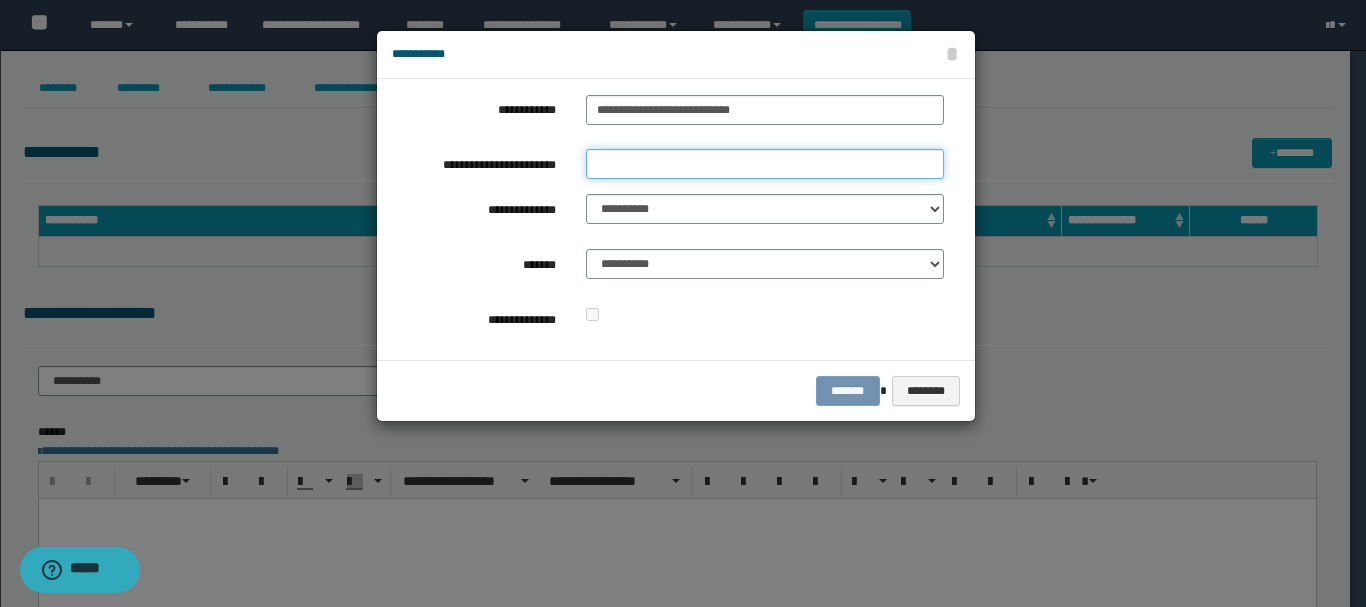 click on "**********" at bounding box center [765, 164] 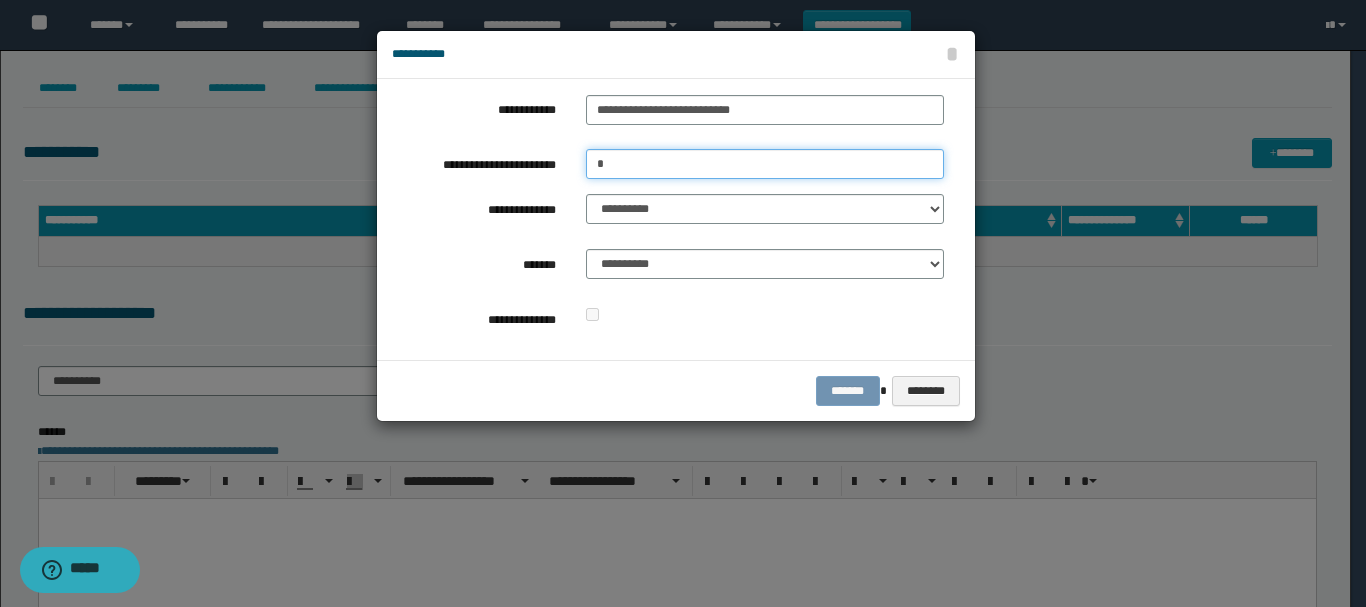 type on "*" 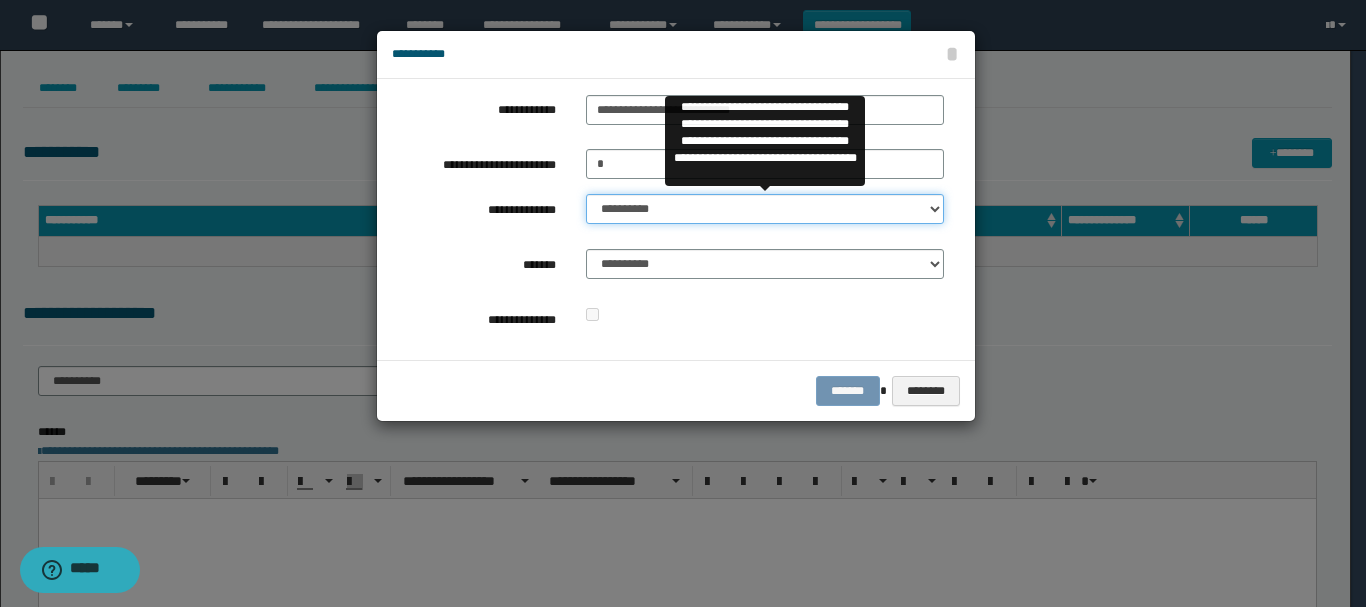 select on "**" 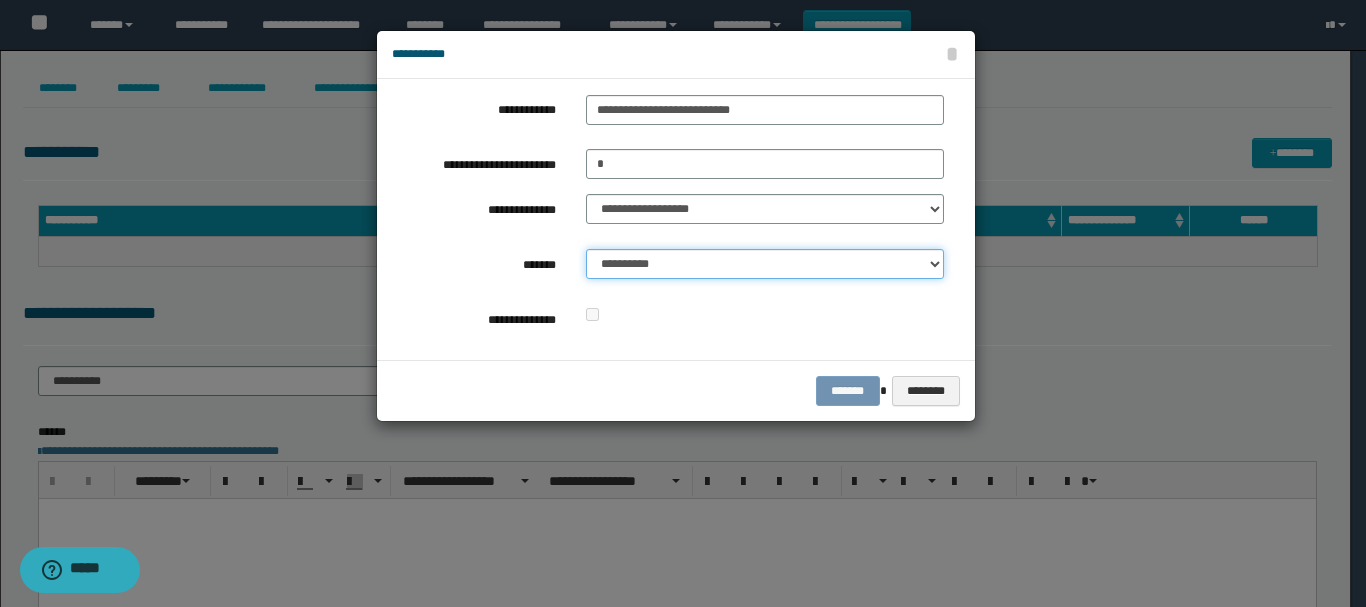 select on "*" 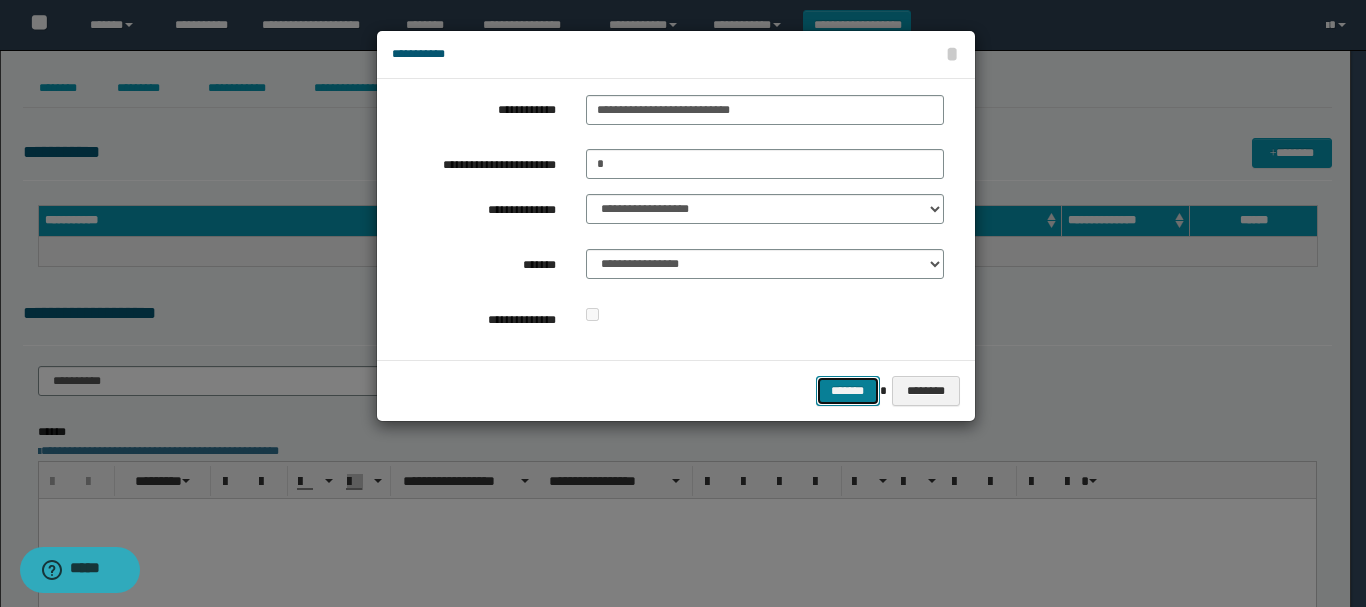type 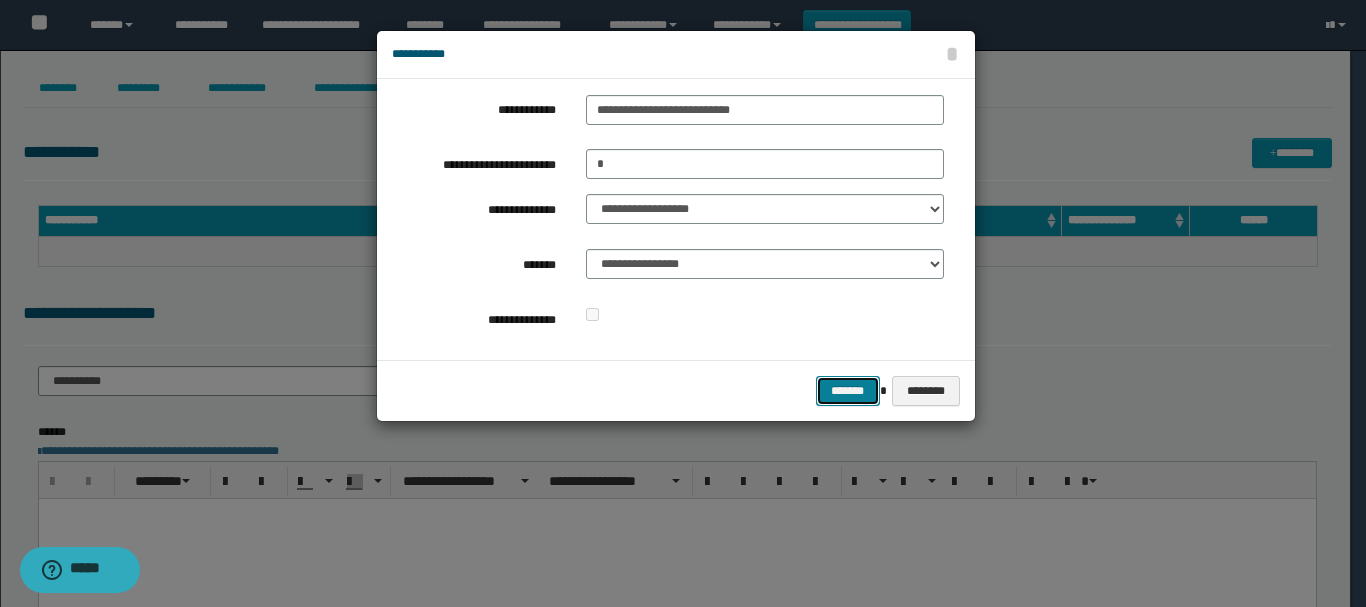 click on "*******" at bounding box center (848, 391) 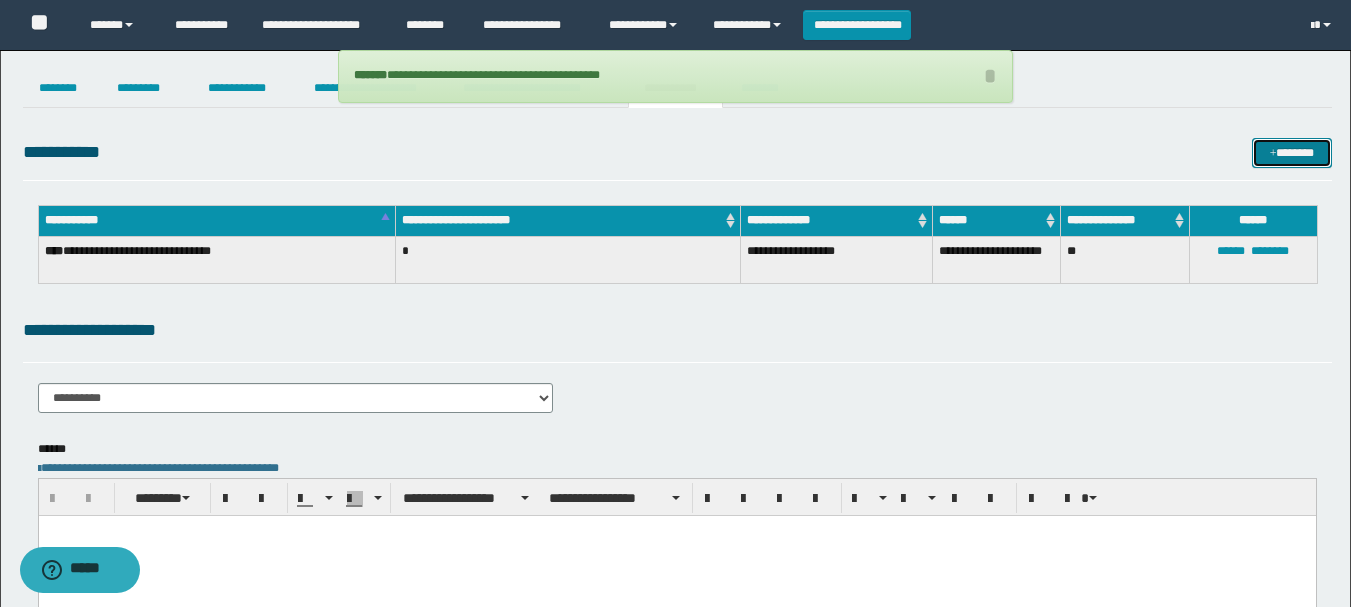 click on "*******" at bounding box center [1292, 153] 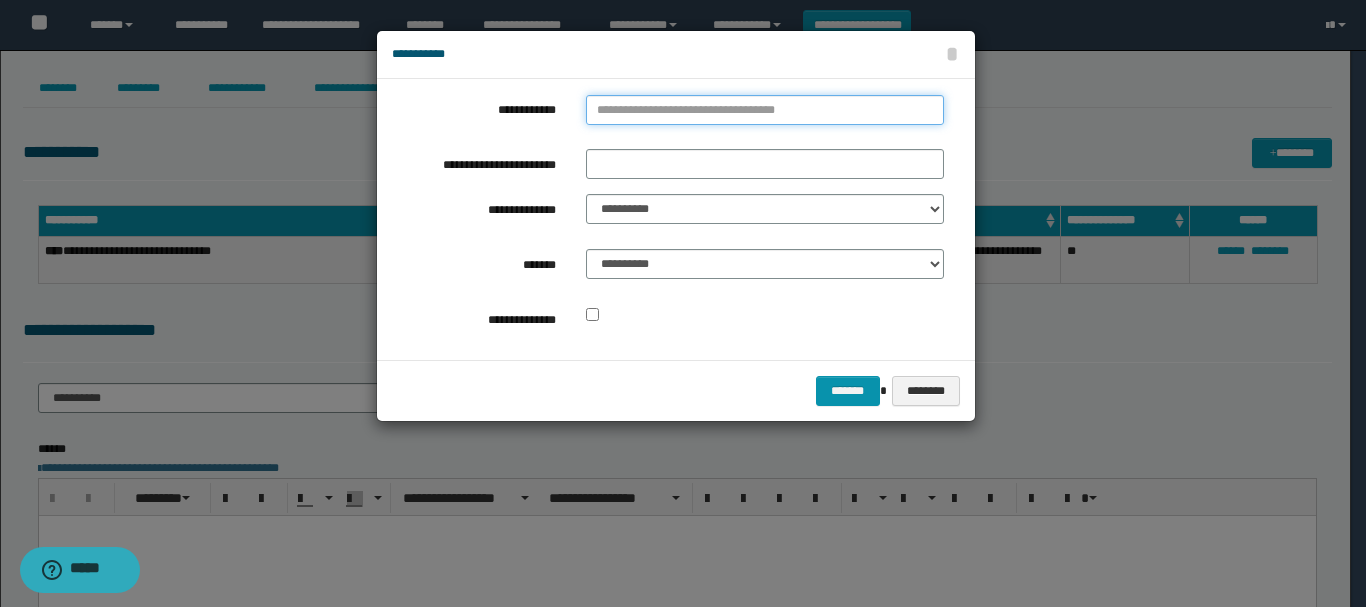 type on "**********" 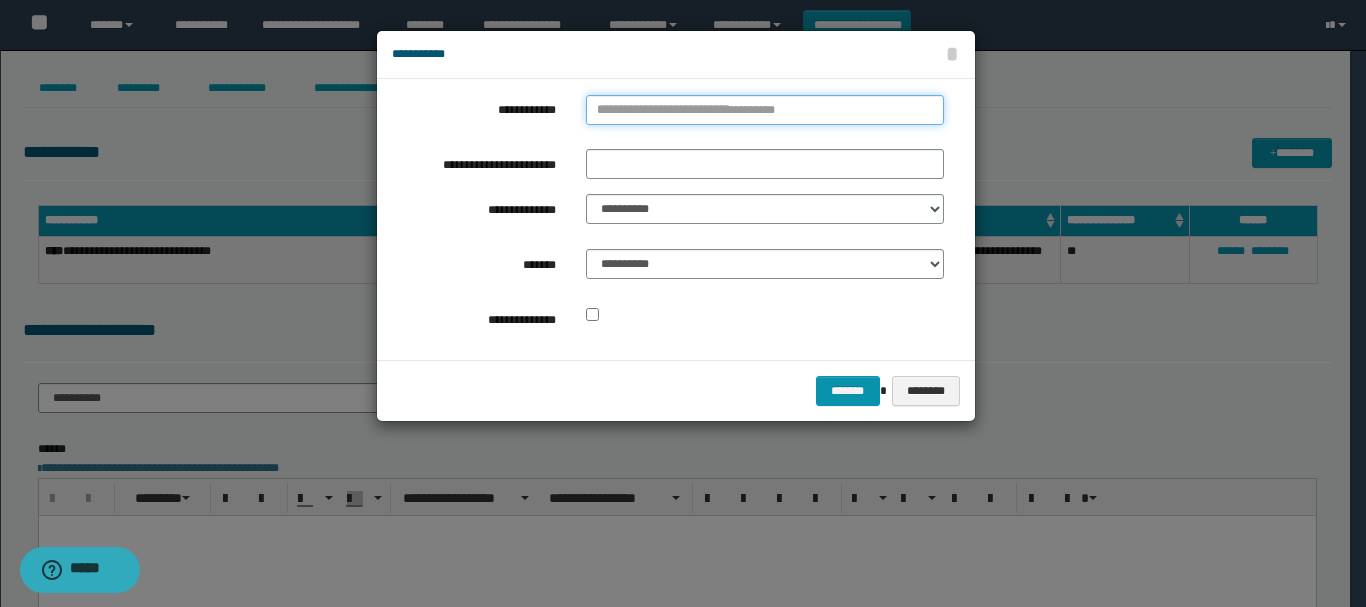 click on "**********" at bounding box center (765, 110) 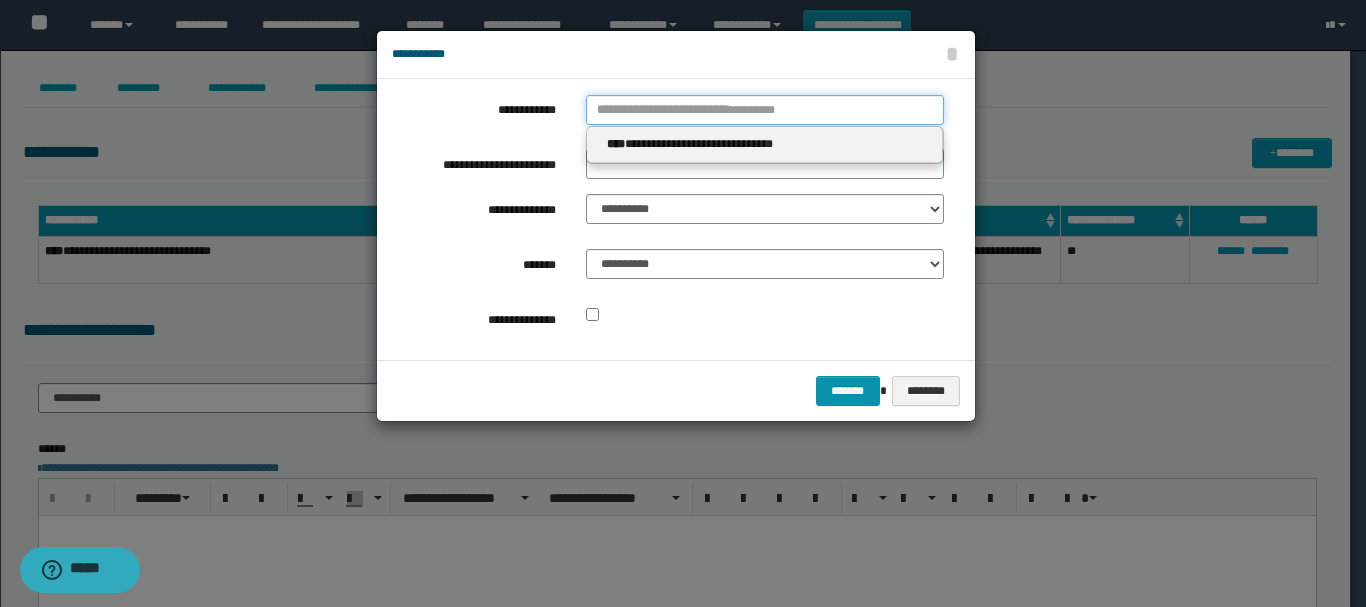 type 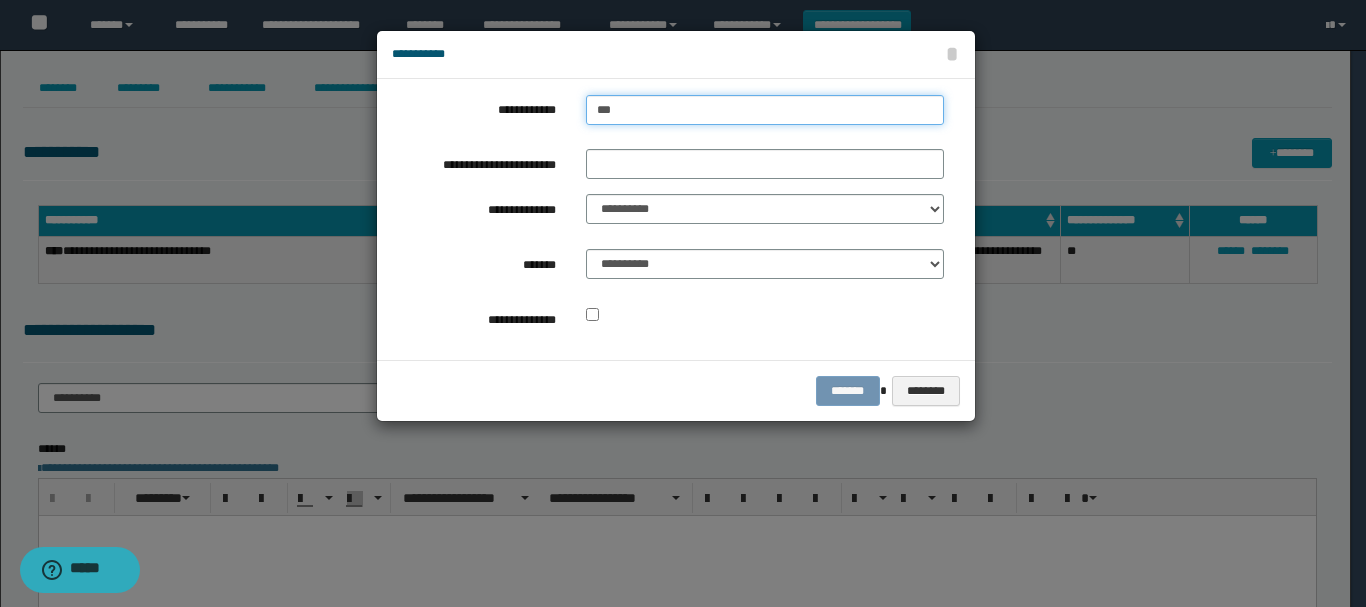 type on "****" 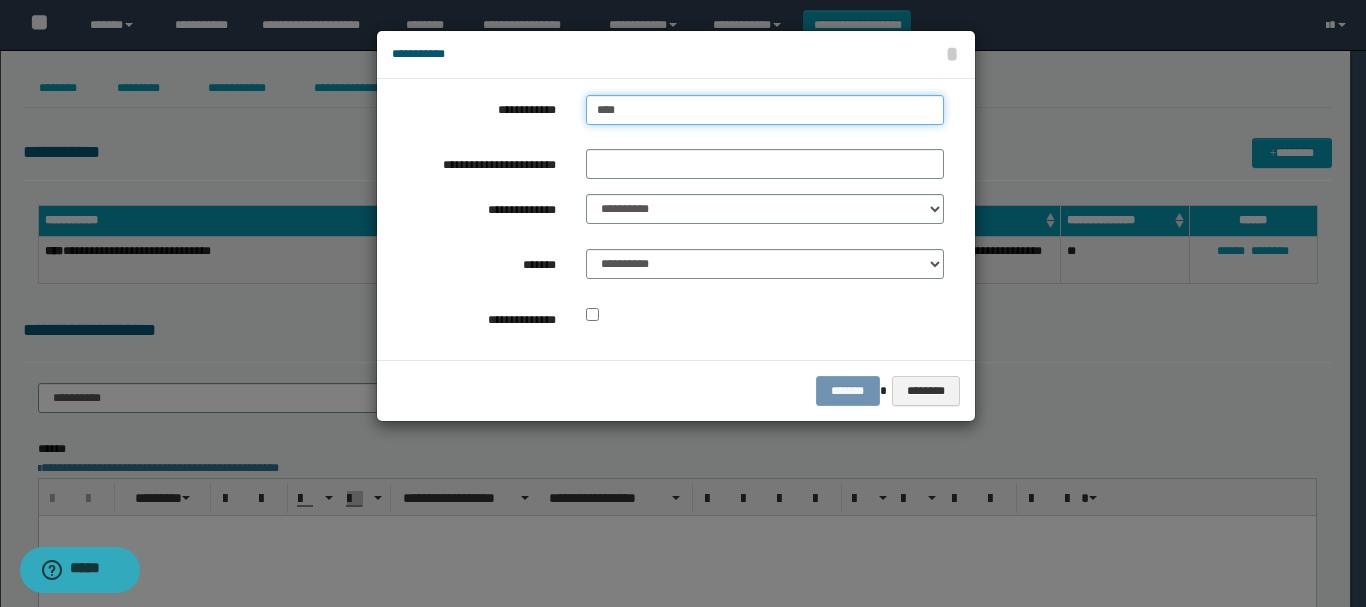 type on "****" 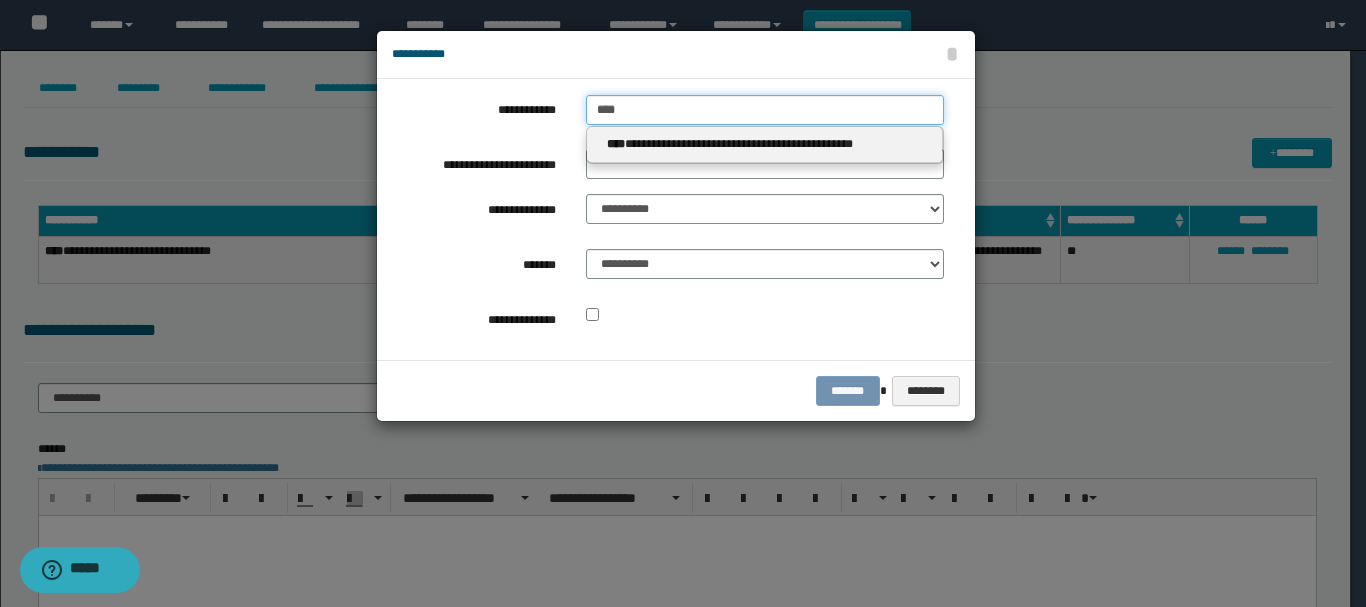 type on "****" 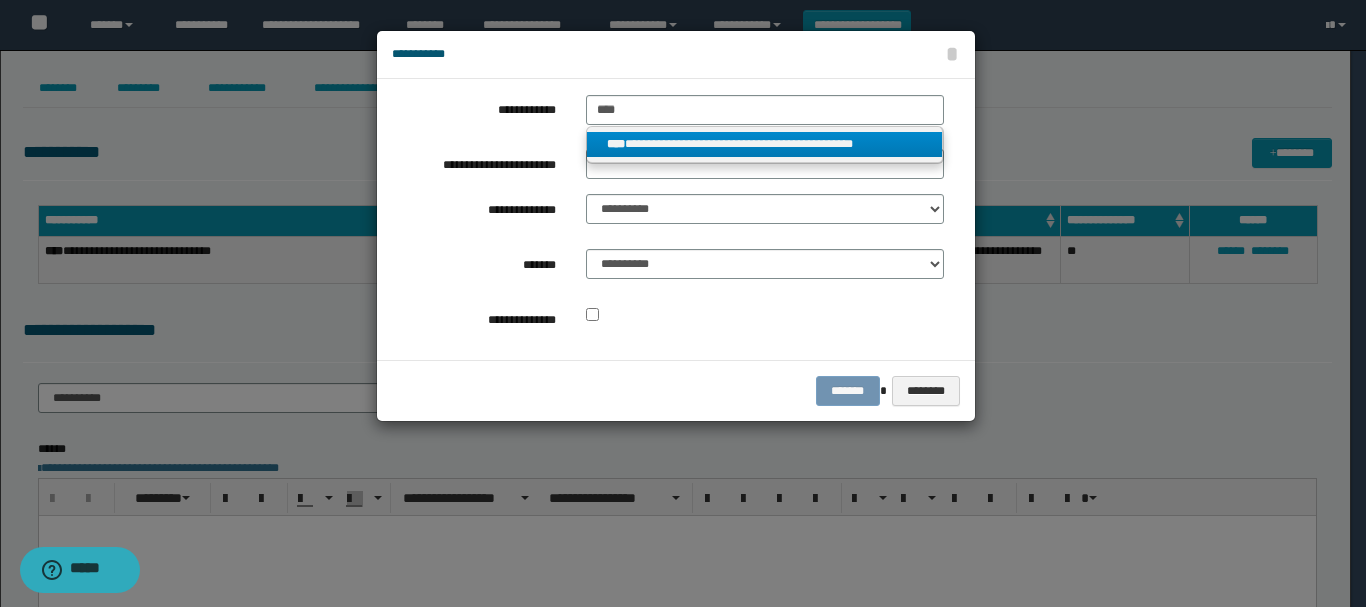 click on "****" at bounding box center [616, 144] 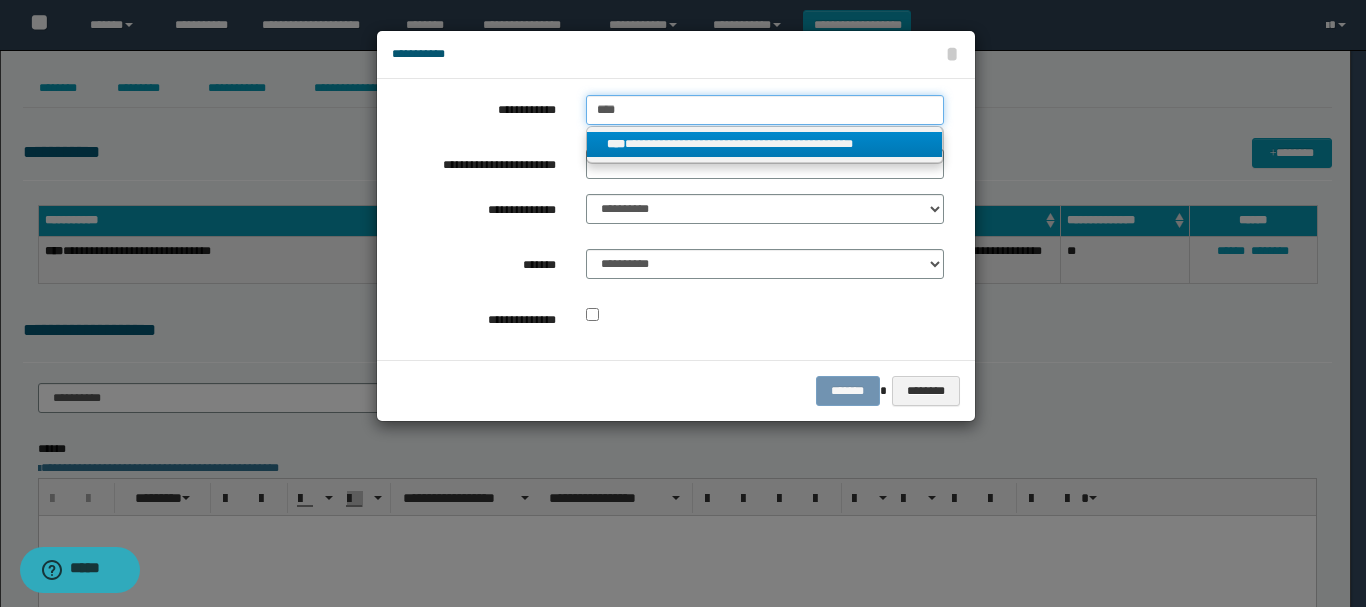 type 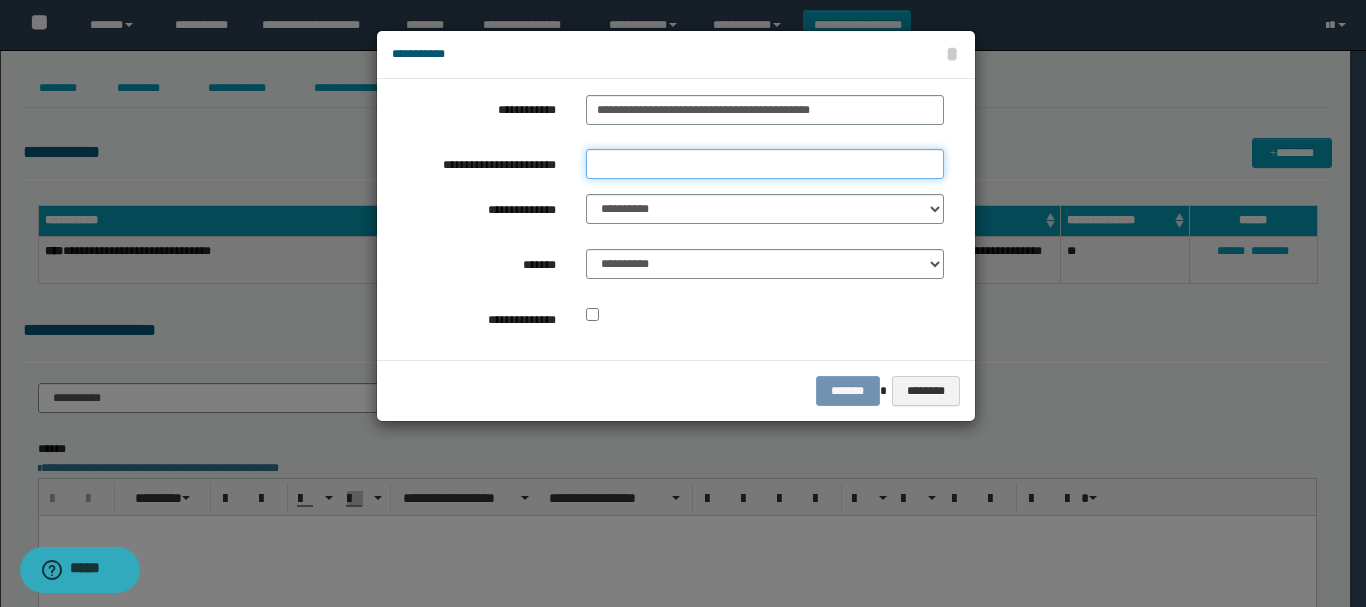 click on "**********" at bounding box center [765, 164] 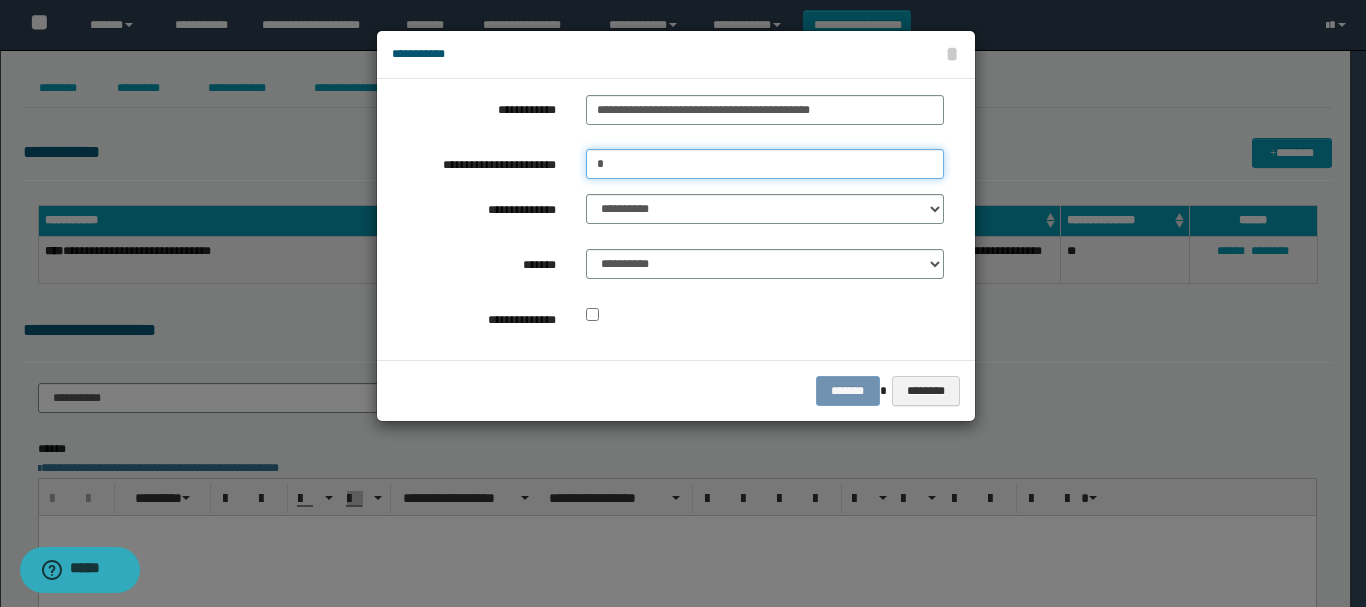 type on "*" 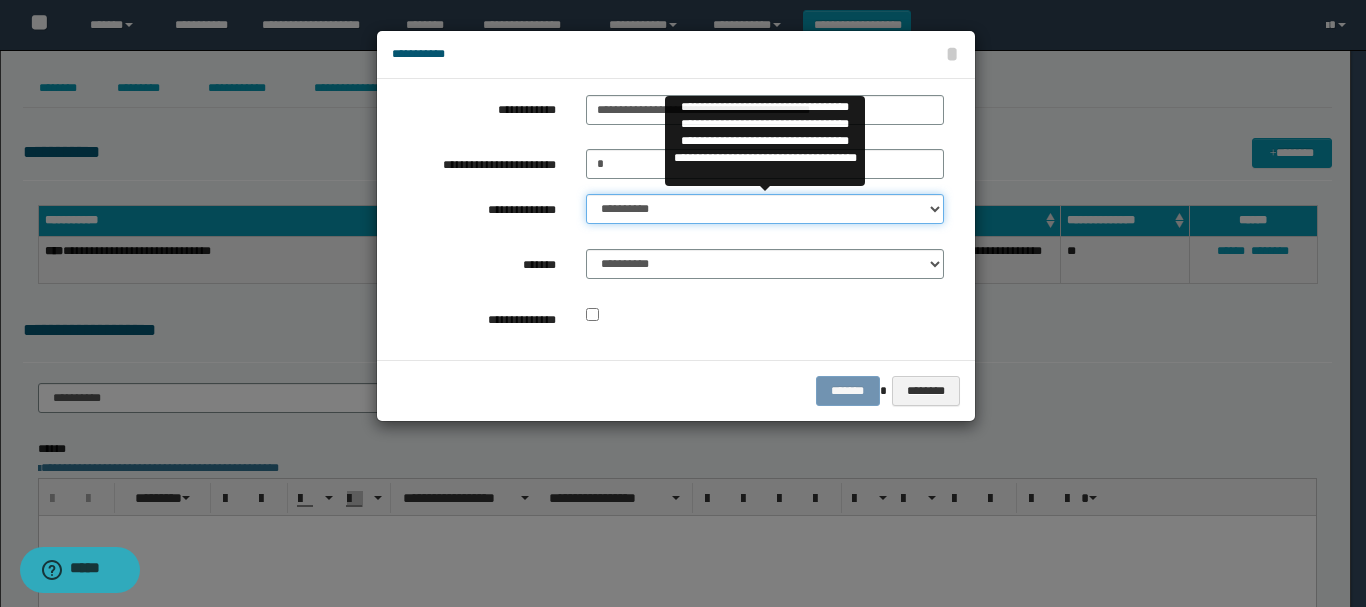 select on "**" 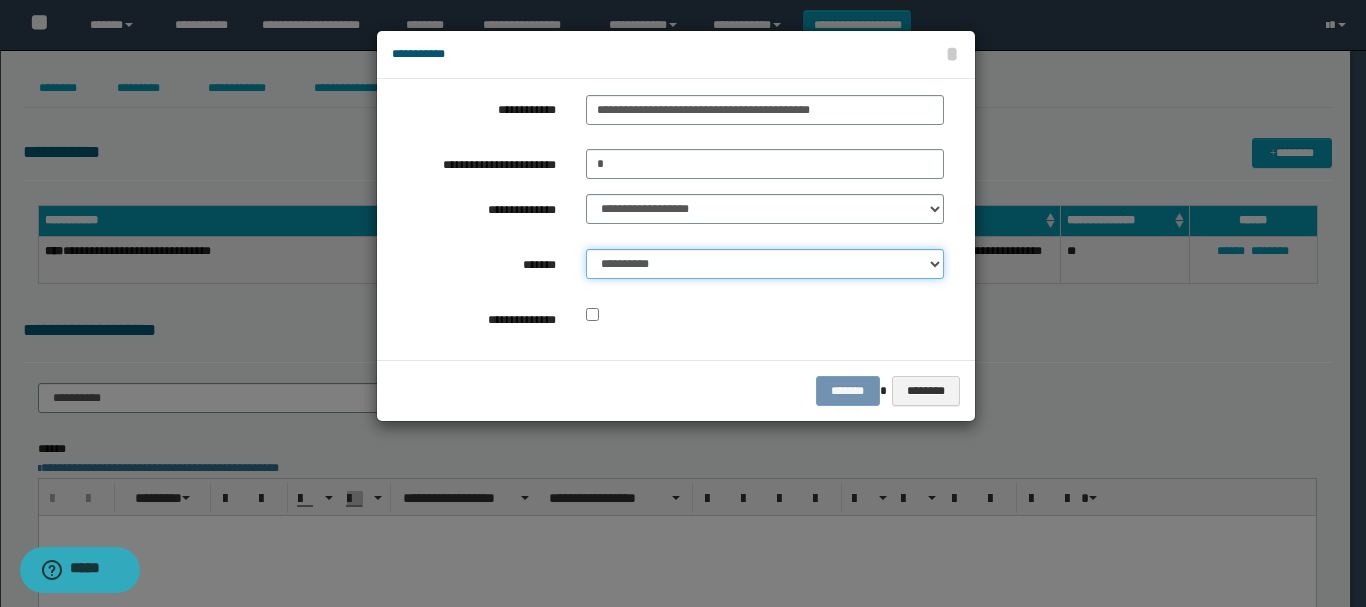 select on "*" 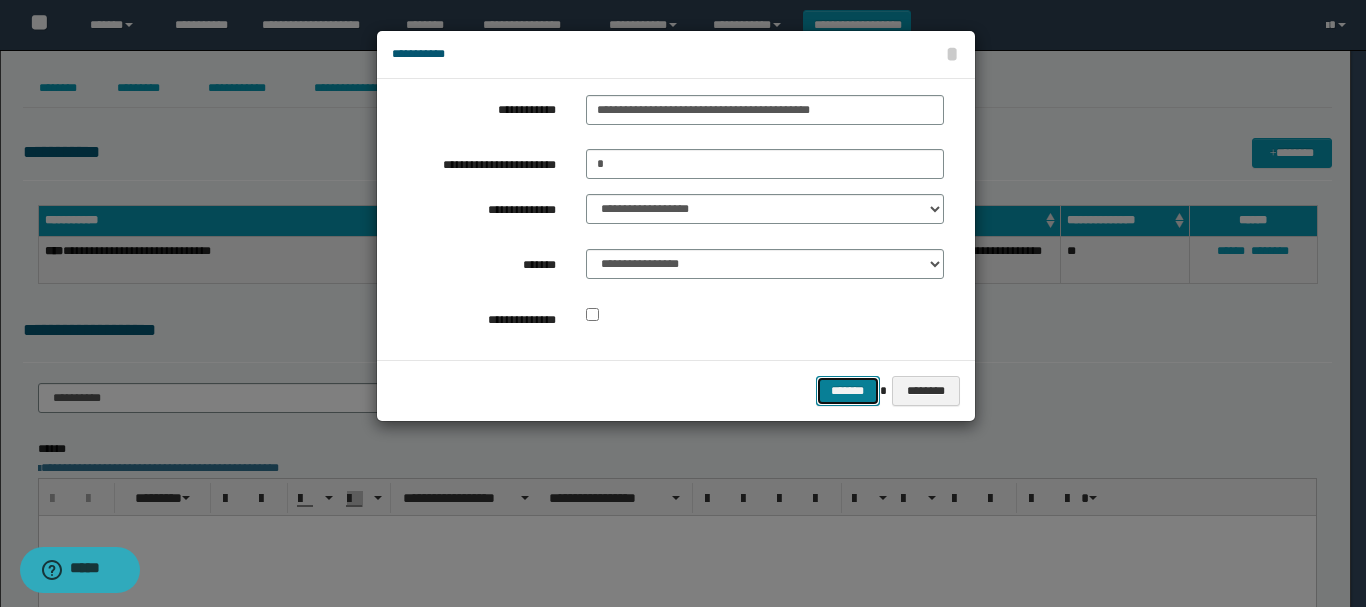 click on "*******" at bounding box center [848, 391] 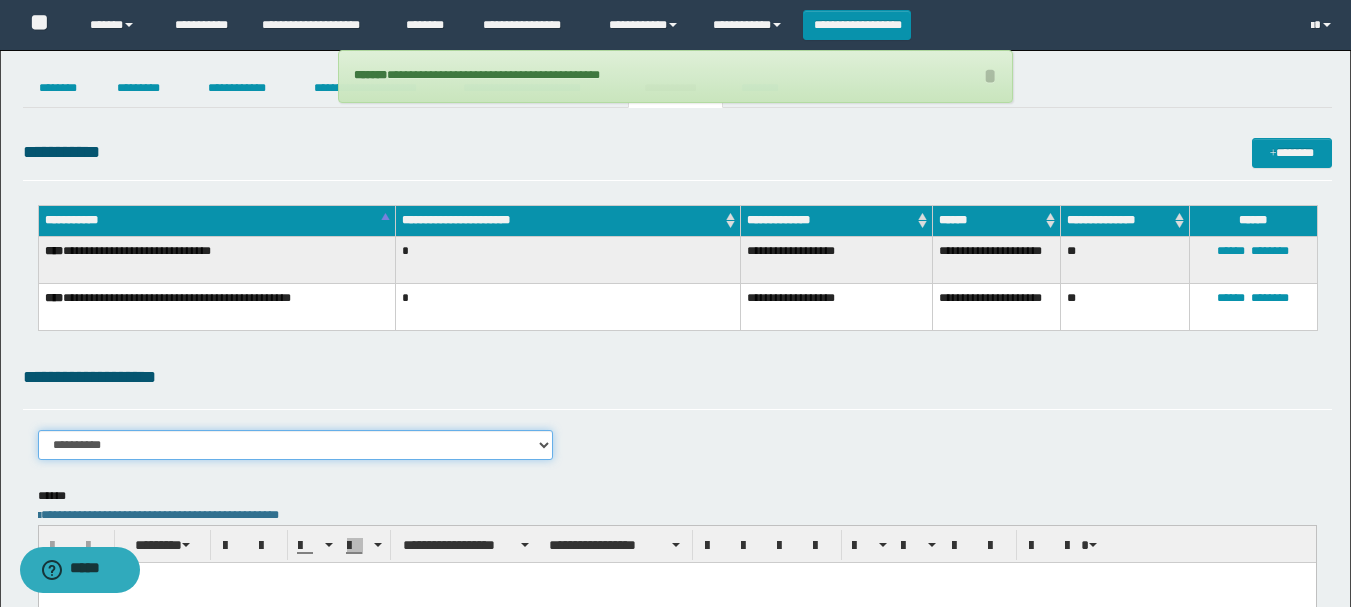 click on "**********" at bounding box center (296, 445) 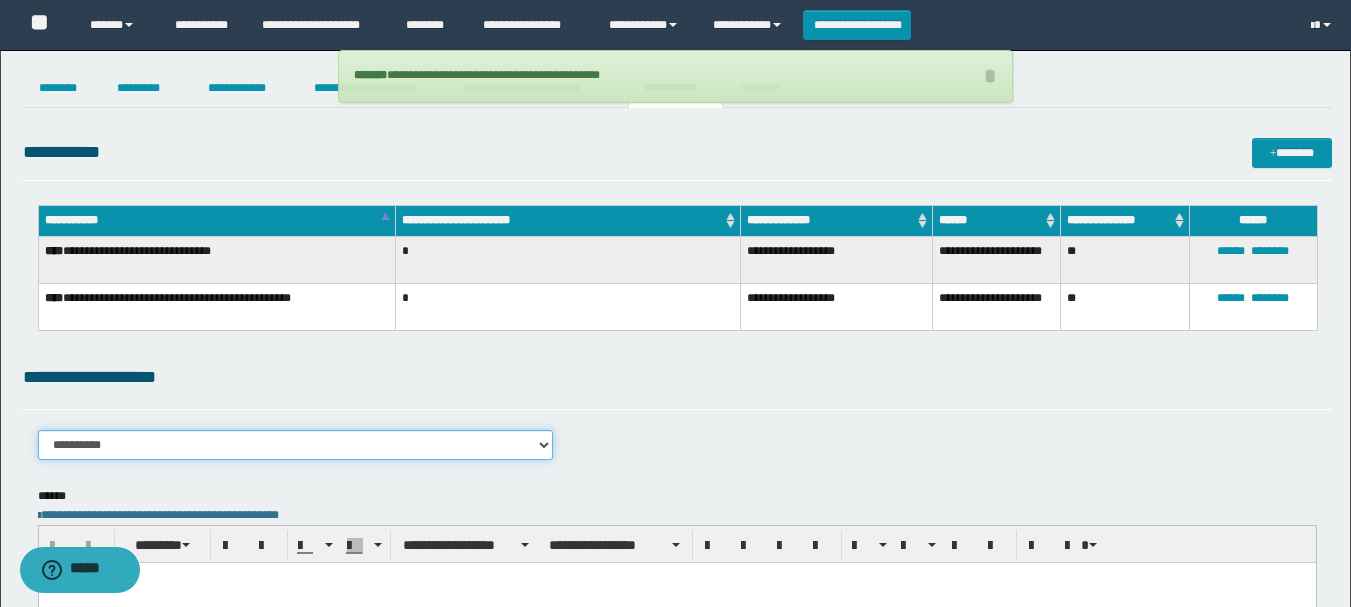 select on "****" 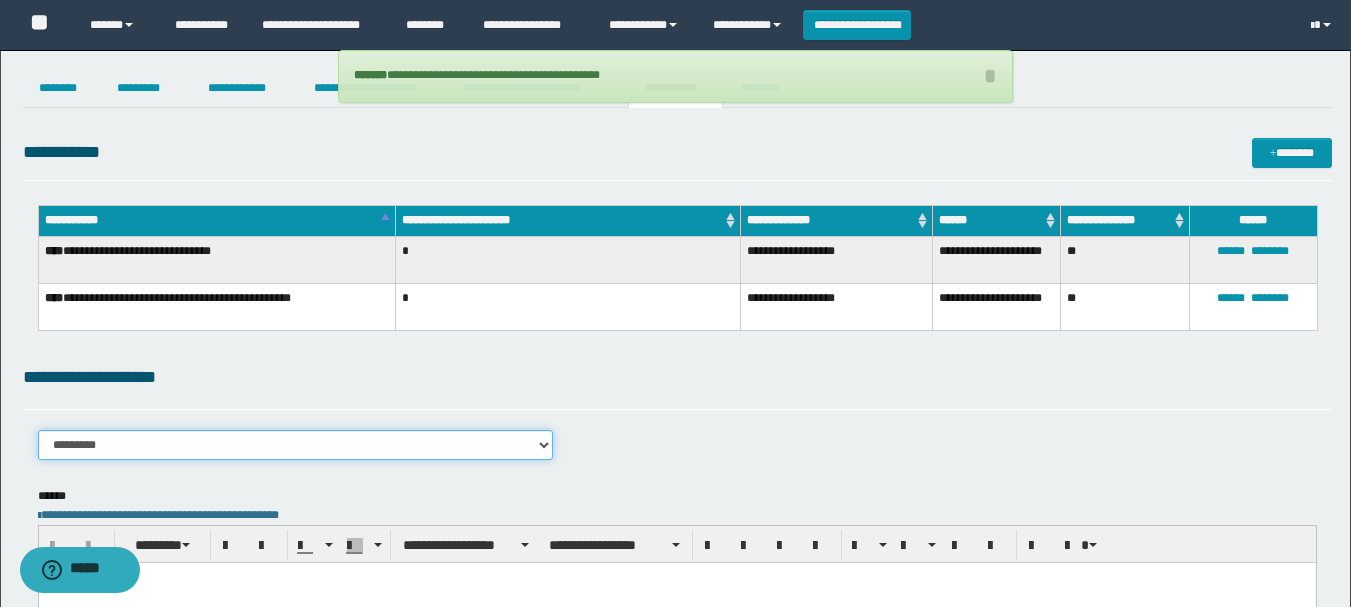 click on "**********" at bounding box center (296, 445) 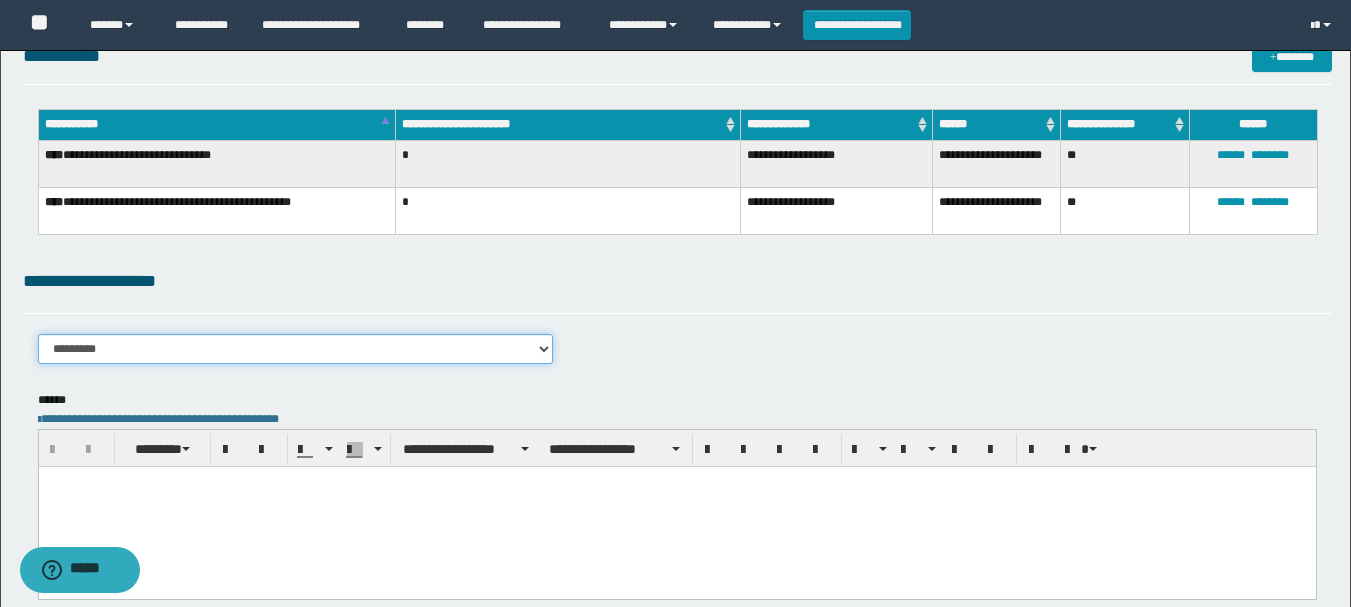 scroll, scrollTop: 300, scrollLeft: 0, axis: vertical 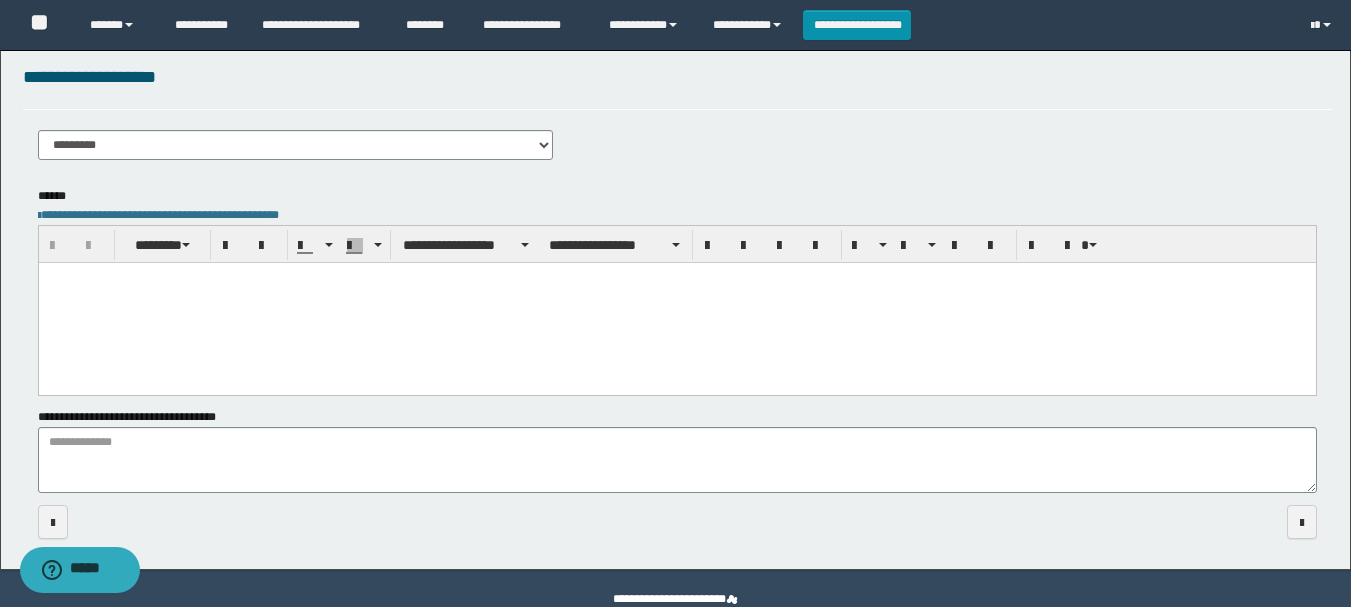 click at bounding box center [676, 303] 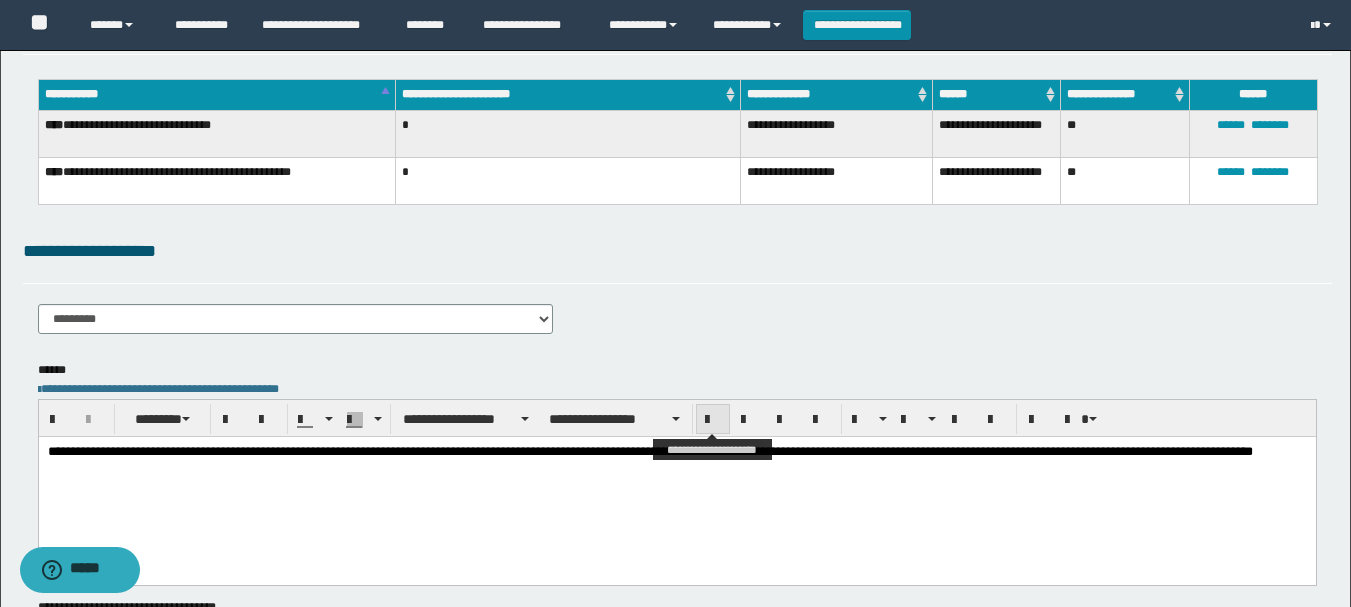 scroll, scrollTop: 0, scrollLeft: 0, axis: both 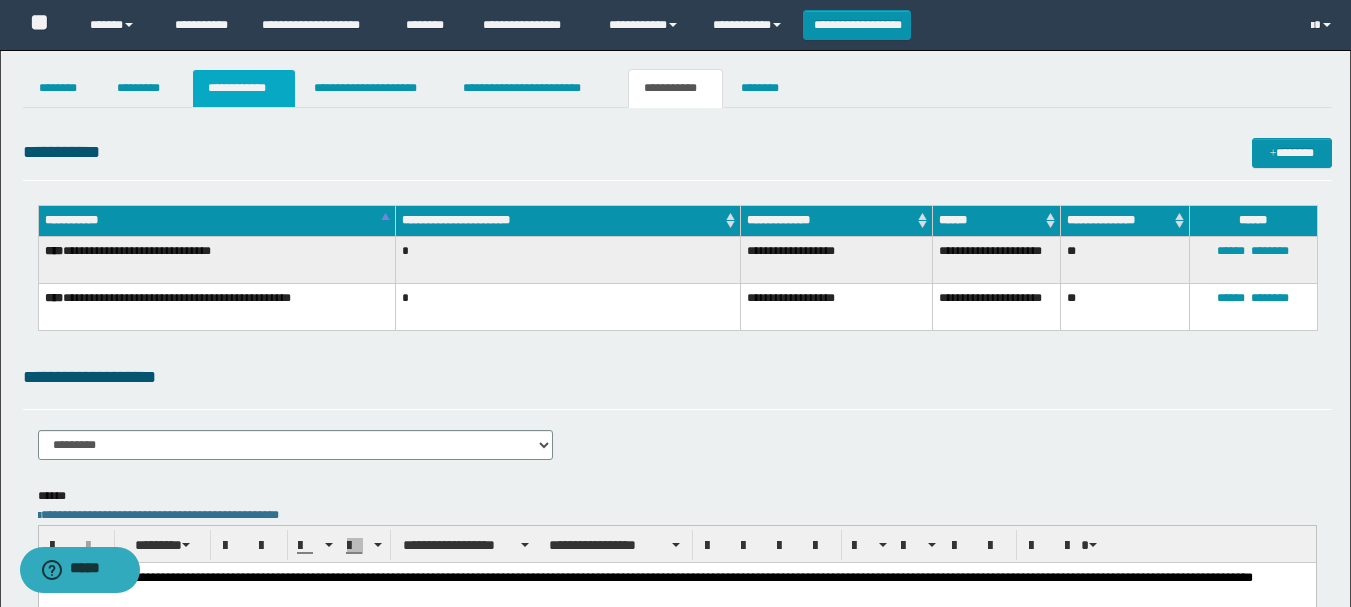 click on "**********" at bounding box center [244, 88] 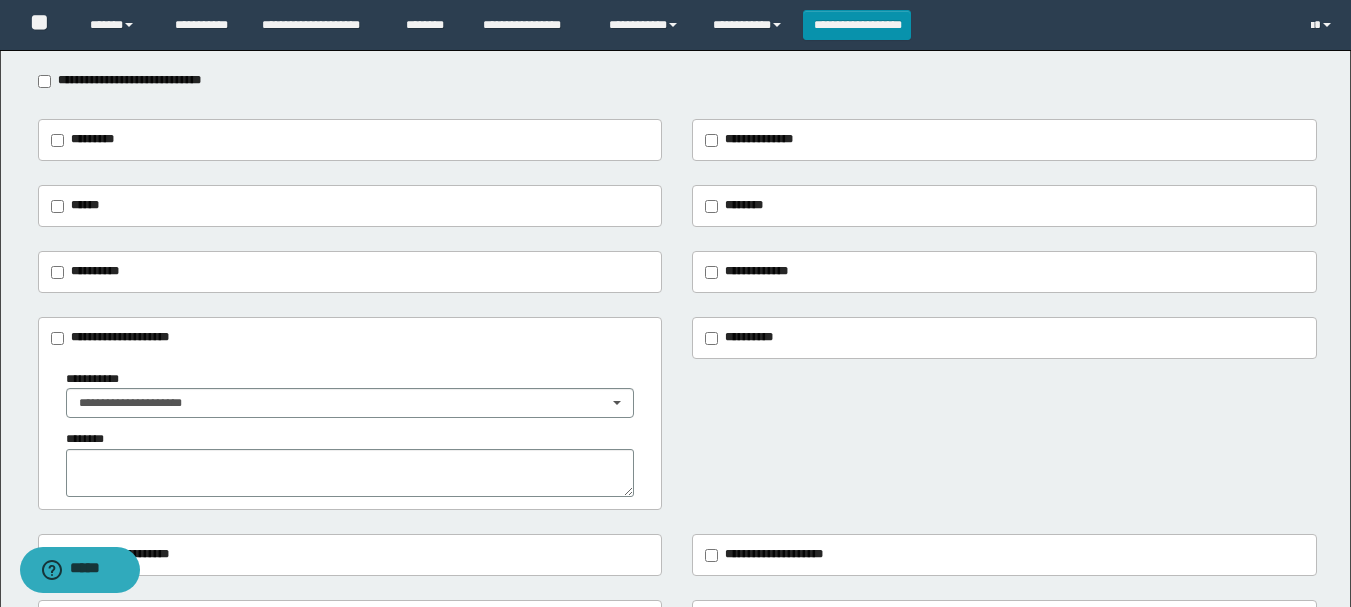 scroll, scrollTop: 200, scrollLeft: 0, axis: vertical 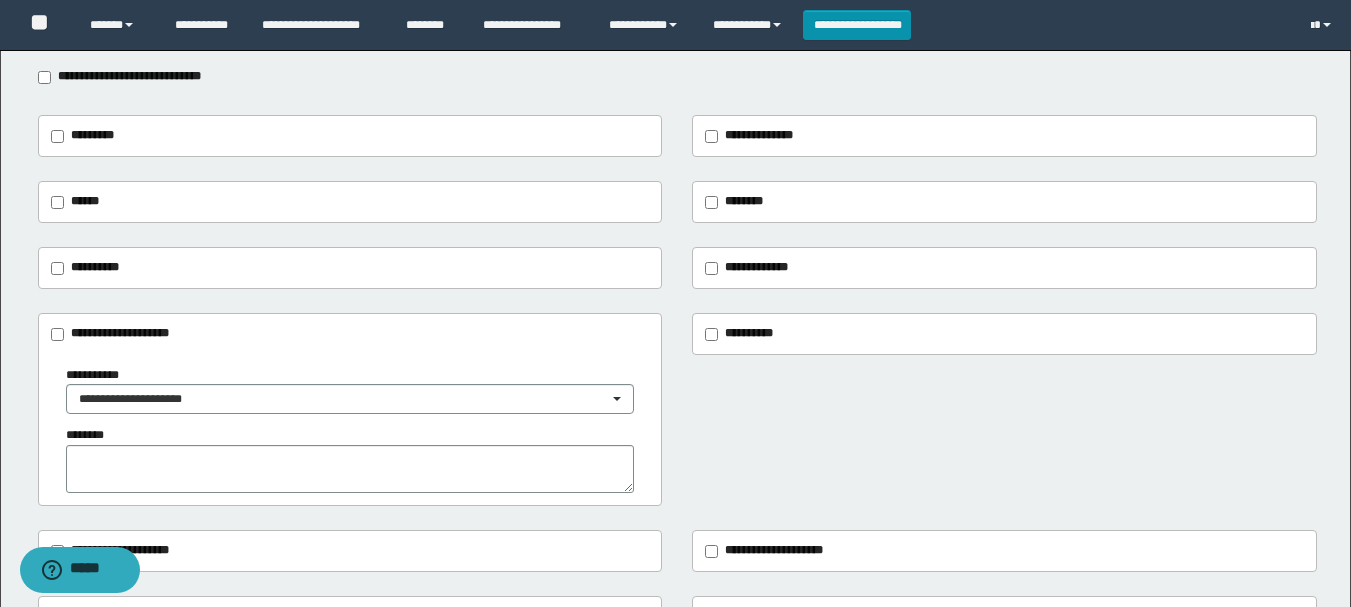 drag, startPoint x: 186, startPoint y: 383, endPoint x: 183, endPoint y: 396, distance: 13.341664 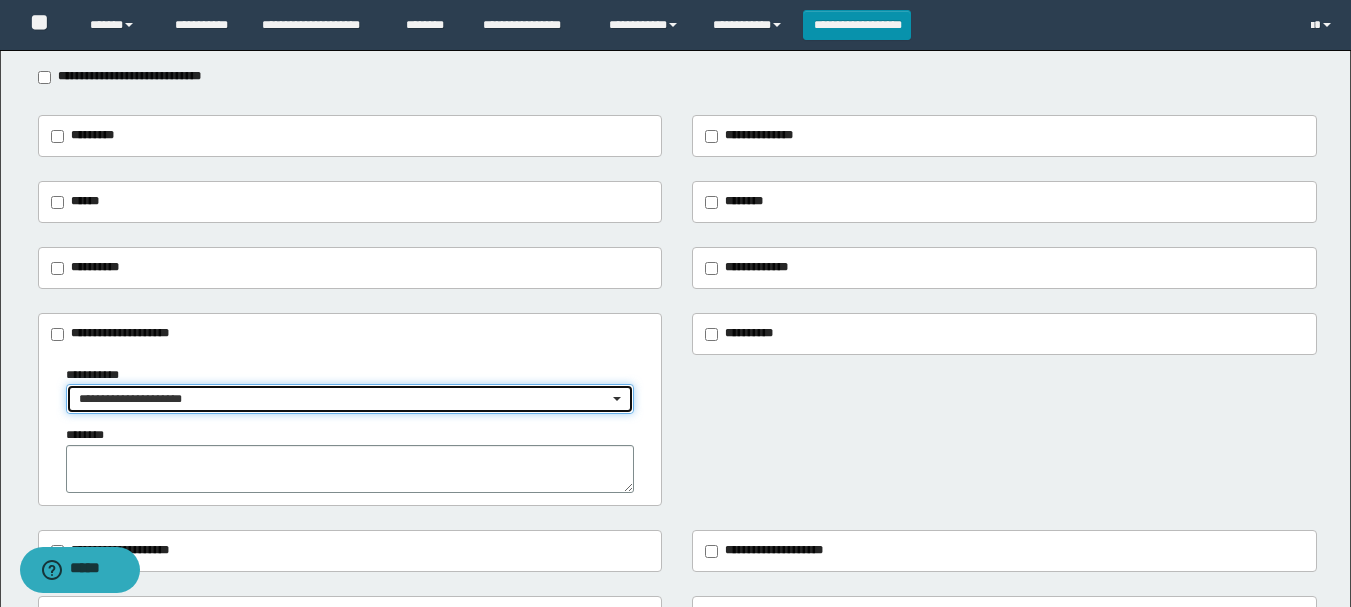 click on "**********" at bounding box center (344, 399) 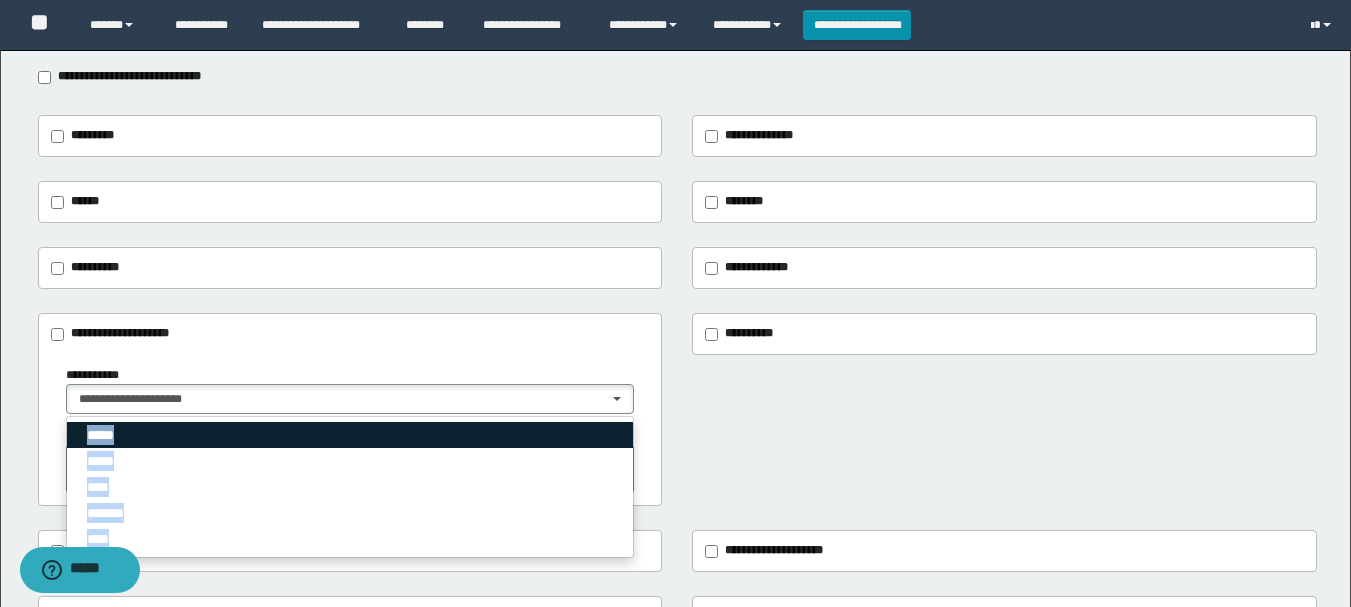 click on "*****" at bounding box center [350, 435] 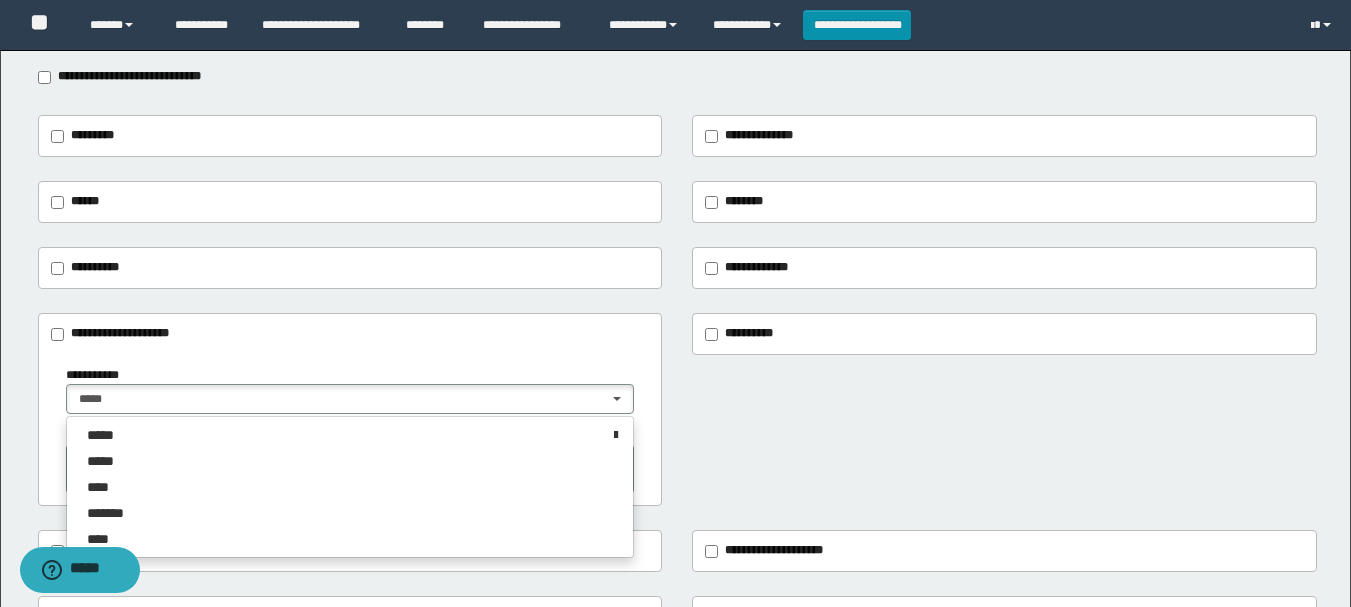 click on "**********" at bounding box center (677, 410) 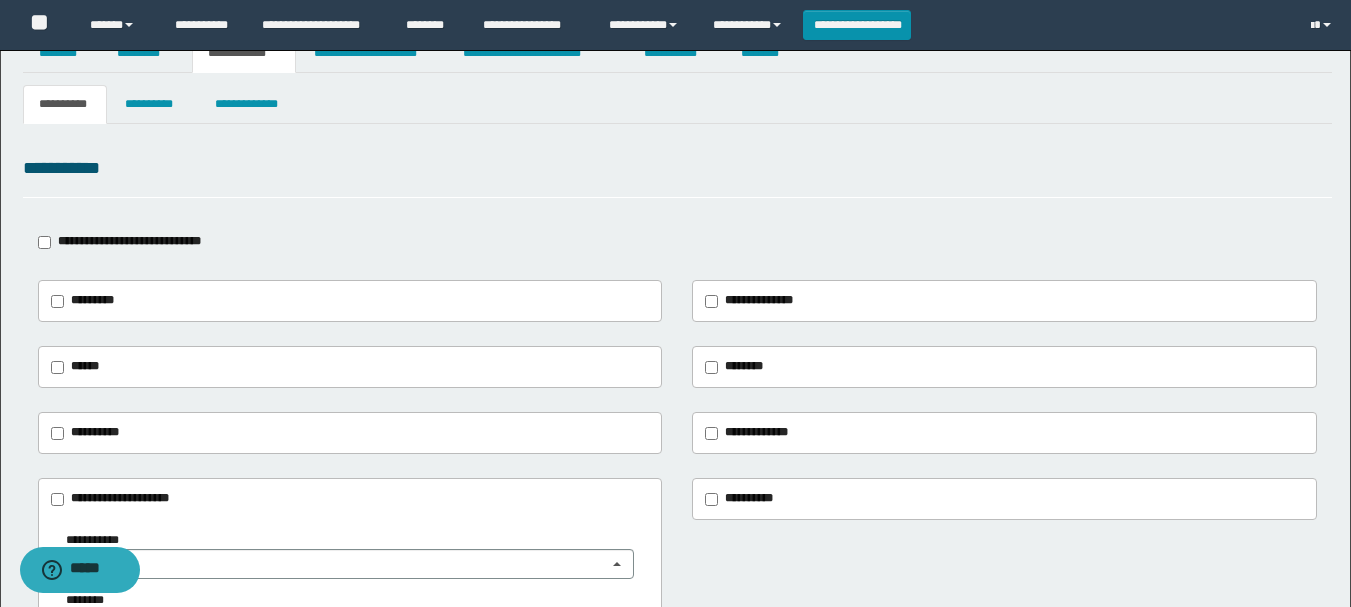 scroll, scrollTop: 0, scrollLeft: 0, axis: both 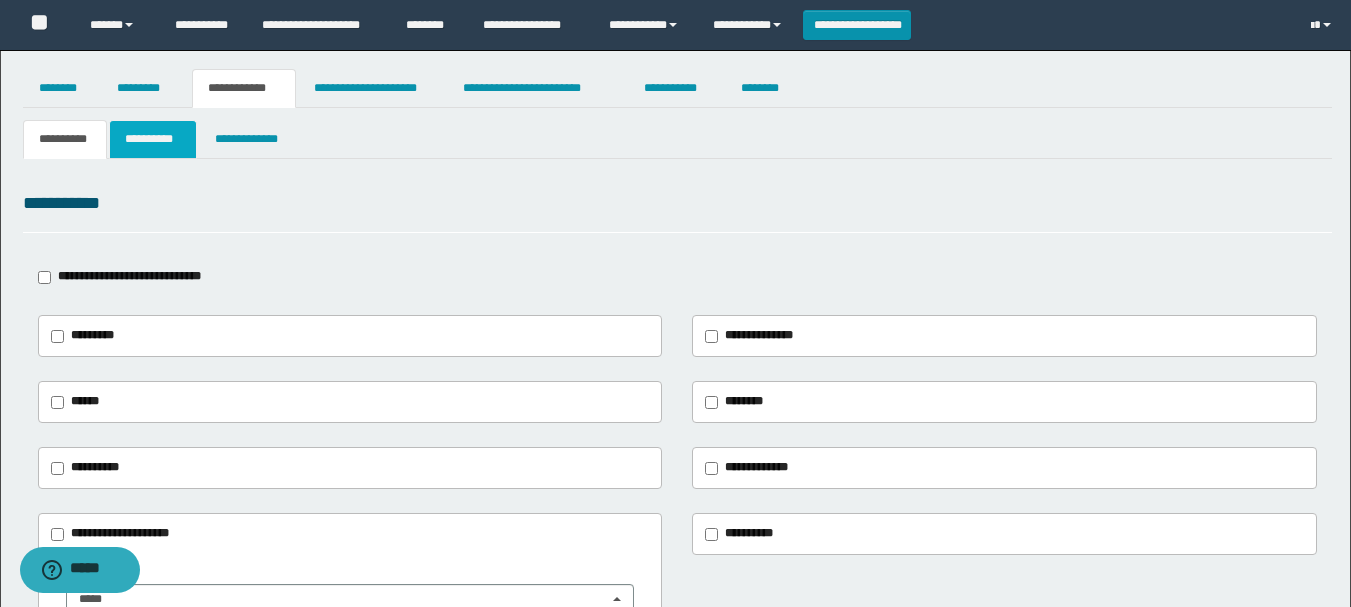 click on "**********" at bounding box center [153, 139] 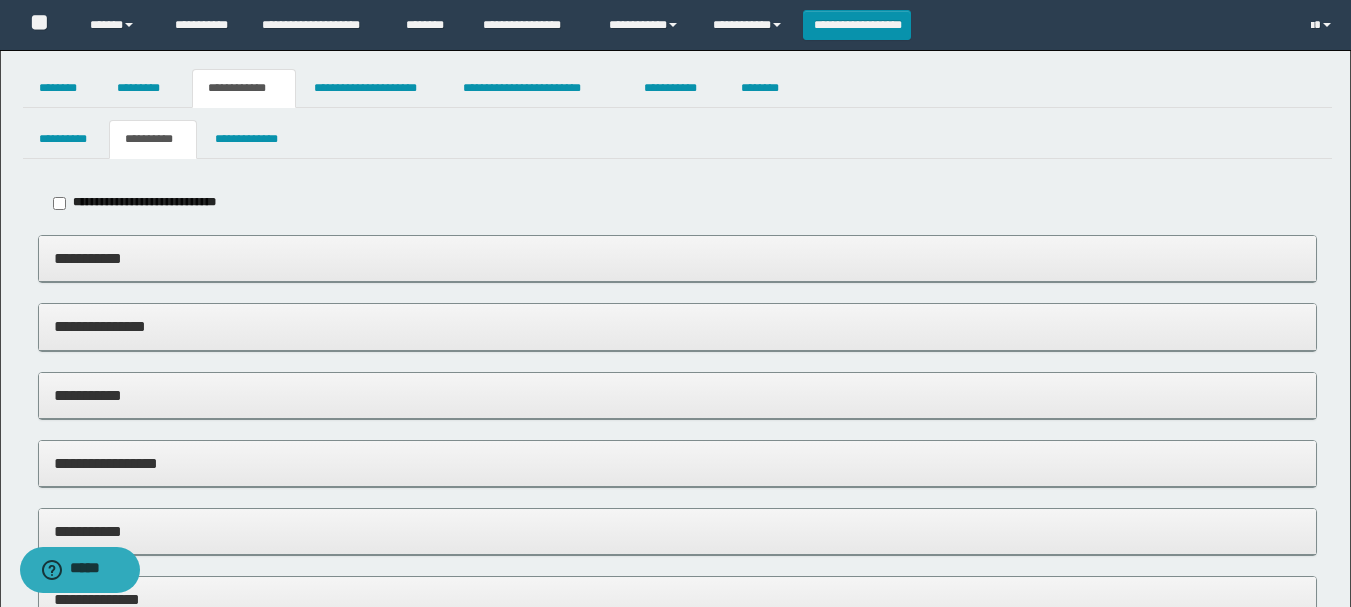 click on "**********" at bounding box center (677, 464) 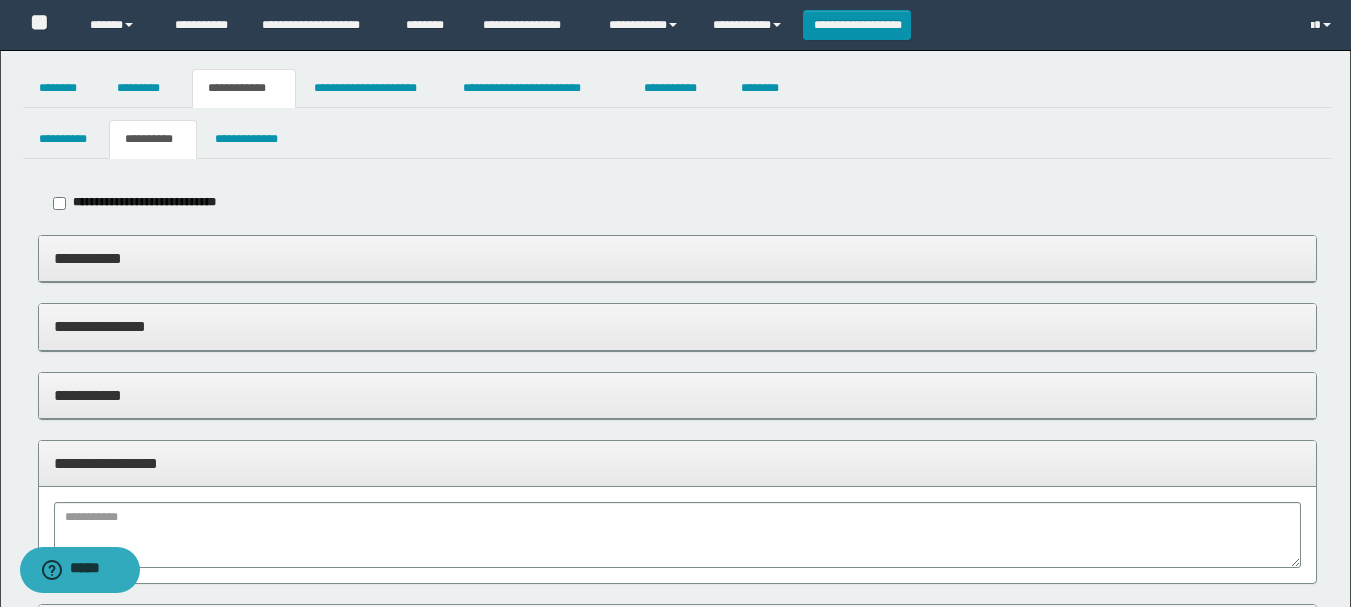 click on "**********" at bounding box center (677, 395) 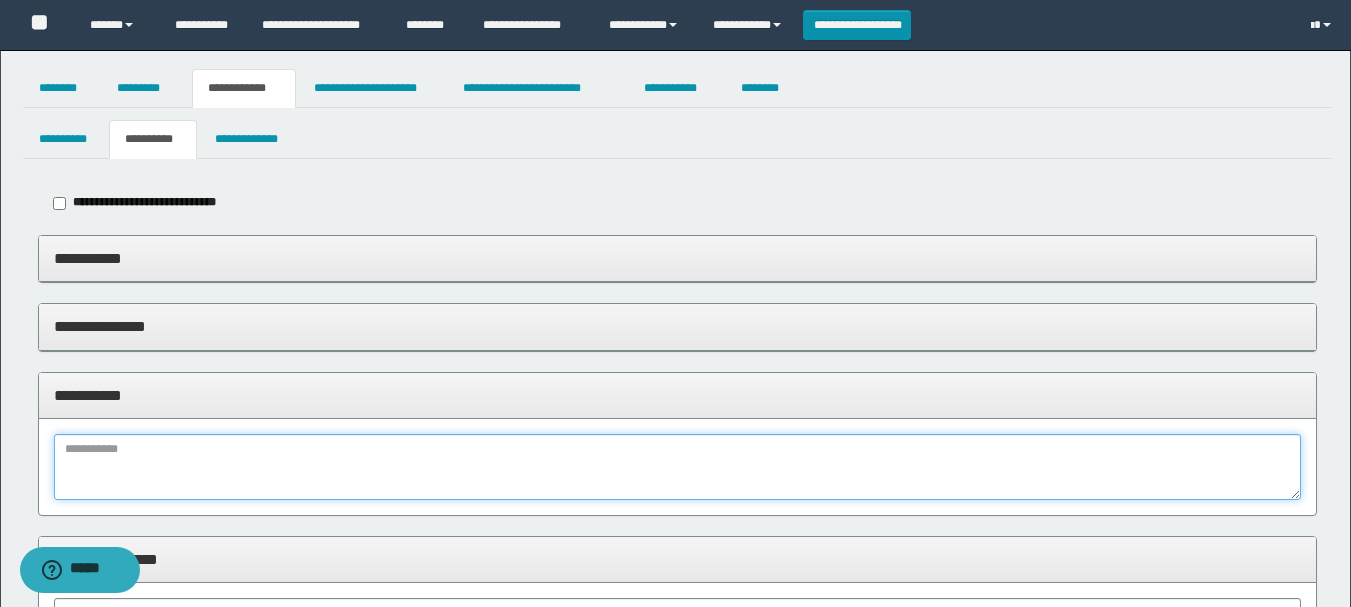 click at bounding box center (677, 467) 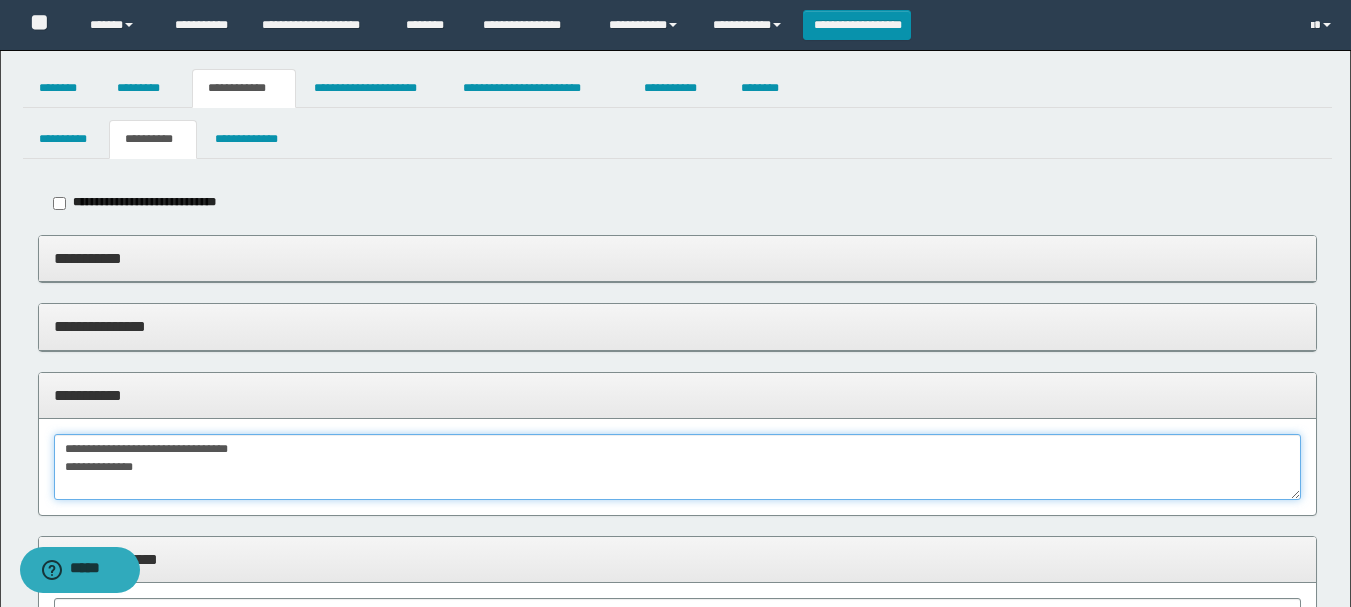type on "**********" 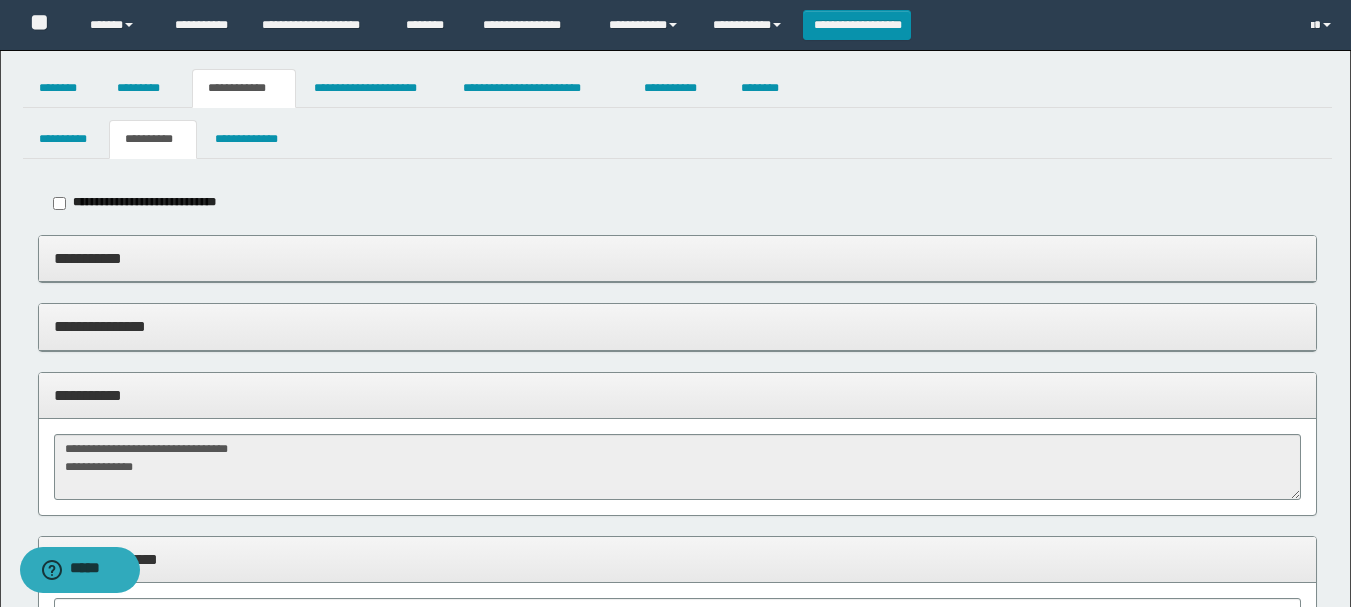click on "**********" at bounding box center (677, 395) 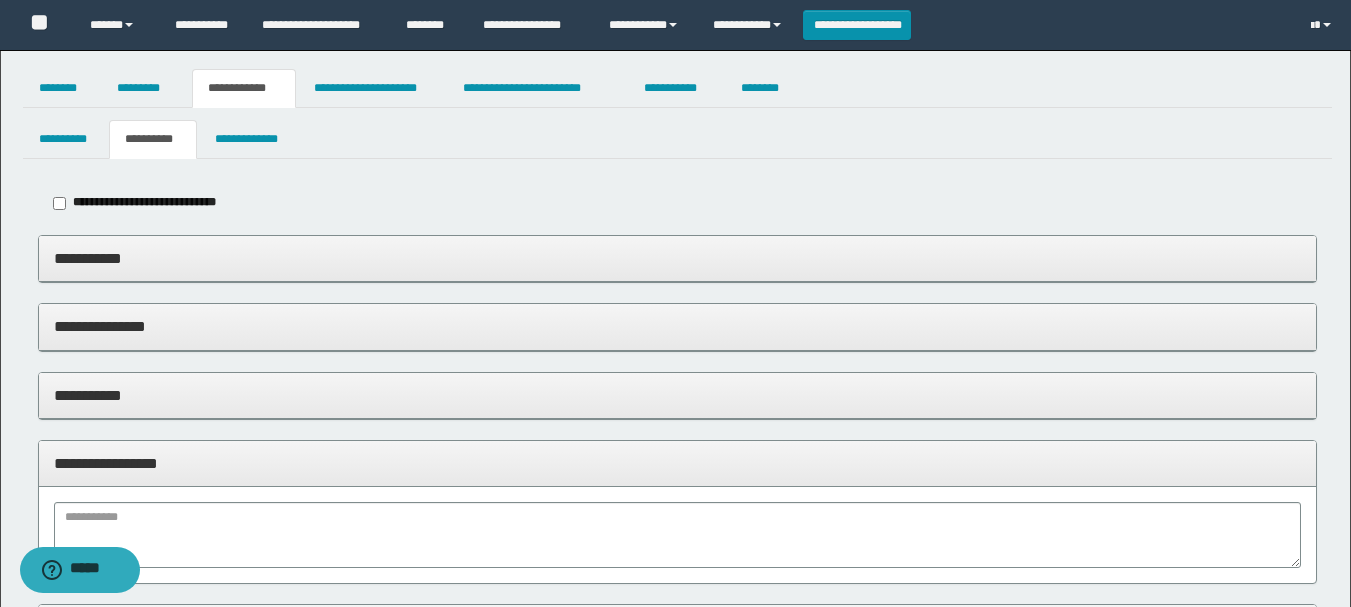 click on "**********" at bounding box center (677, 463) 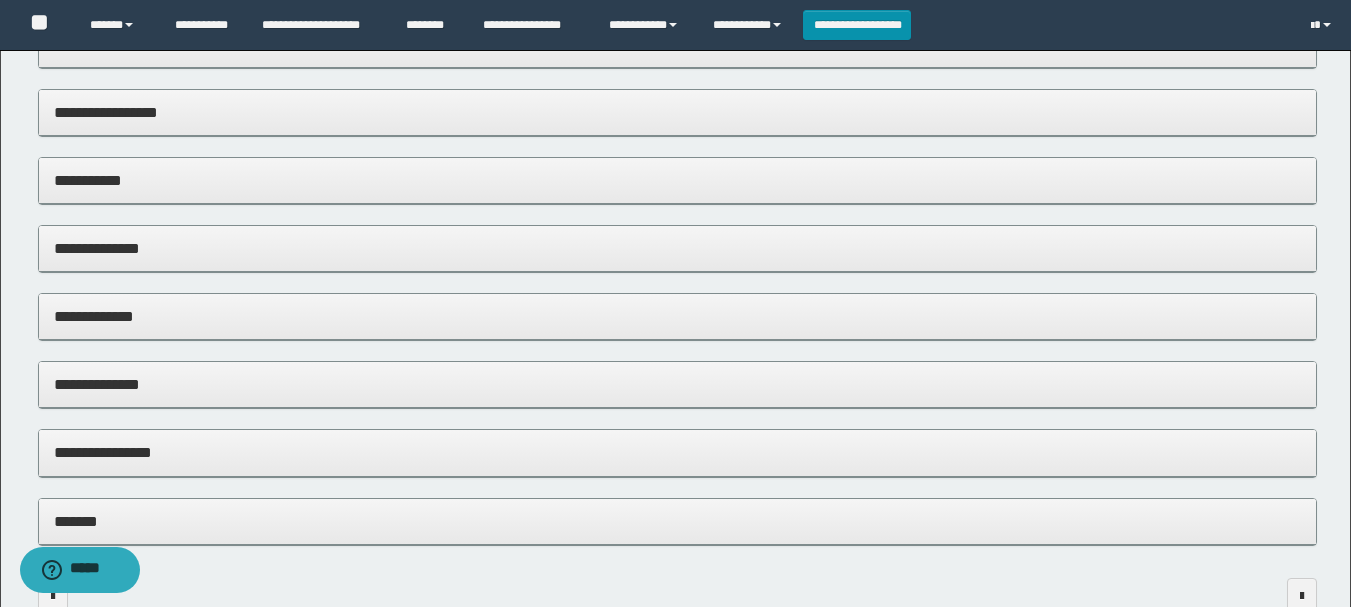 scroll, scrollTop: 400, scrollLeft: 0, axis: vertical 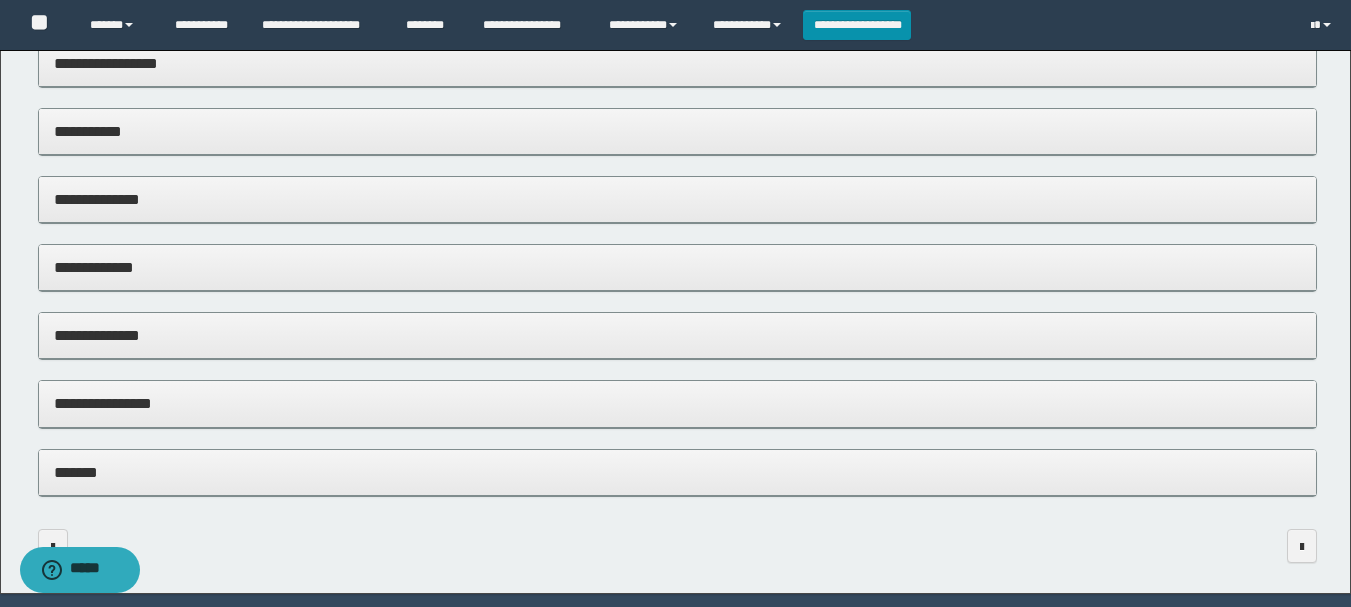 click on "**********" at bounding box center (677, 403) 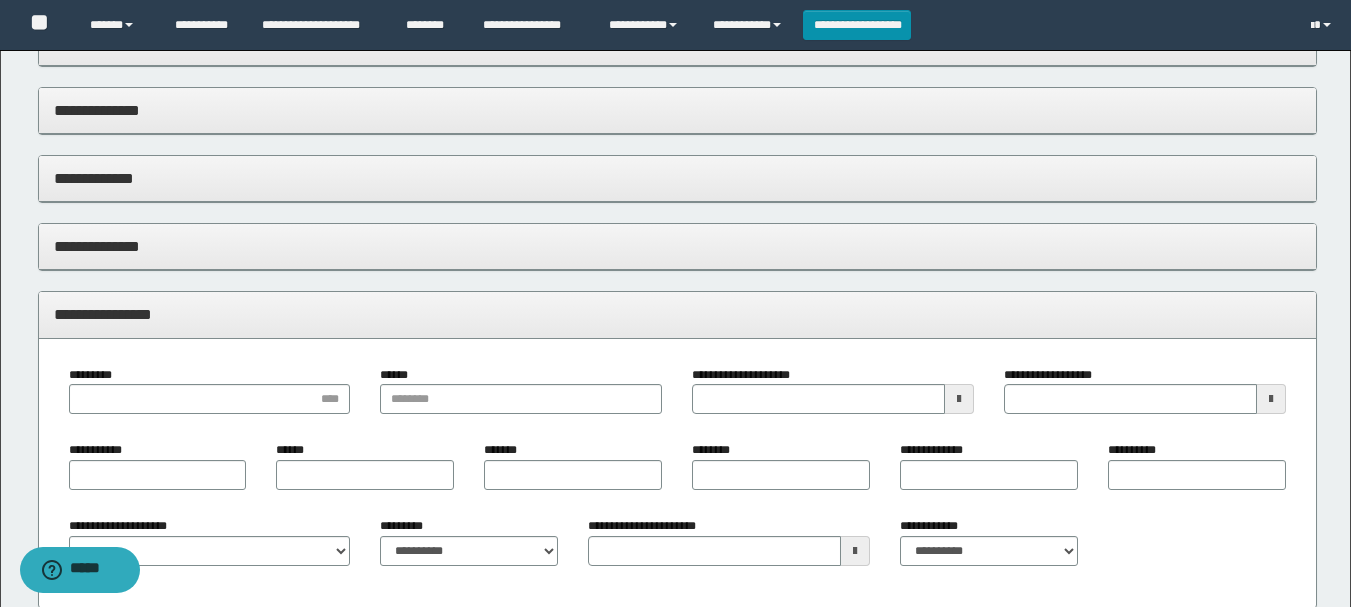 scroll, scrollTop: 700, scrollLeft: 0, axis: vertical 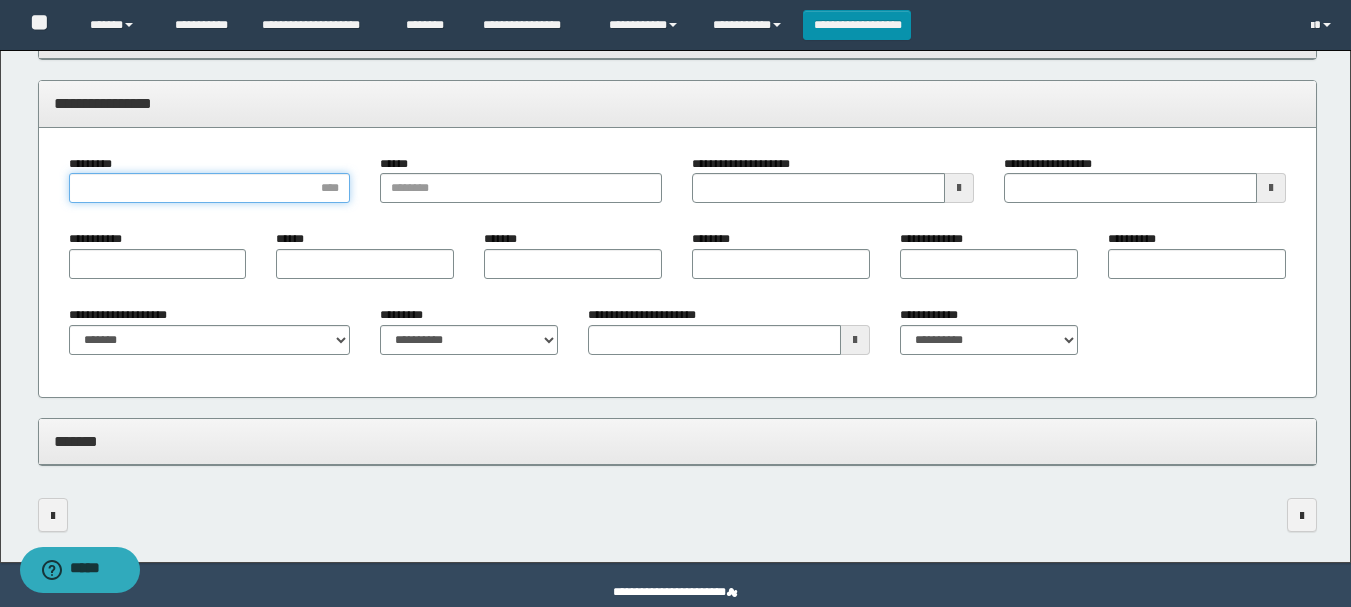 click on "*********" at bounding box center [210, 188] 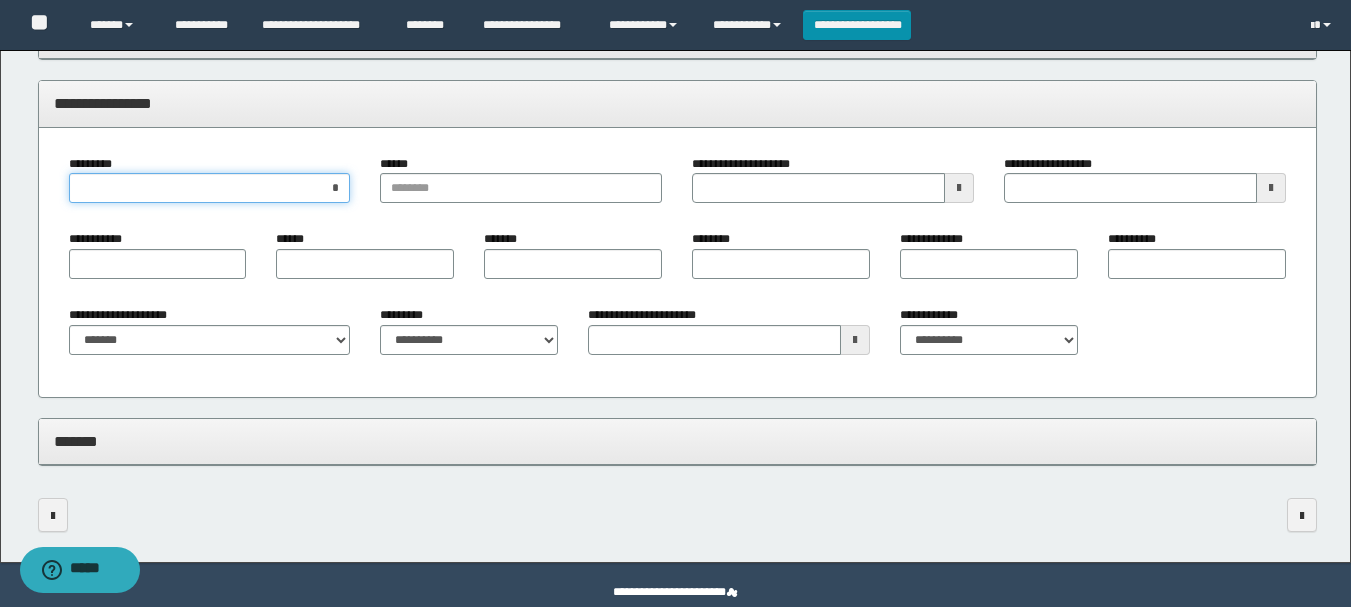 type on "**" 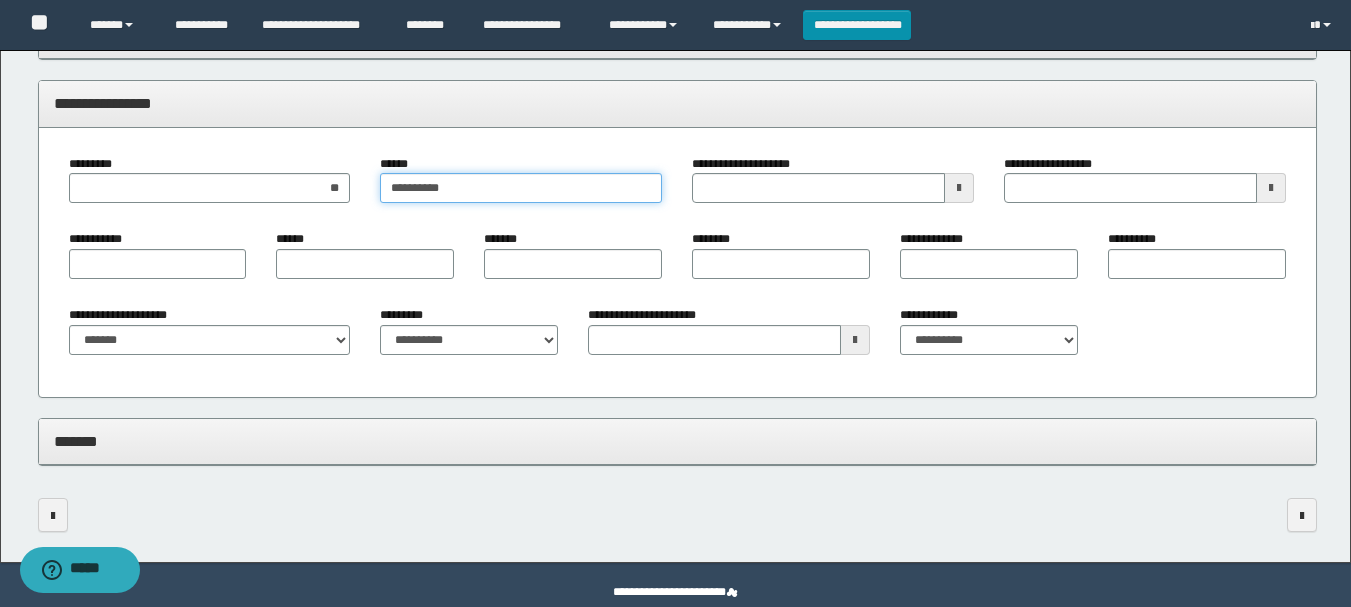 type on "**********" 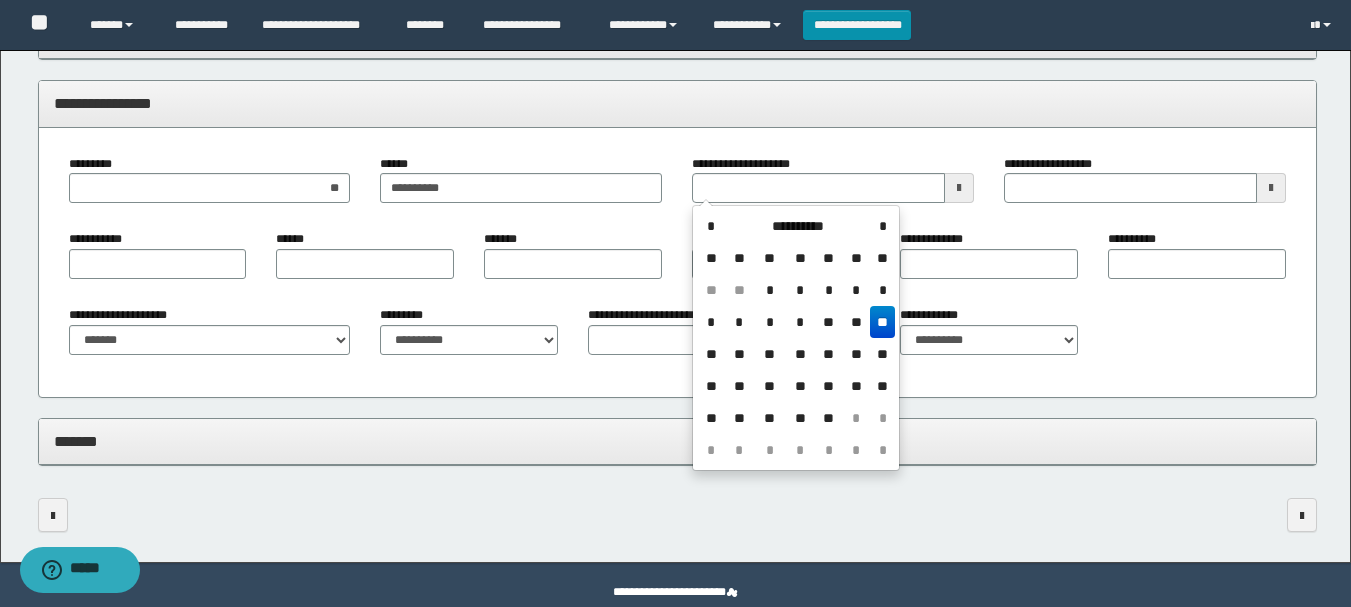 click on "**********" at bounding box center [797, 226] 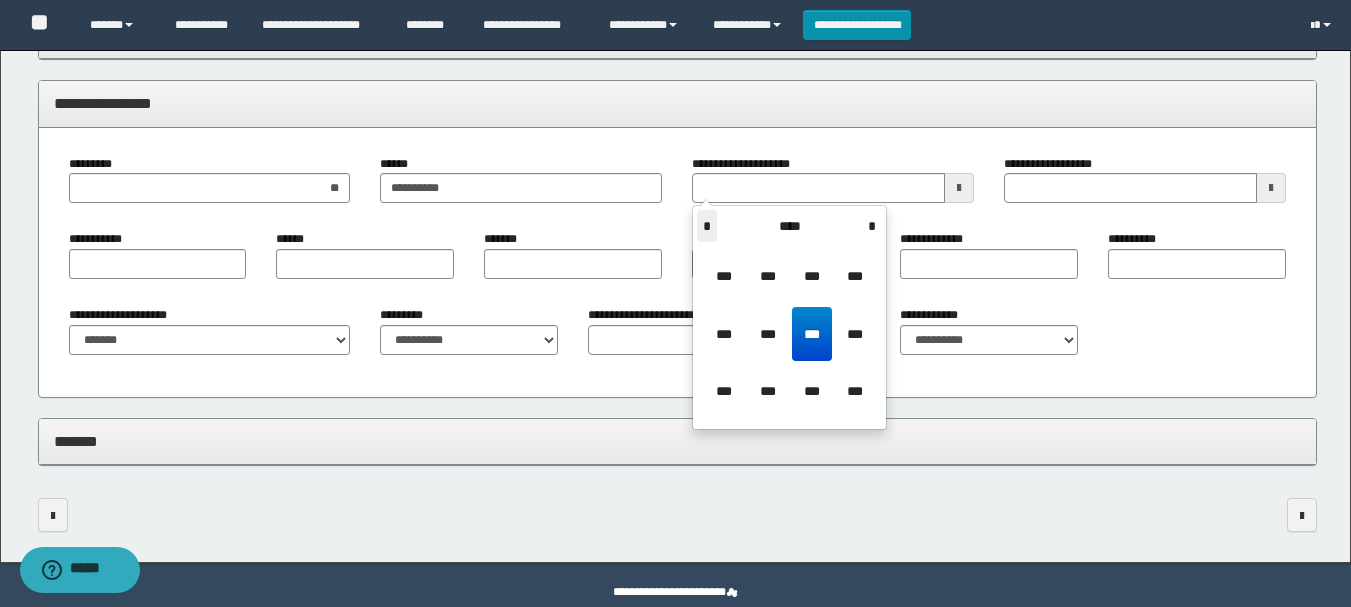 click on "*" at bounding box center [707, 226] 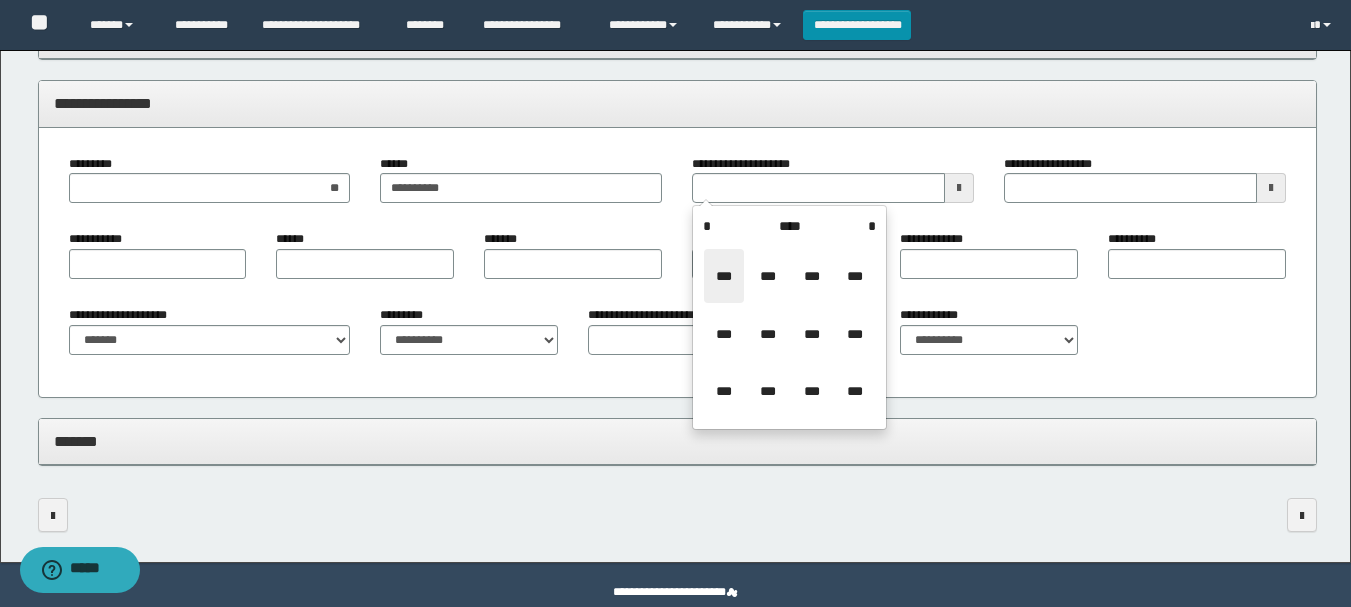 click on "***" at bounding box center (724, 276) 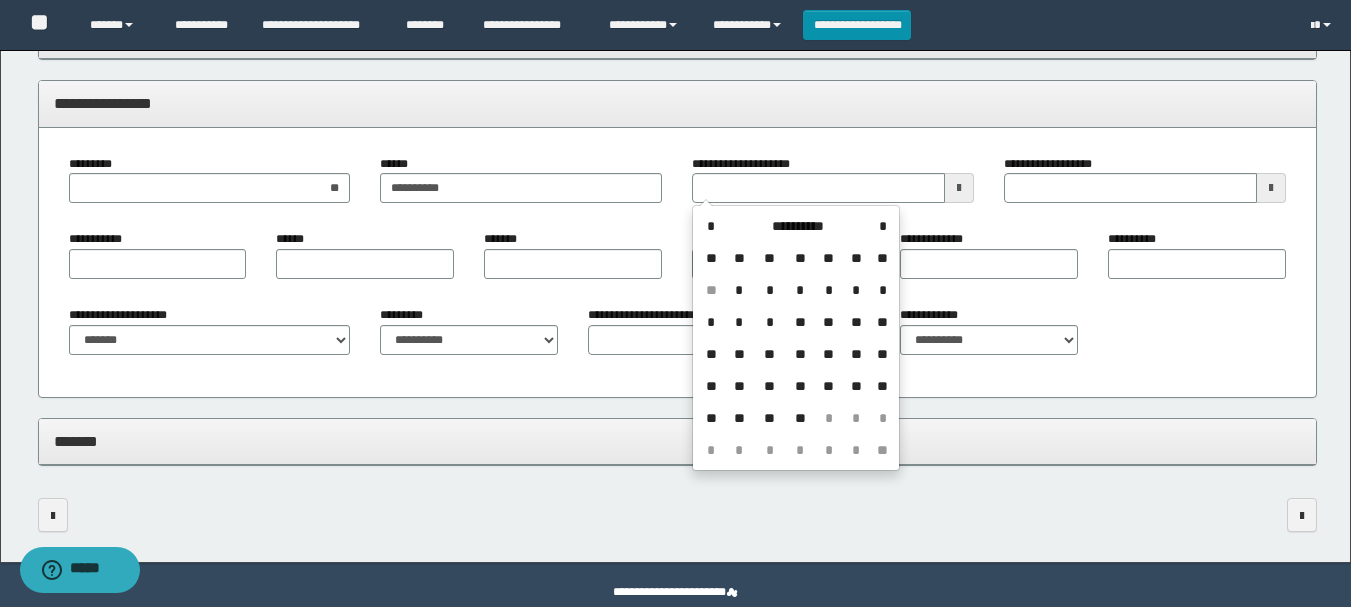 click on "*" at bounding box center (769, 322) 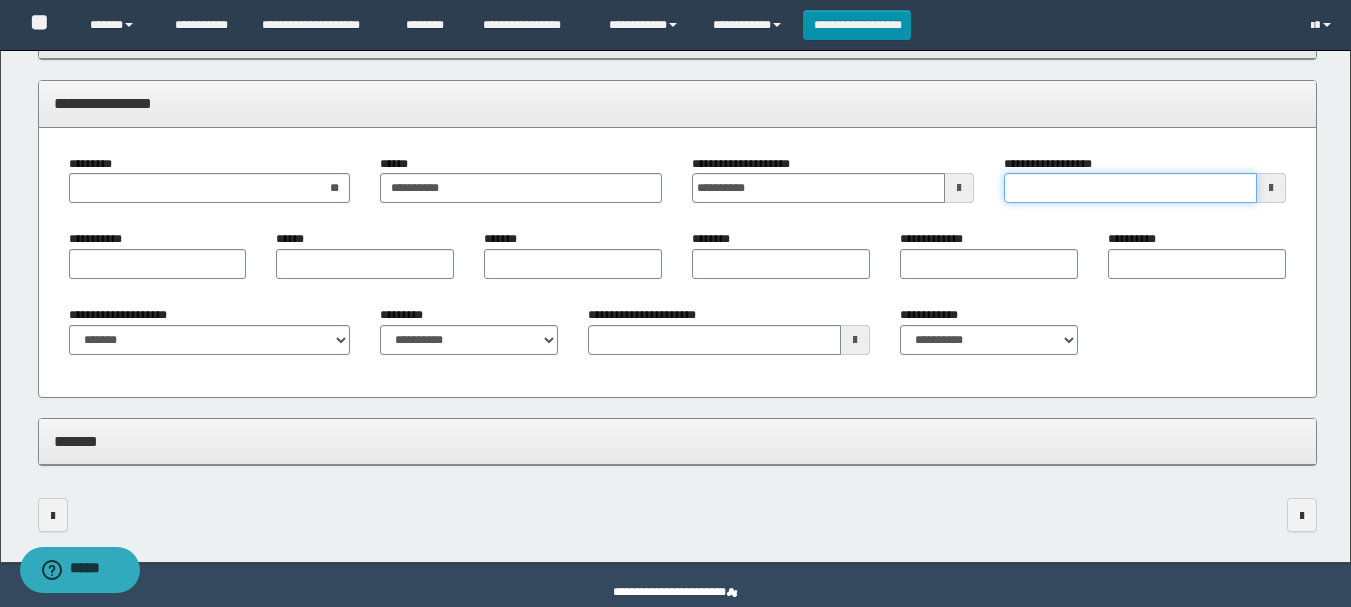 click on "**********" at bounding box center [1130, 188] 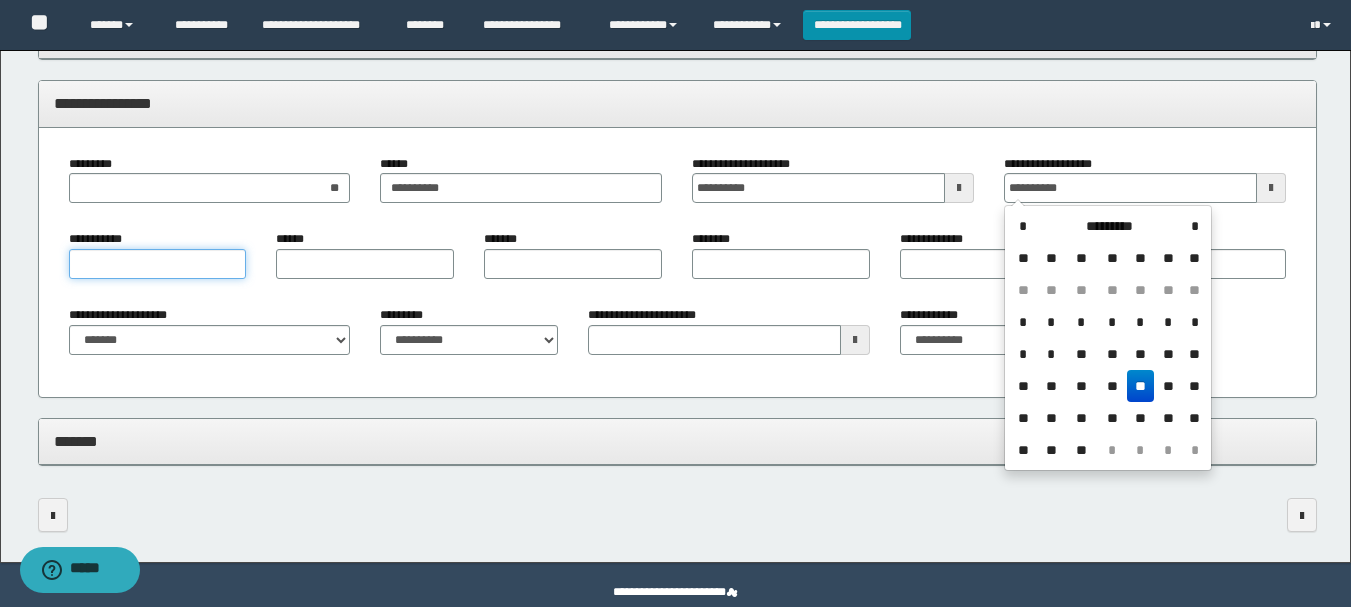 type on "**********" 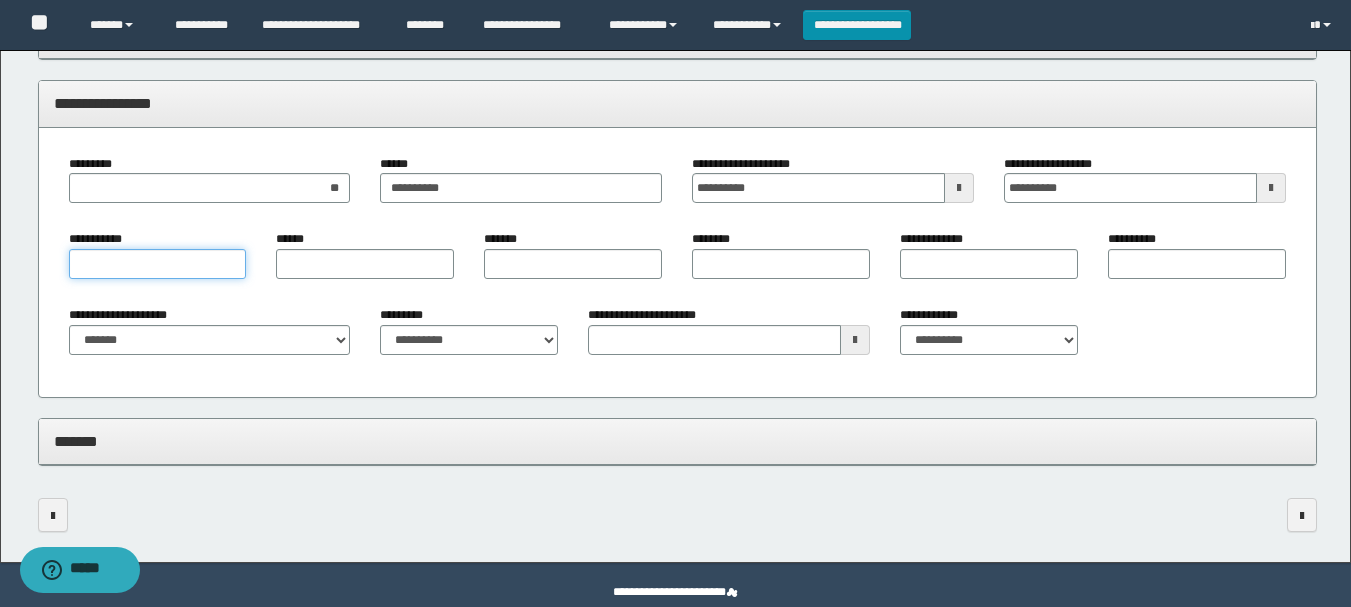 type on "*" 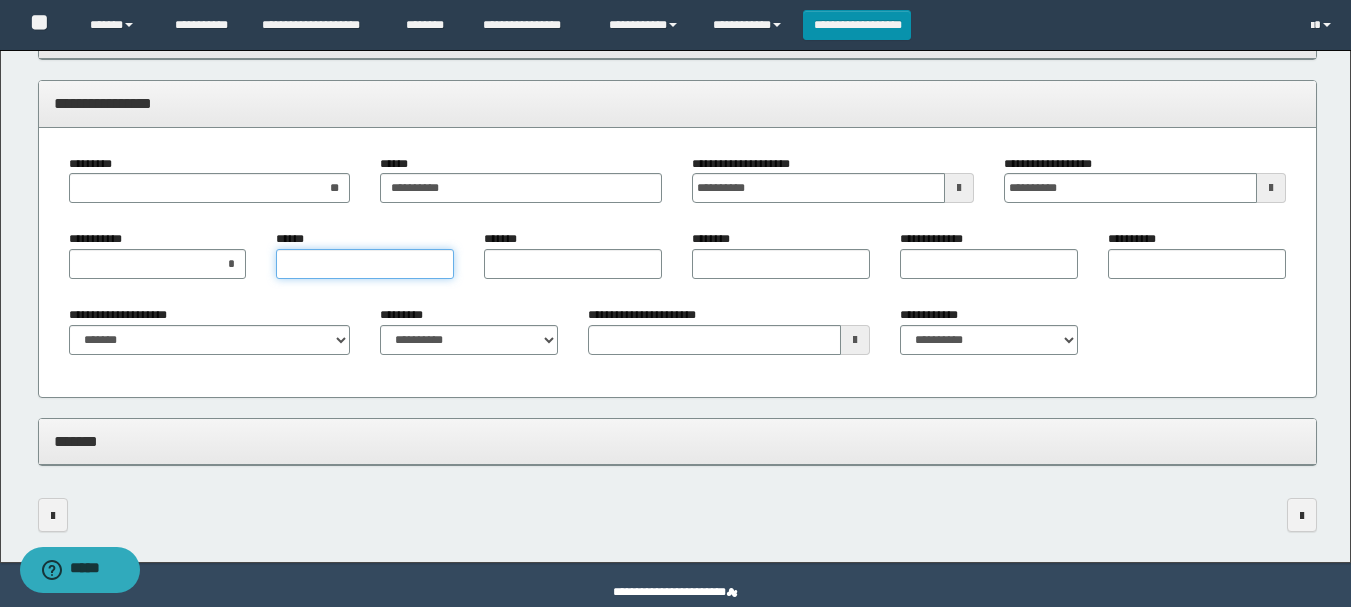 type on "*" 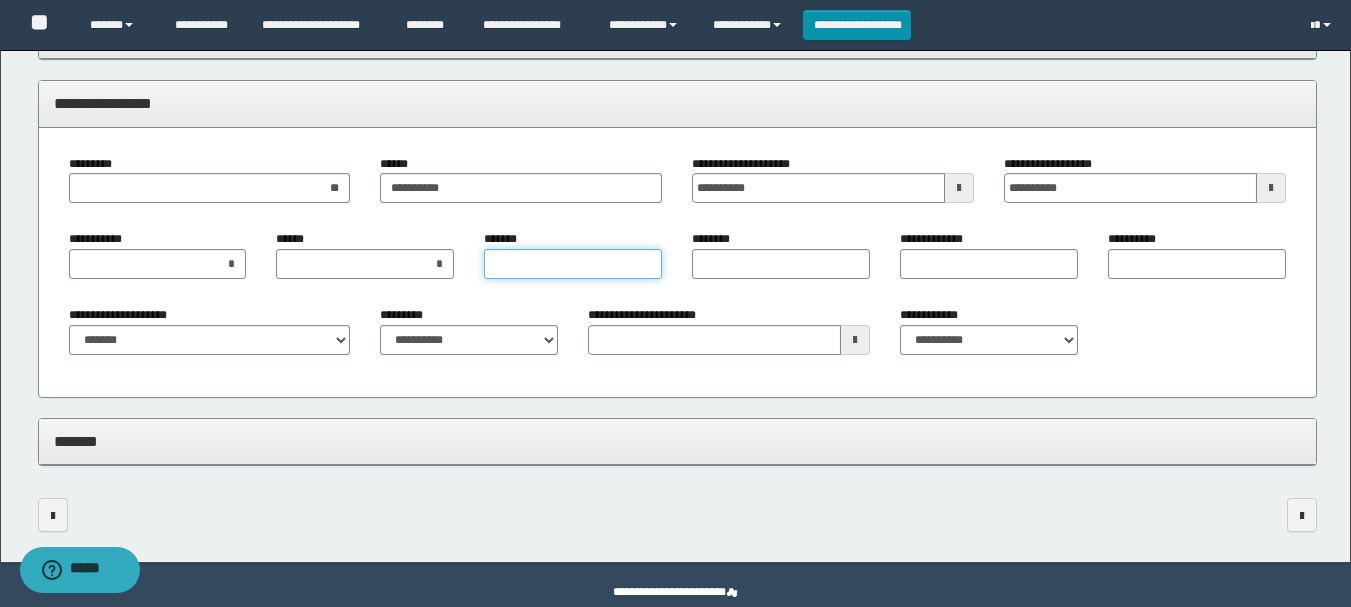 type on "*" 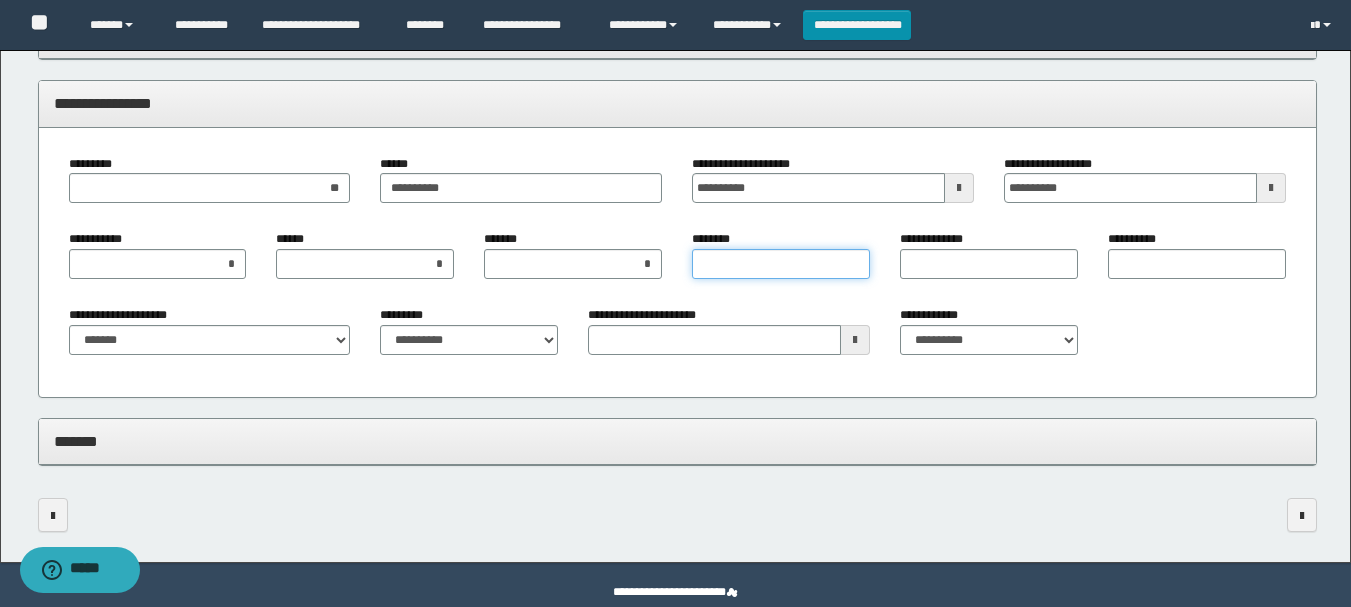 type on "*" 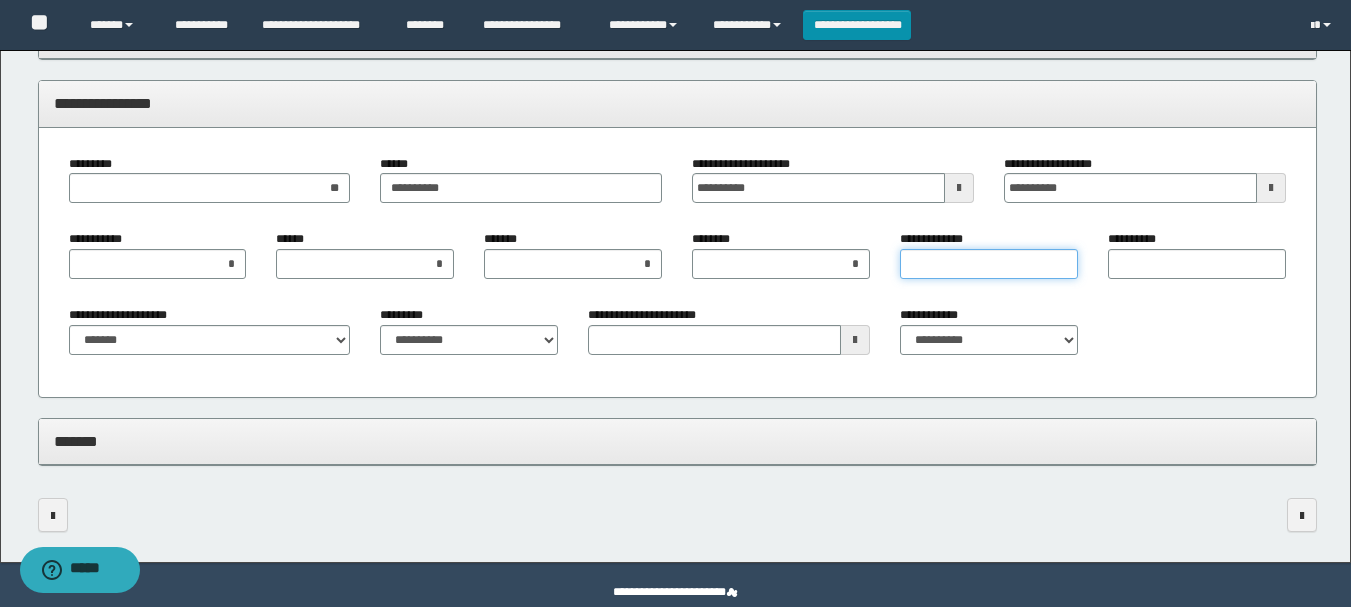 type on "*" 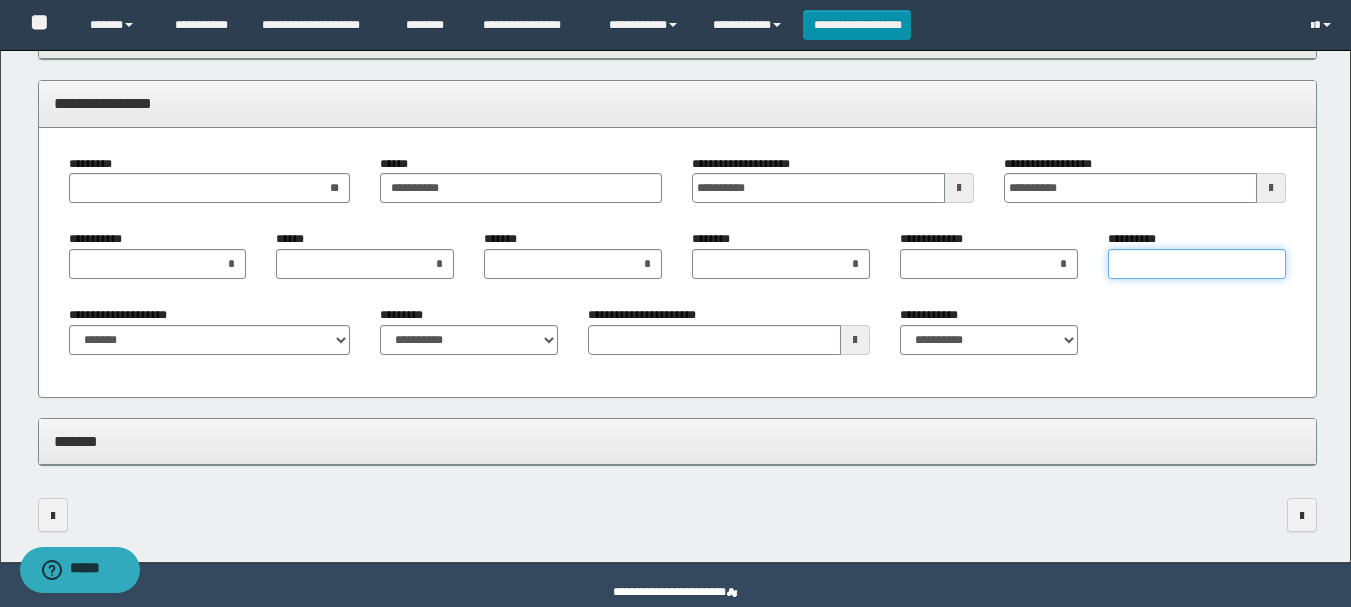 type on "*" 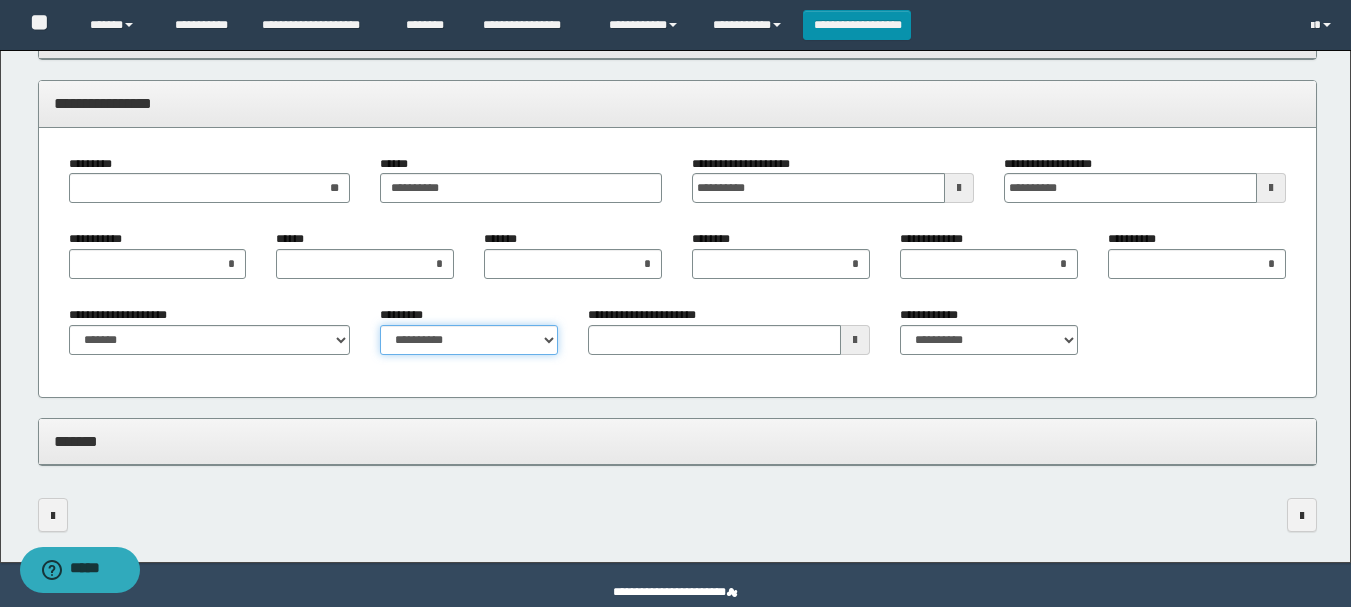 select on "****" 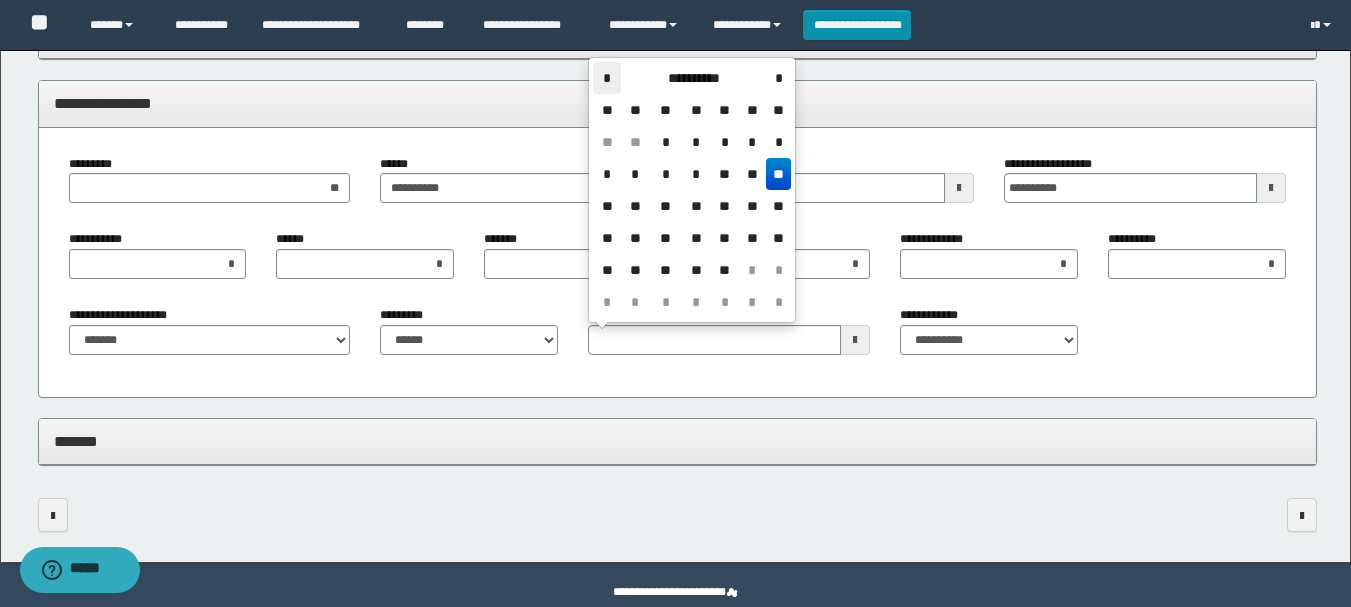 click on "*" at bounding box center [607, 78] 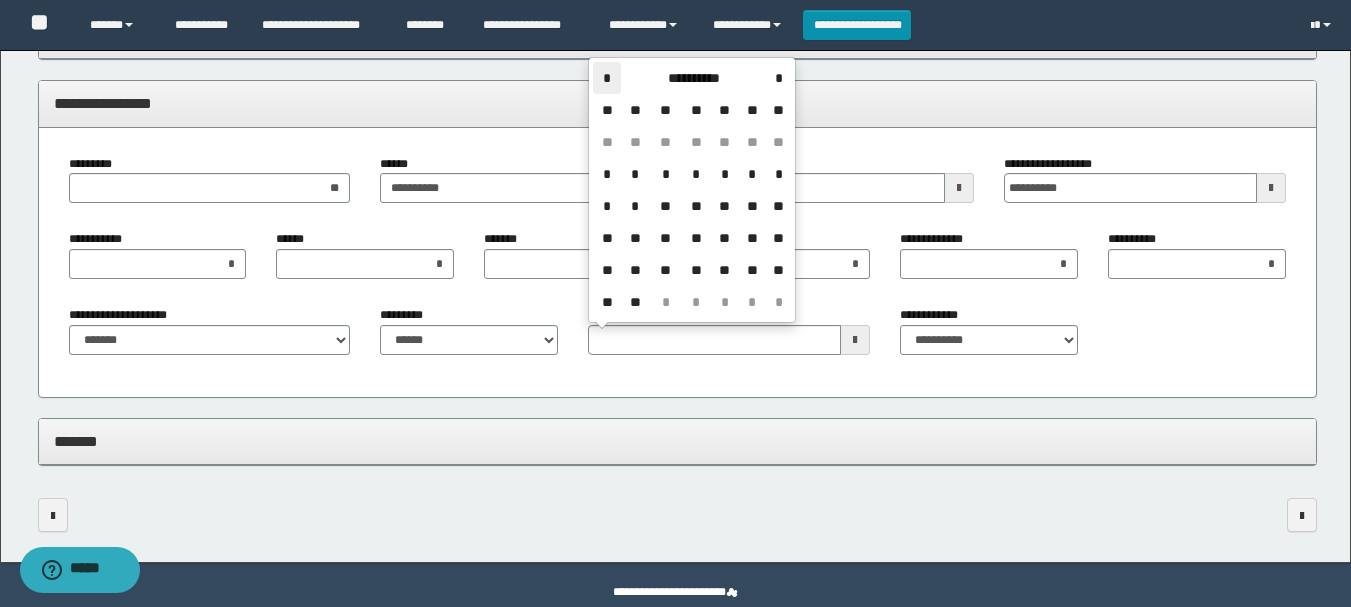 click on "*" at bounding box center (607, 78) 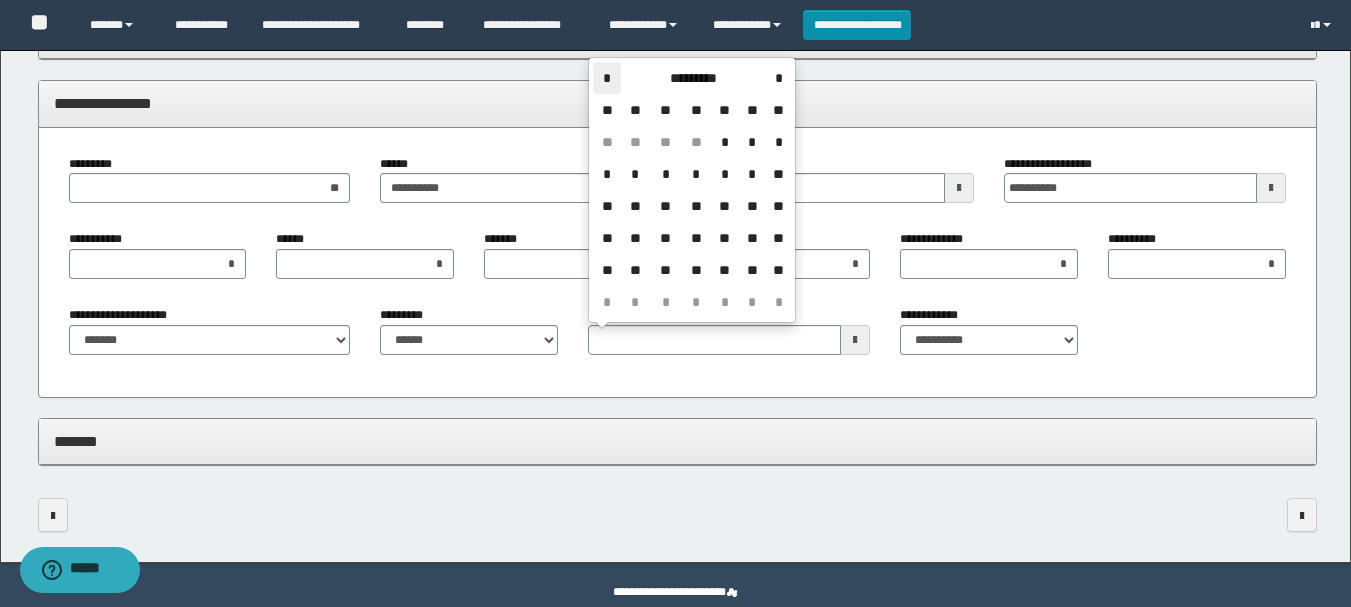 click on "*" at bounding box center (607, 78) 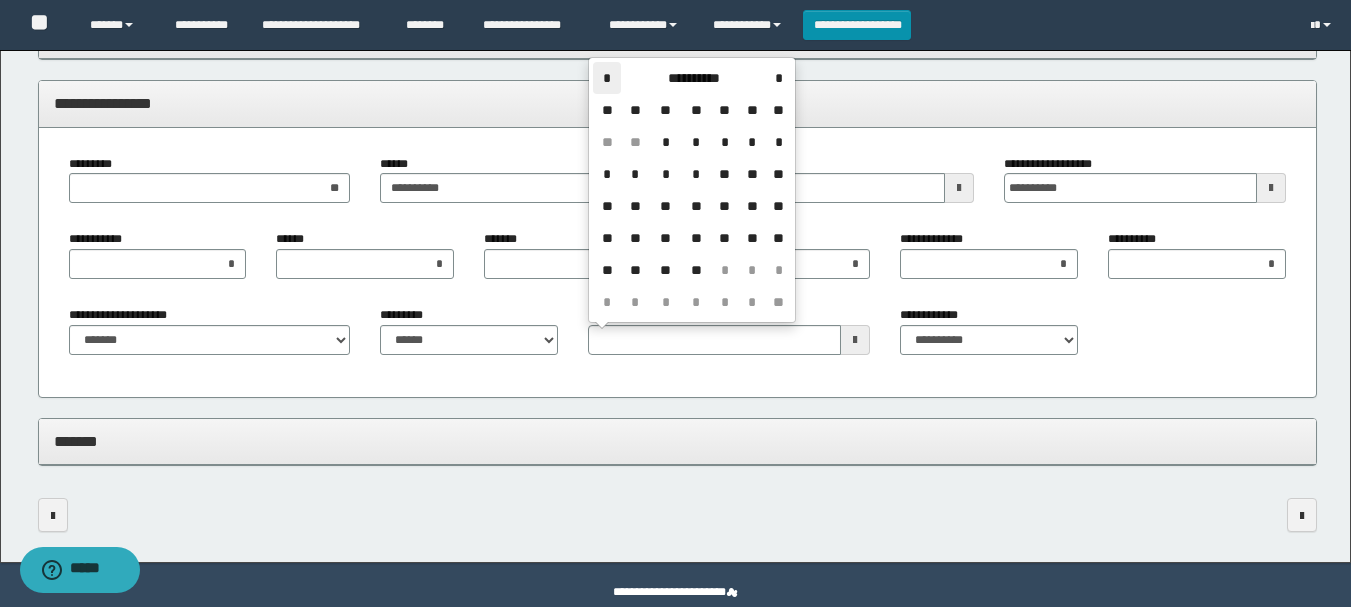 click on "*" at bounding box center (607, 78) 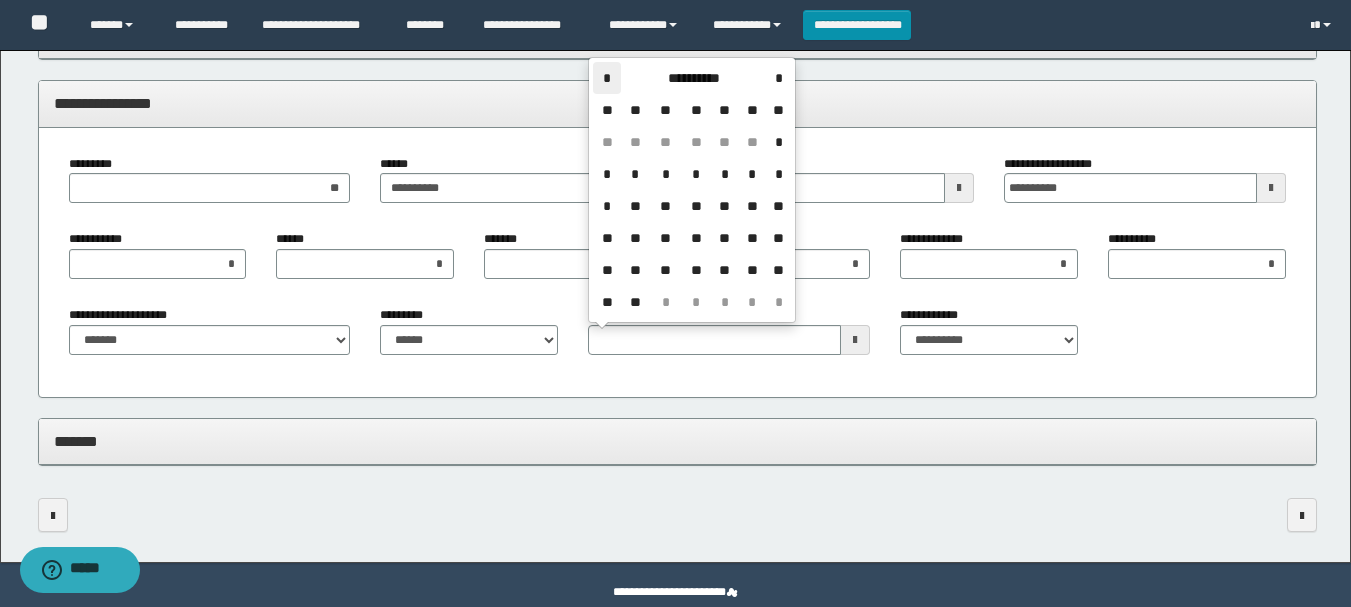 click on "*" at bounding box center [607, 78] 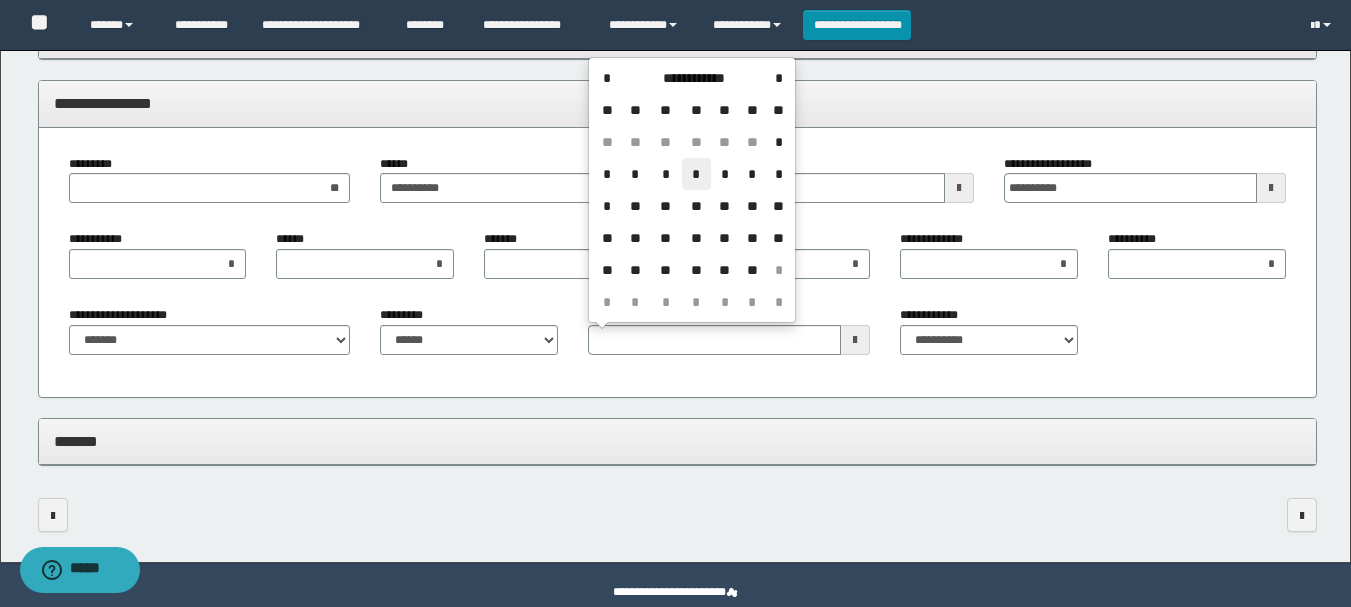 click on "*" at bounding box center [696, 174] 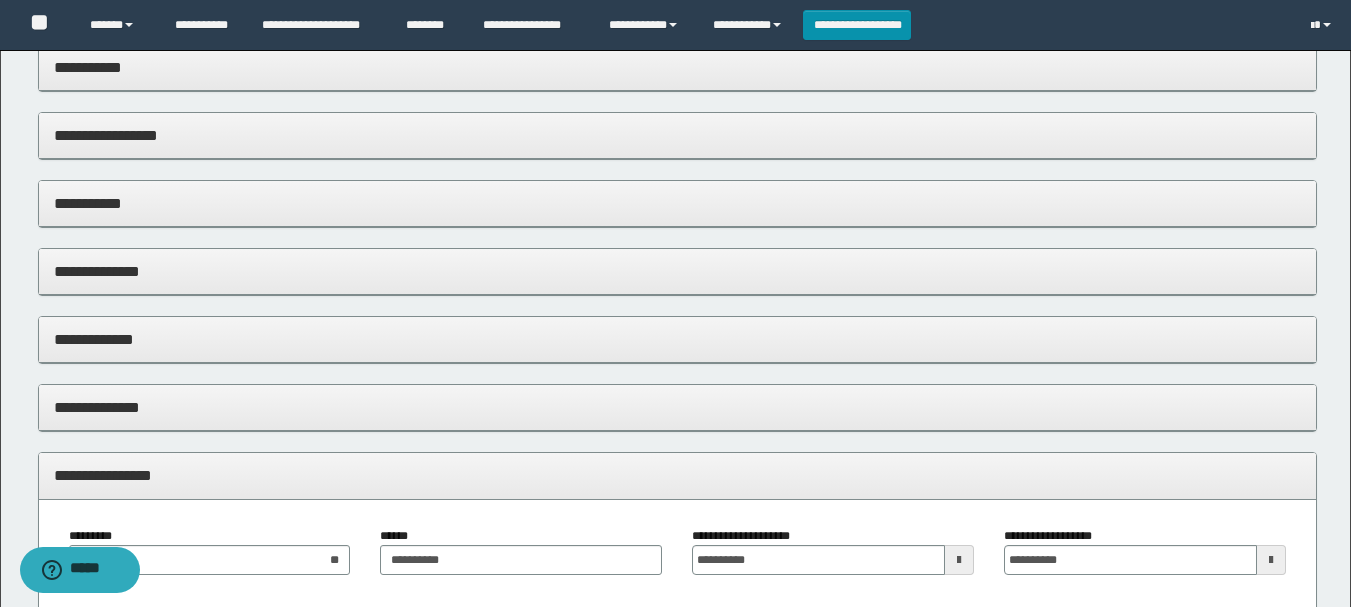 scroll, scrollTop: 300, scrollLeft: 0, axis: vertical 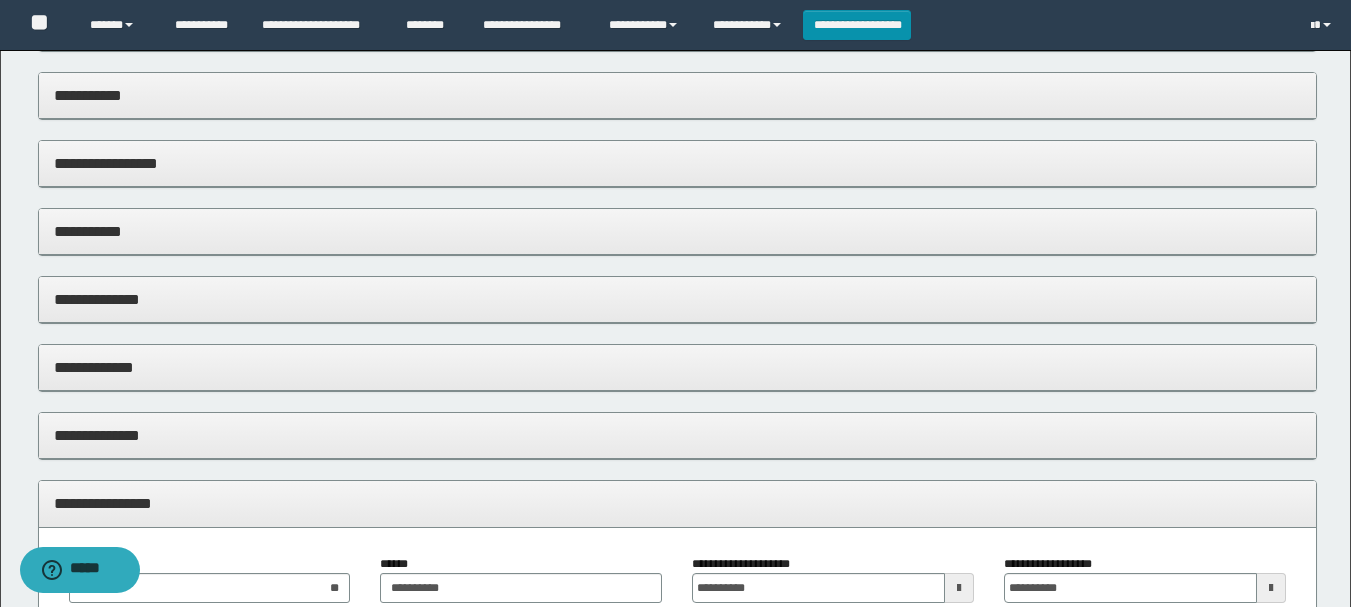 click on "**********" at bounding box center [677, 503] 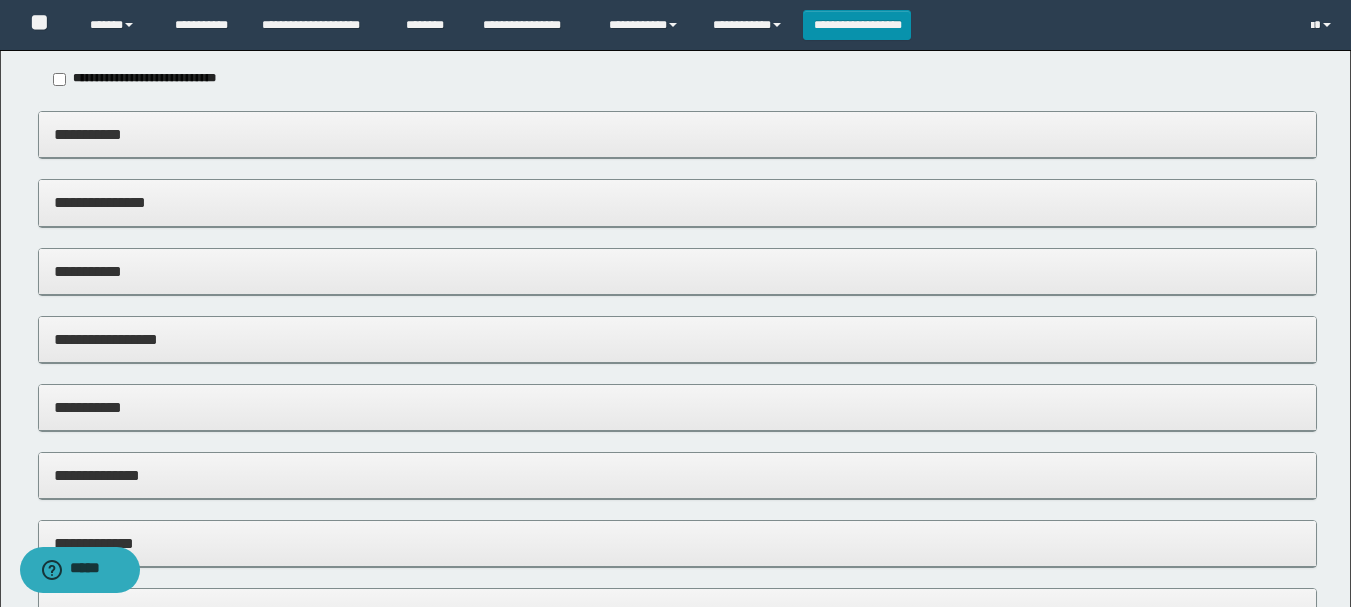 scroll, scrollTop: 0, scrollLeft: 0, axis: both 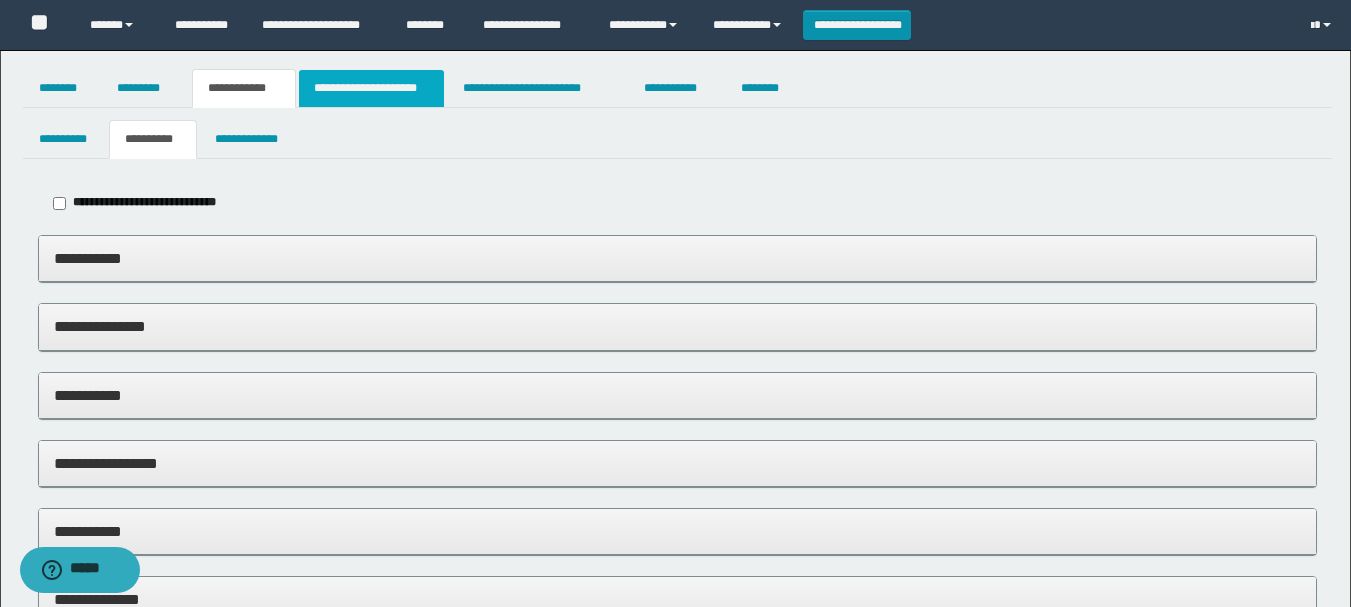 click on "**********" at bounding box center (371, 88) 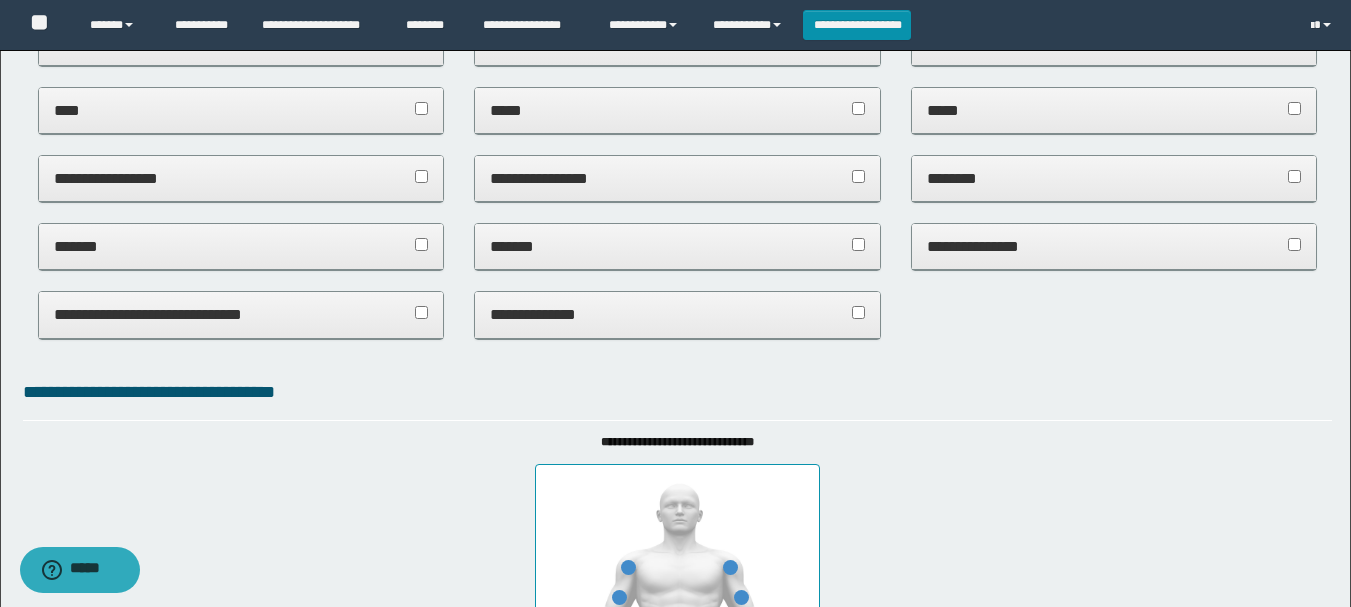 scroll, scrollTop: 0, scrollLeft: 0, axis: both 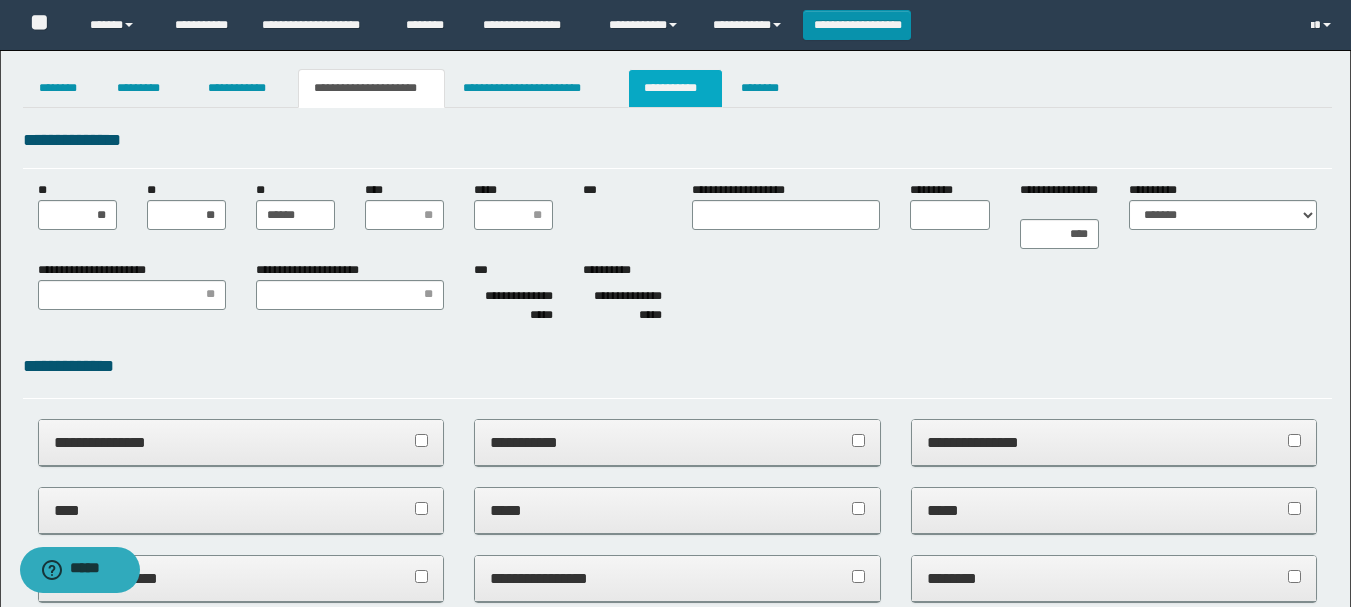 click on "**********" at bounding box center [675, 88] 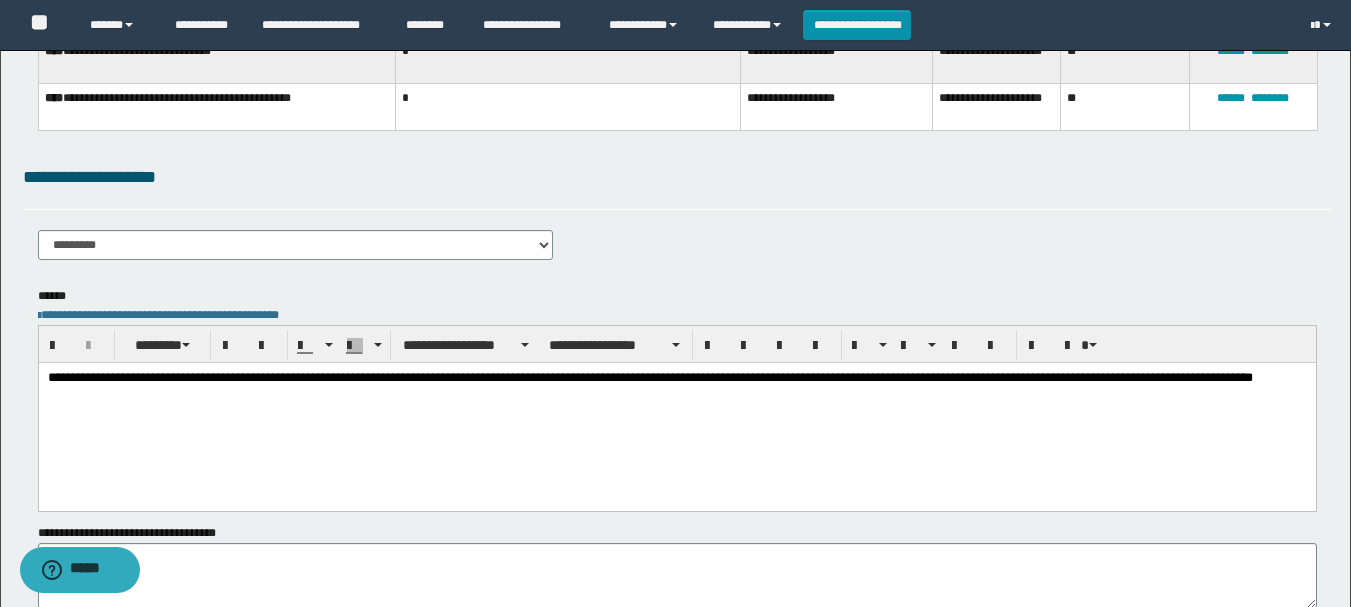 scroll, scrollTop: 0, scrollLeft: 0, axis: both 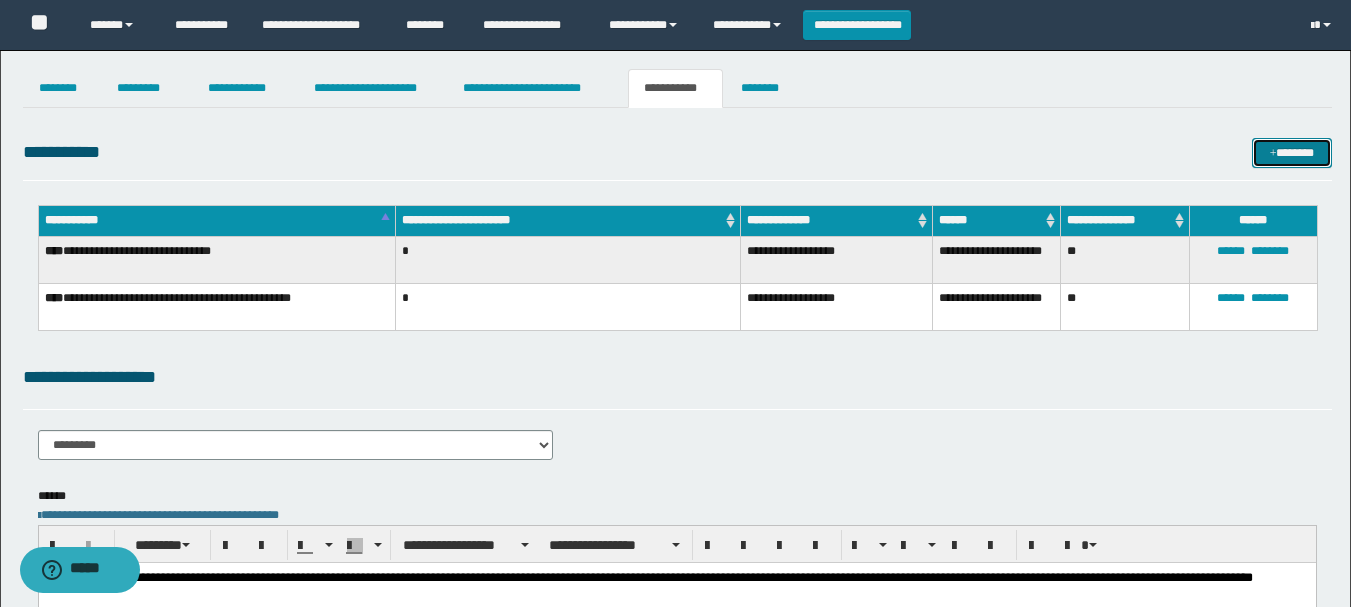 drag, startPoint x: 1292, startPoint y: 147, endPoint x: 1270, endPoint y: 147, distance: 22 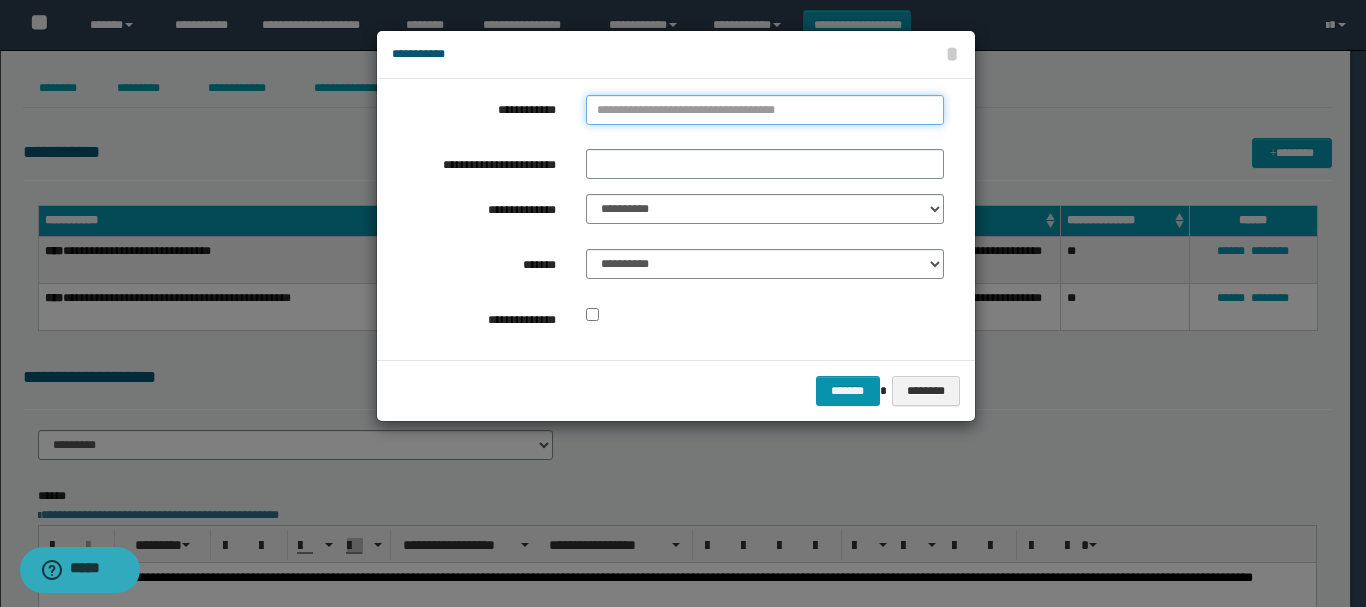 type on "**********" 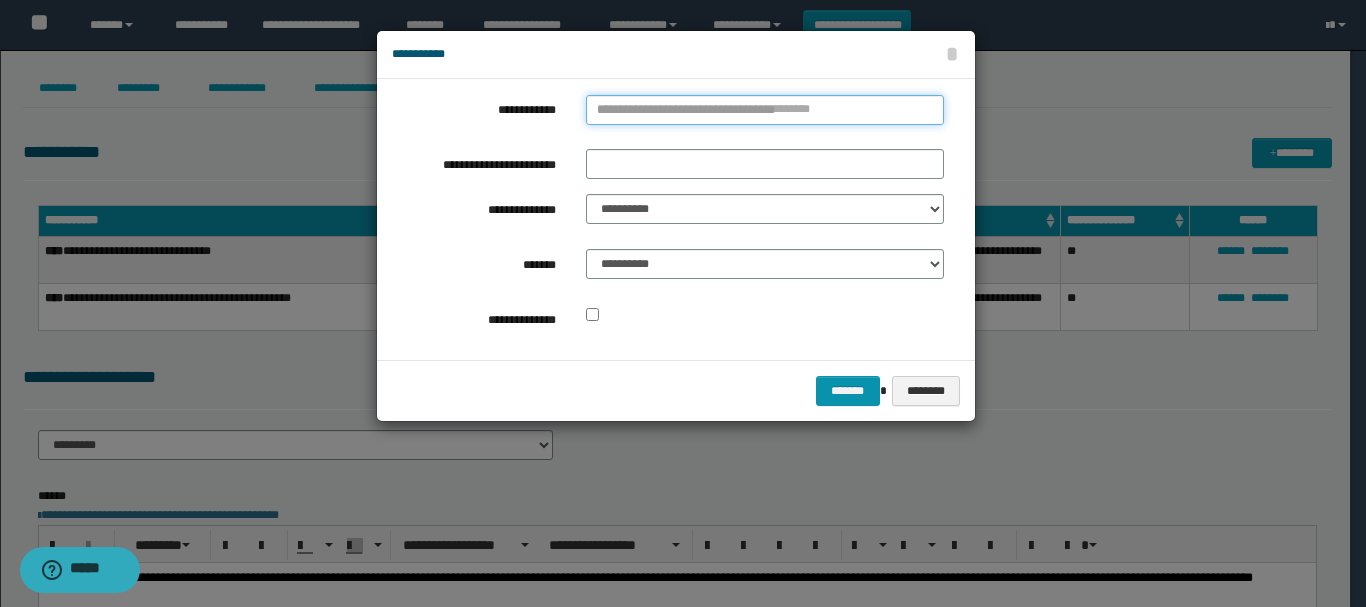 click on "**********" at bounding box center (765, 110) 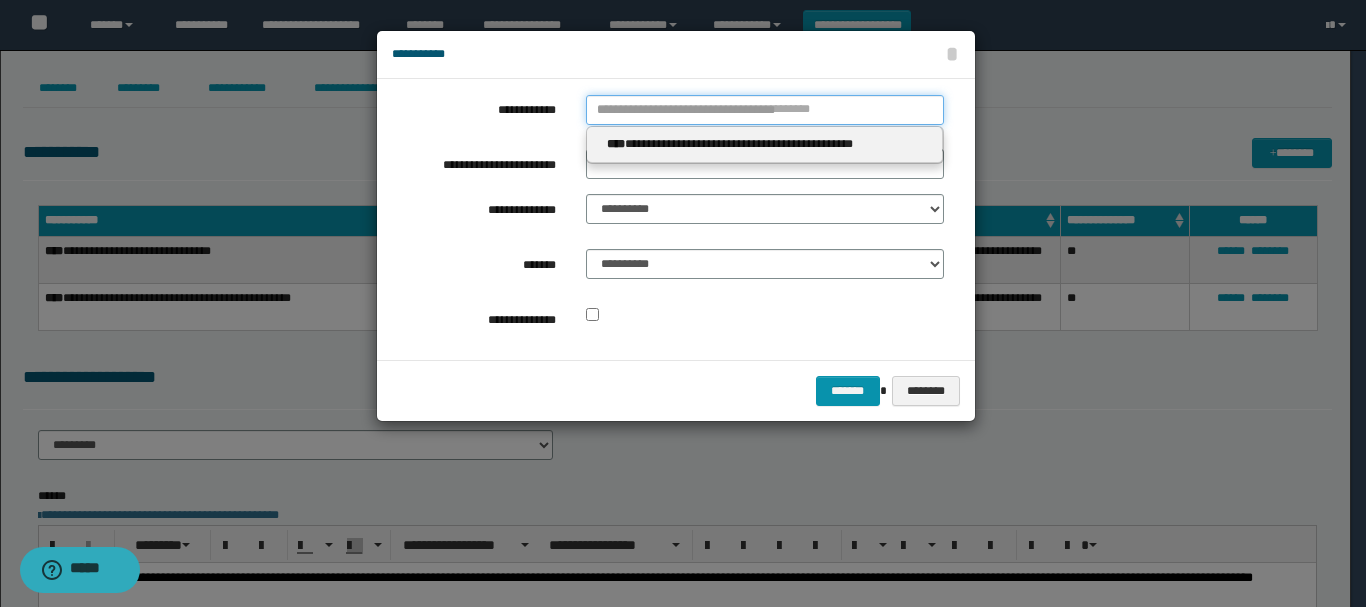 type 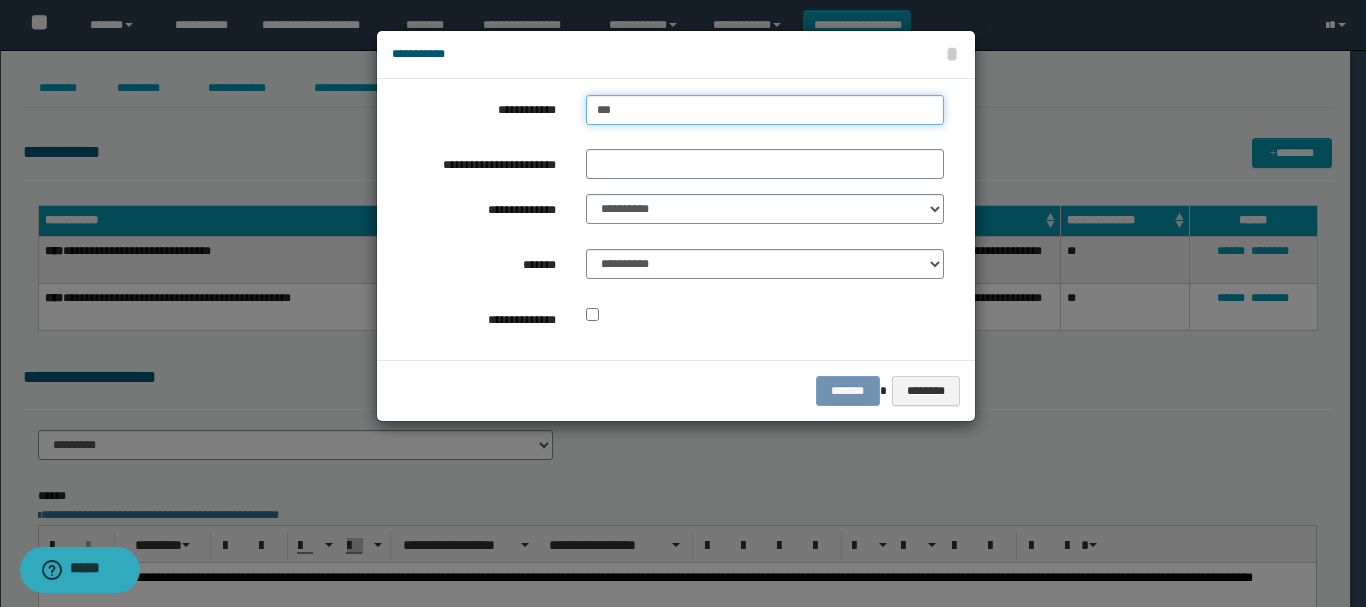 type on "****" 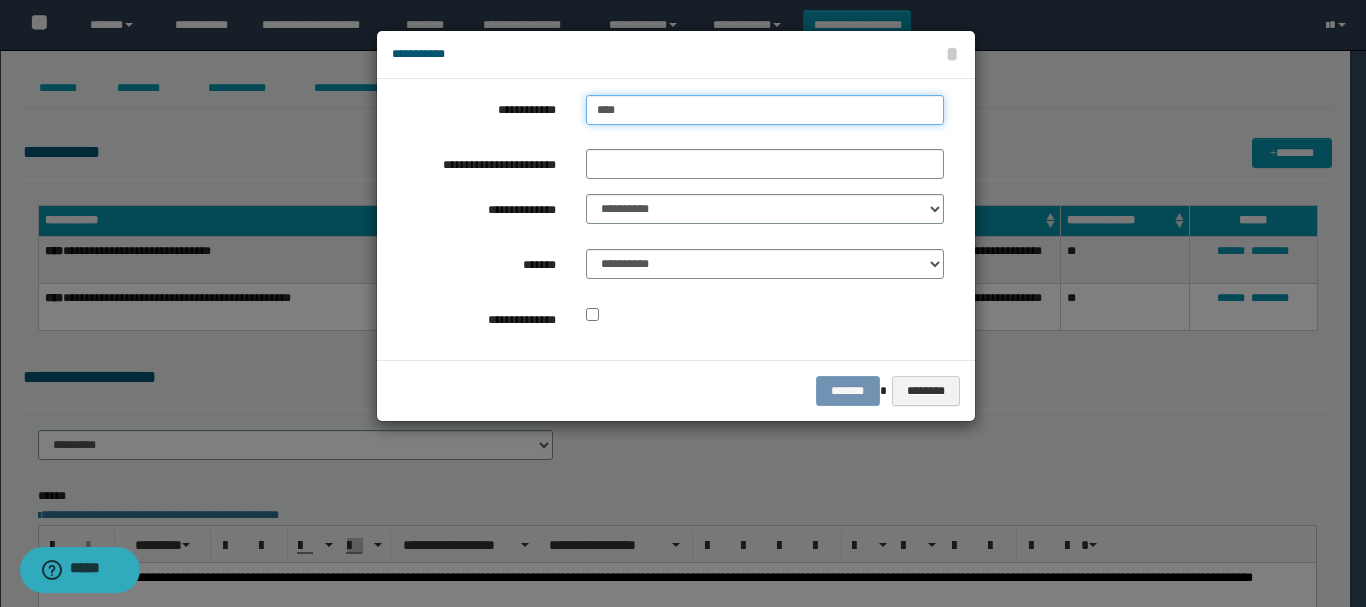 type on "****" 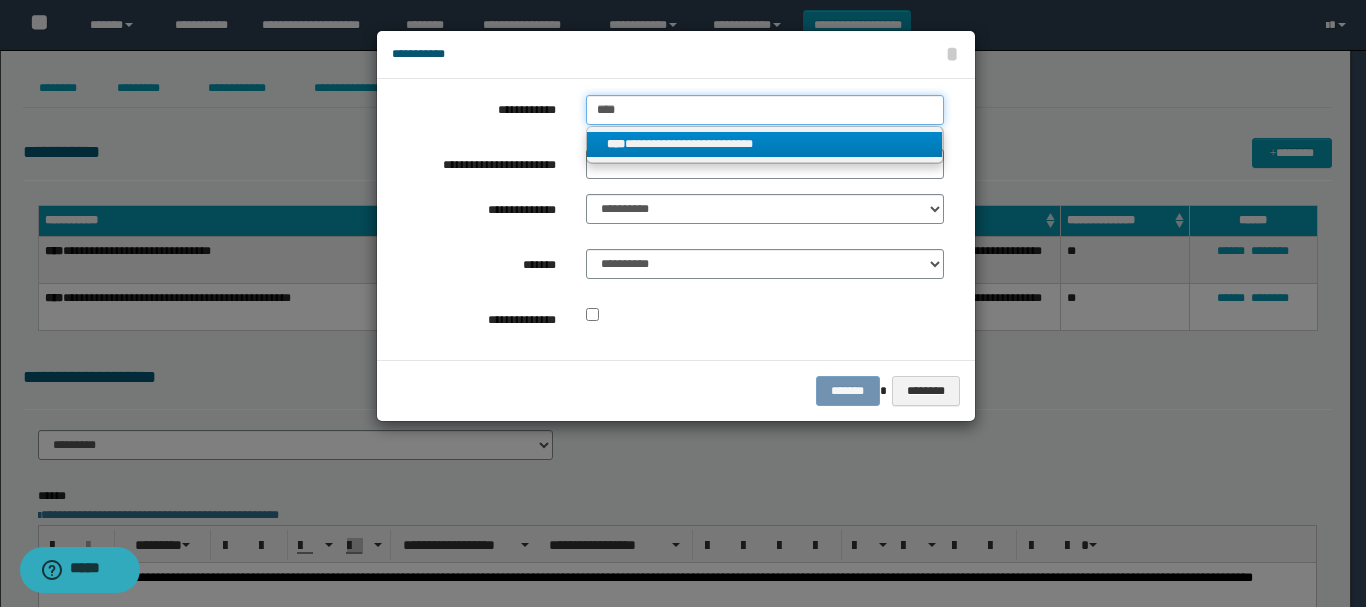 type on "****" 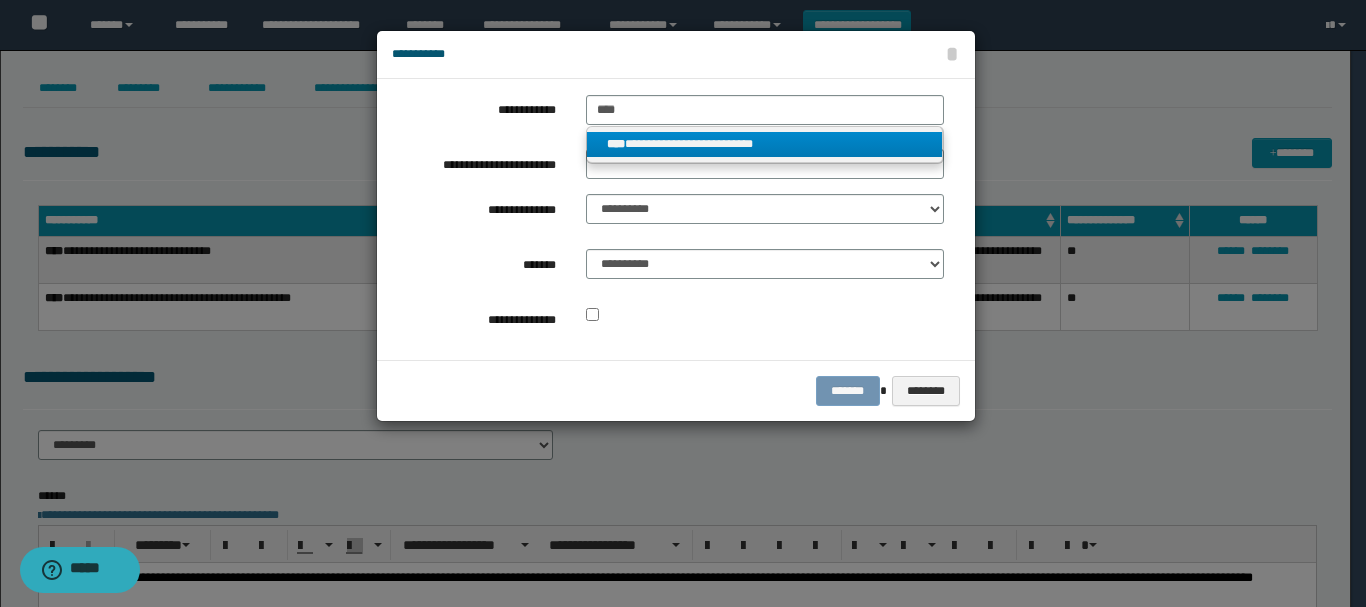 click on "**********" at bounding box center [765, 144] 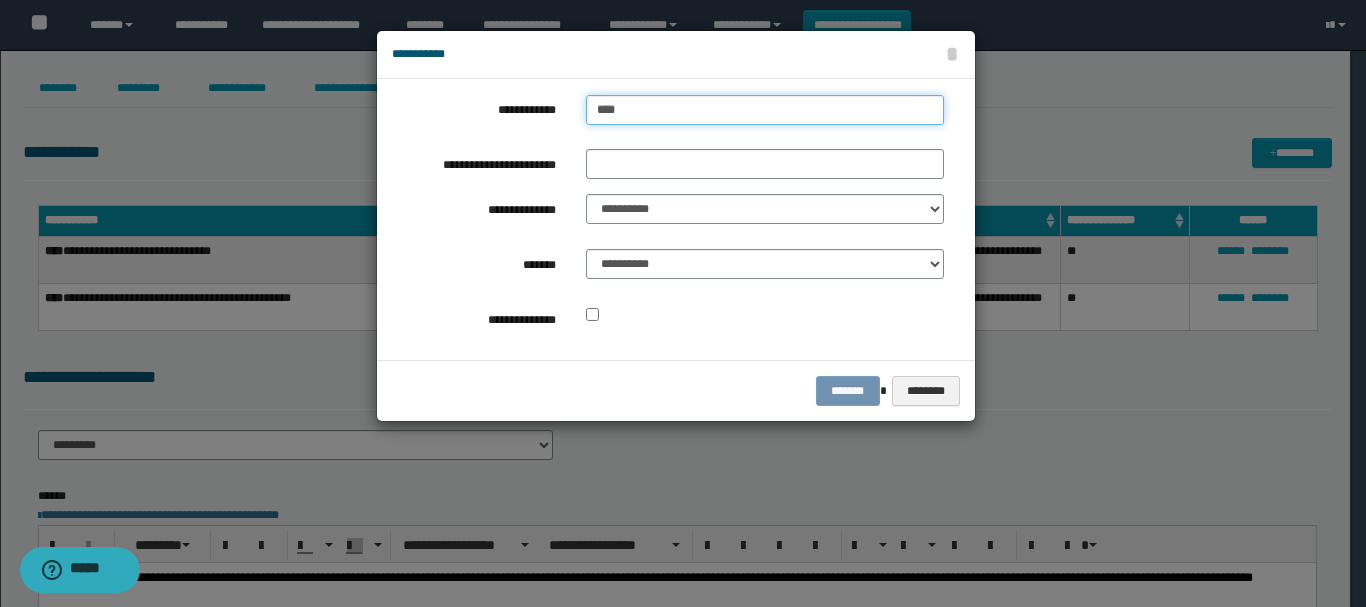 type 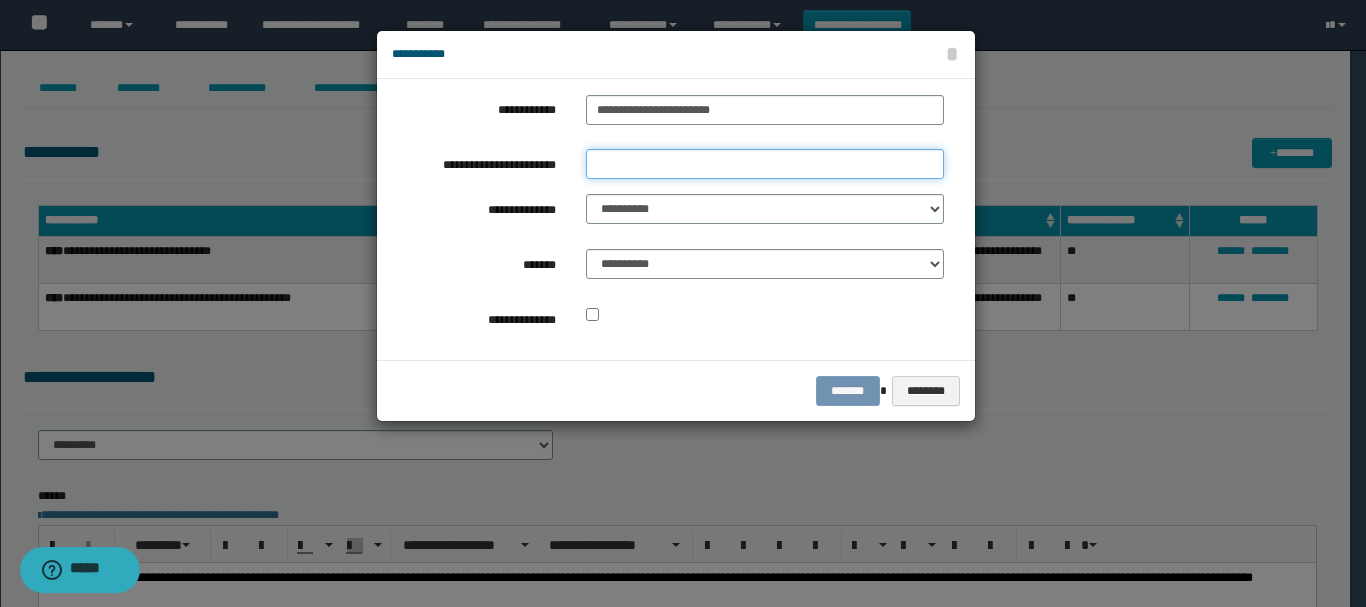click on "**********" at bounding box center (765, 164) 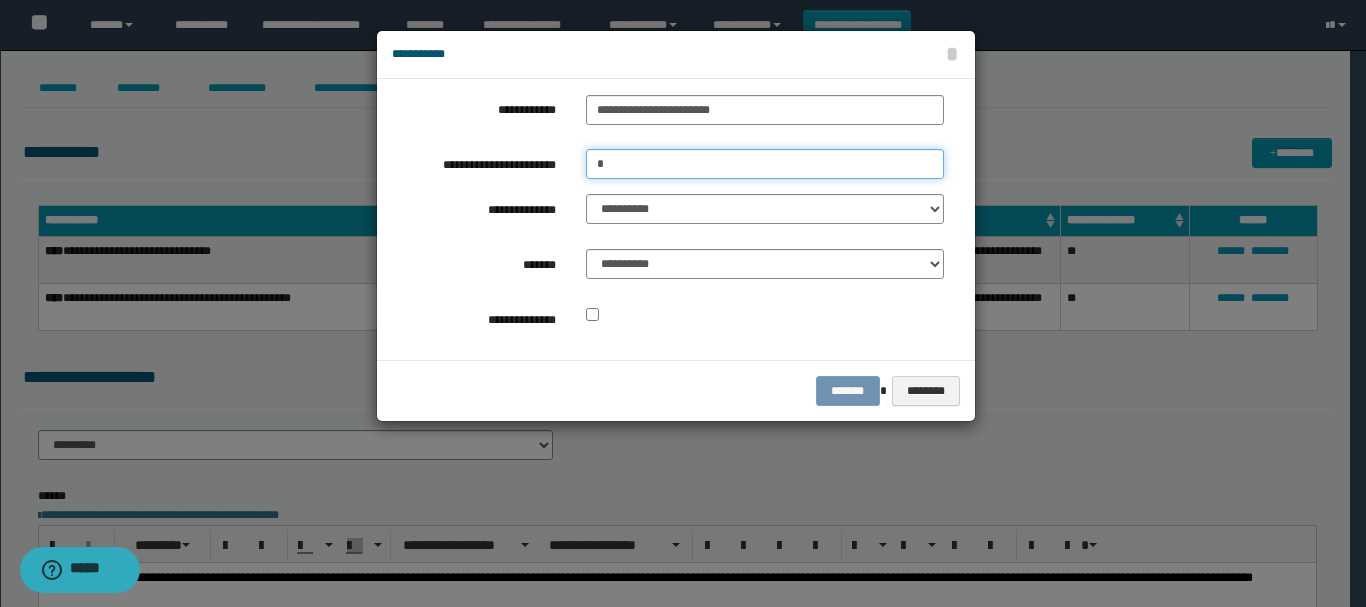 type on "*" 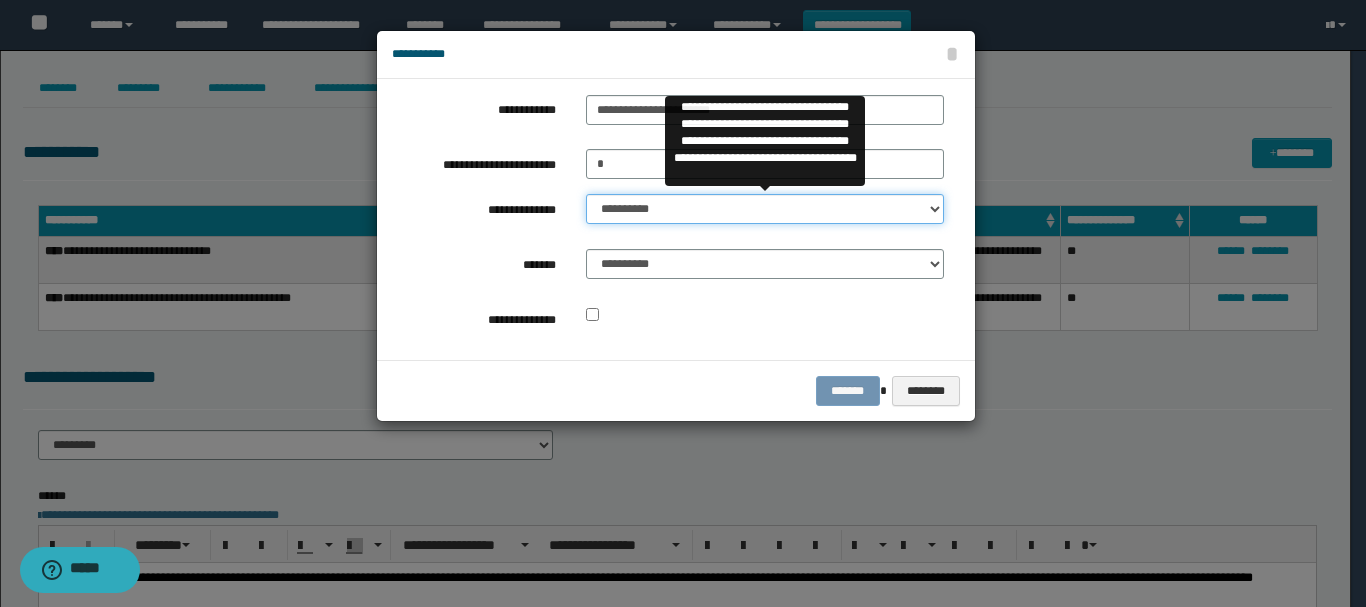 select on "**" 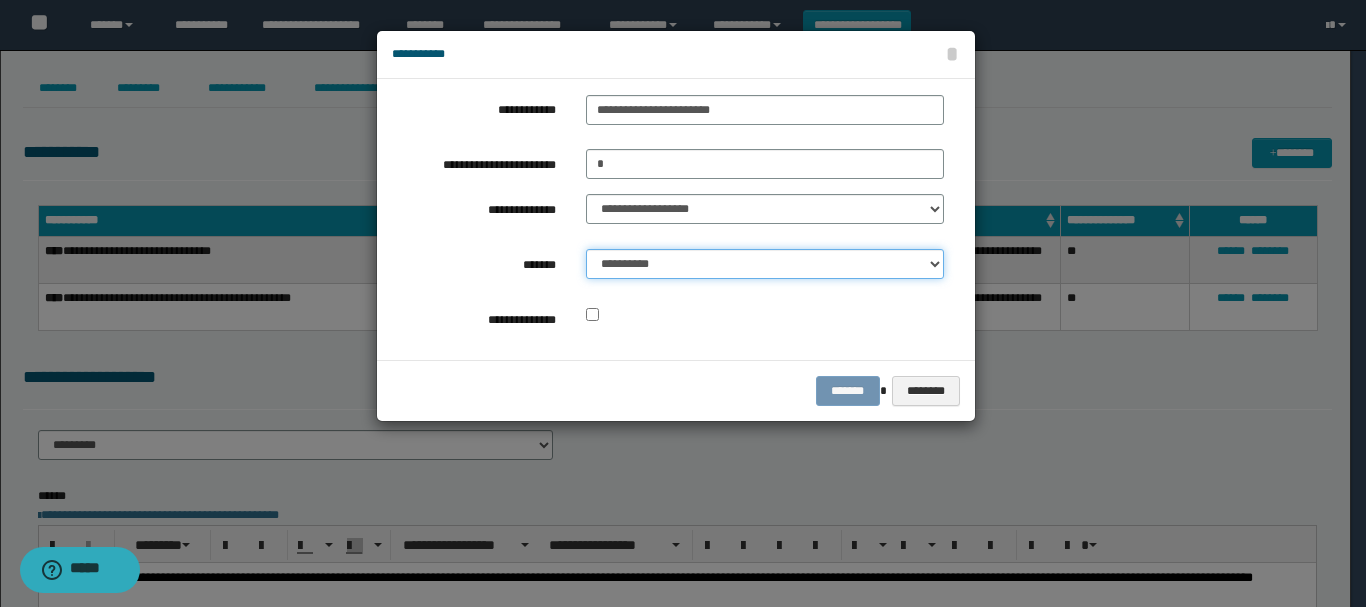 select on "*" 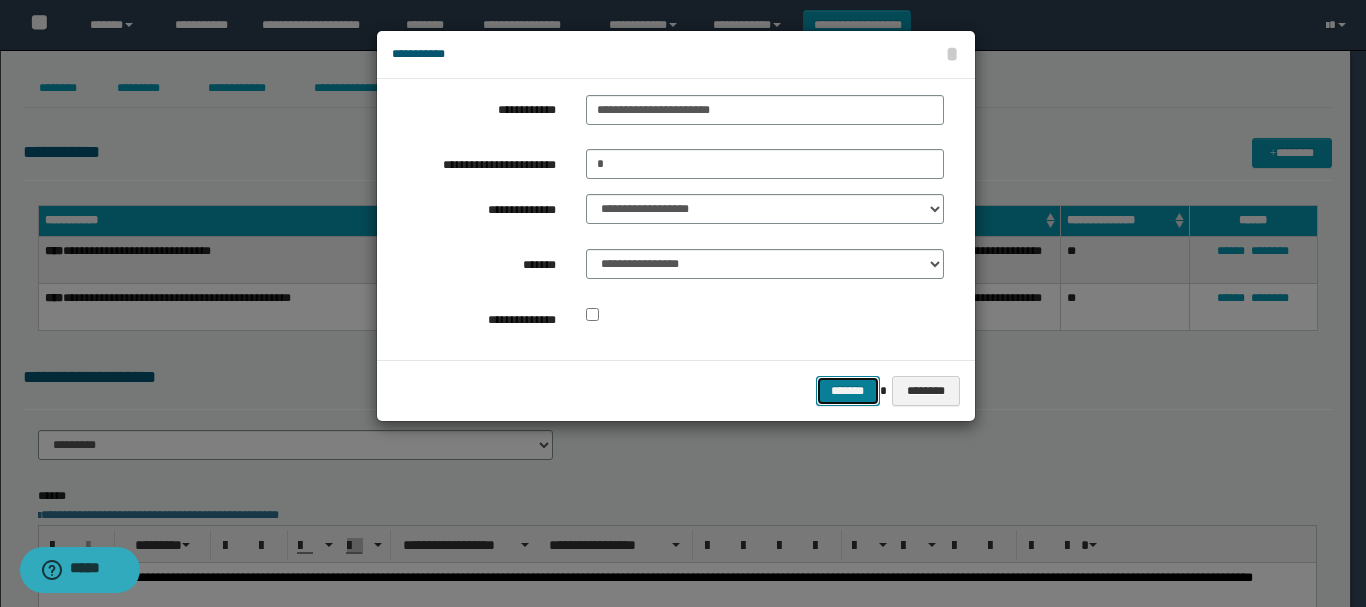 click on "*******" at bounding box center [848, 391] 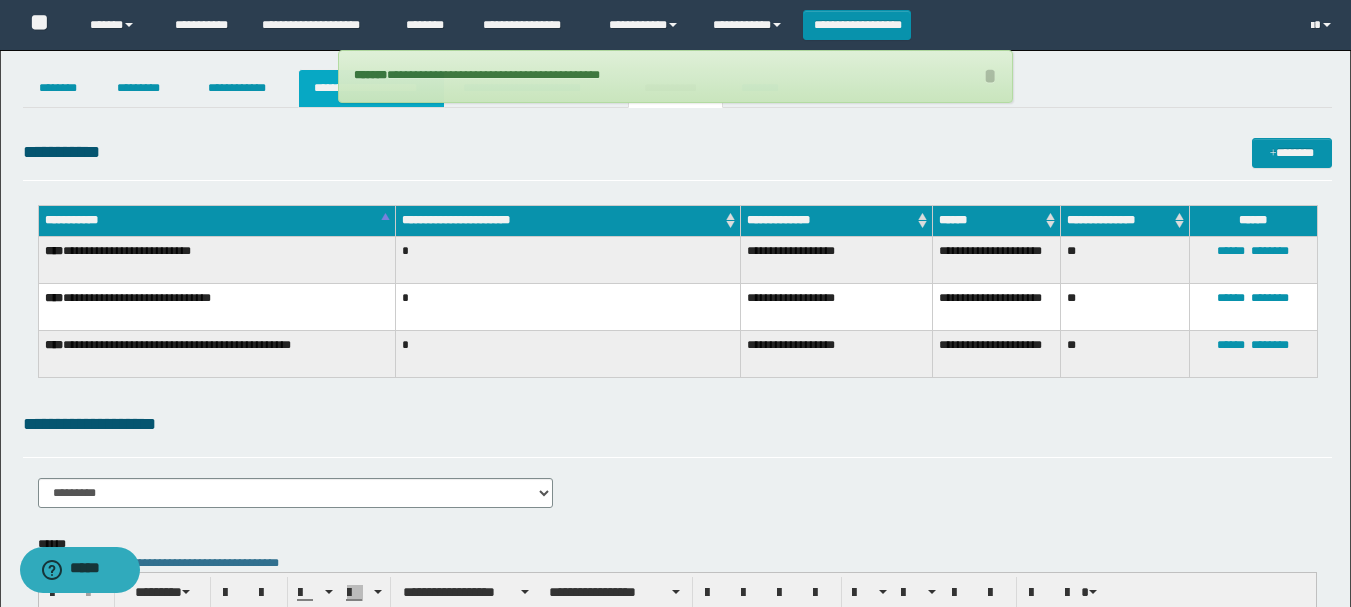 click on "**********" at bounding box center (371, 88) 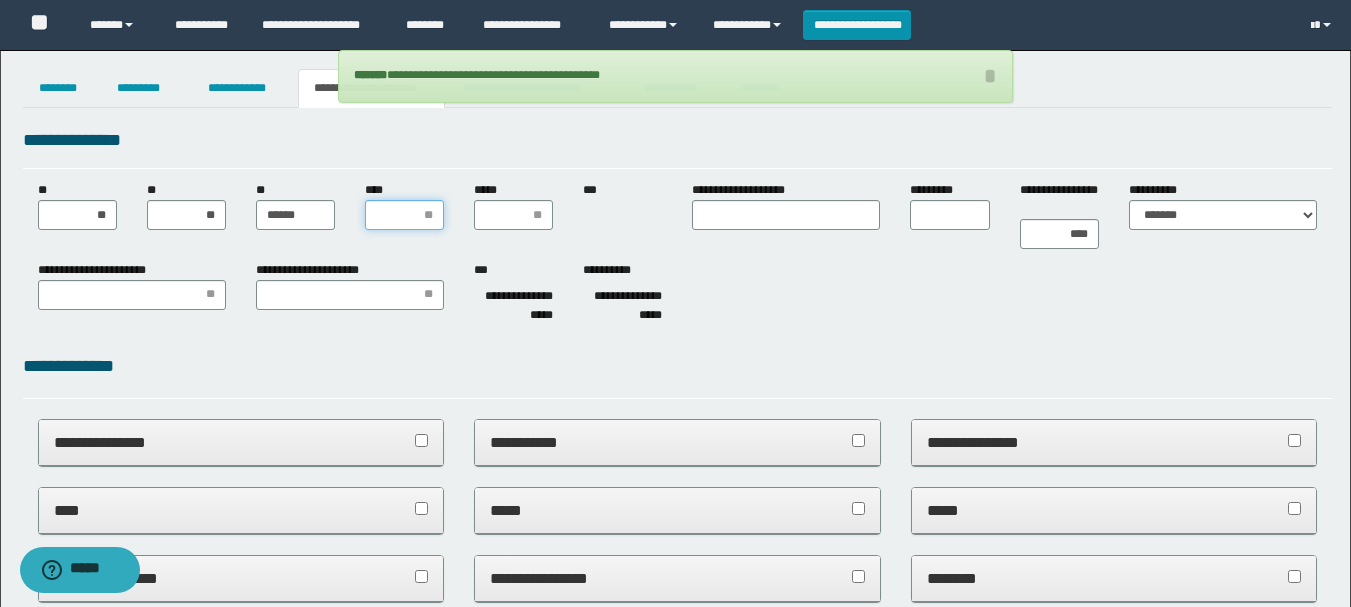 drag, startPoint x: 385, startPoint y: 219, endPoint x: 370, endPoint y: 201, distance: 23.43075 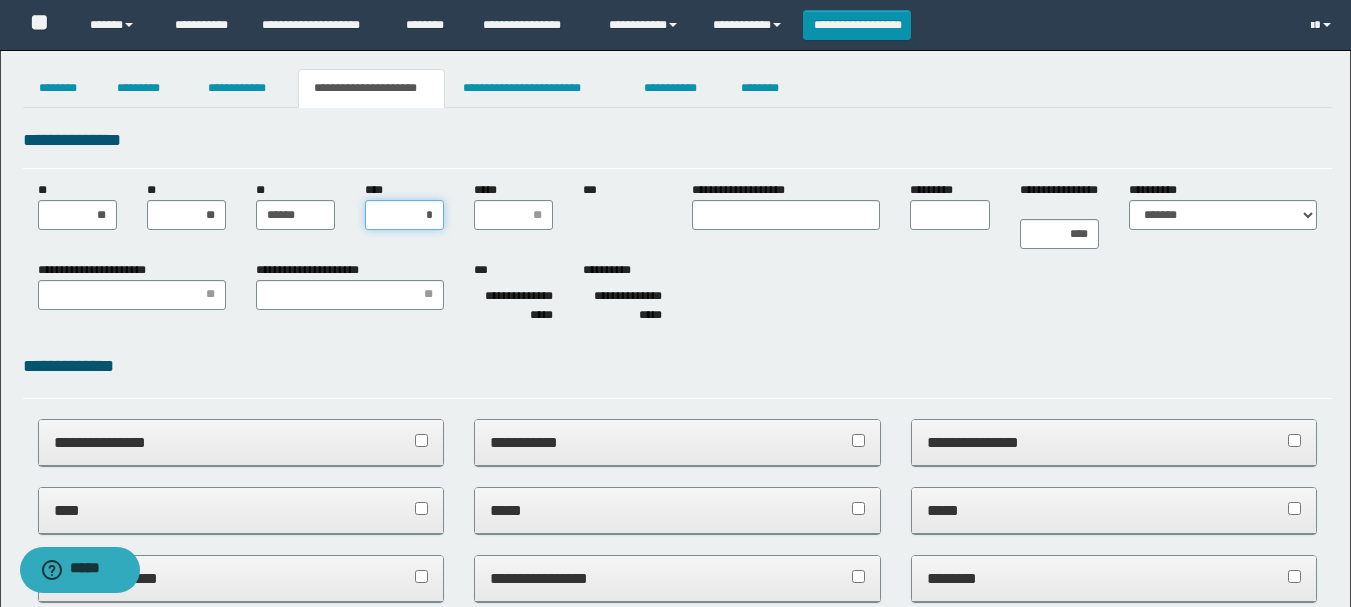 type on "**" 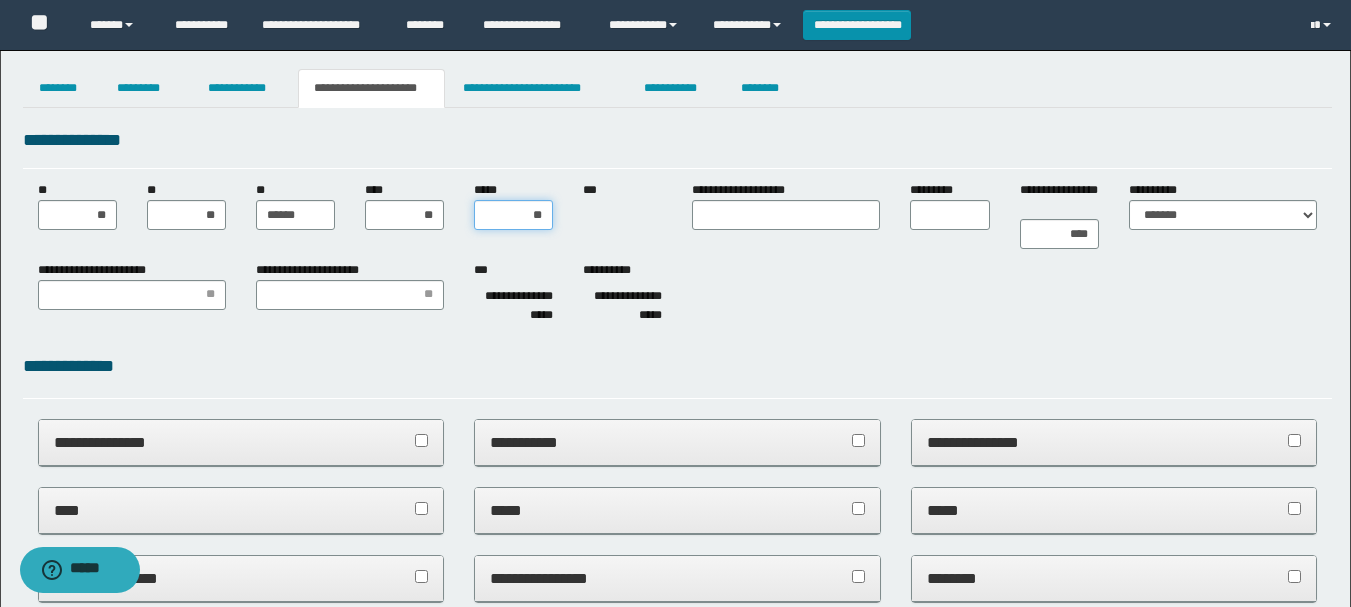 type on "***" 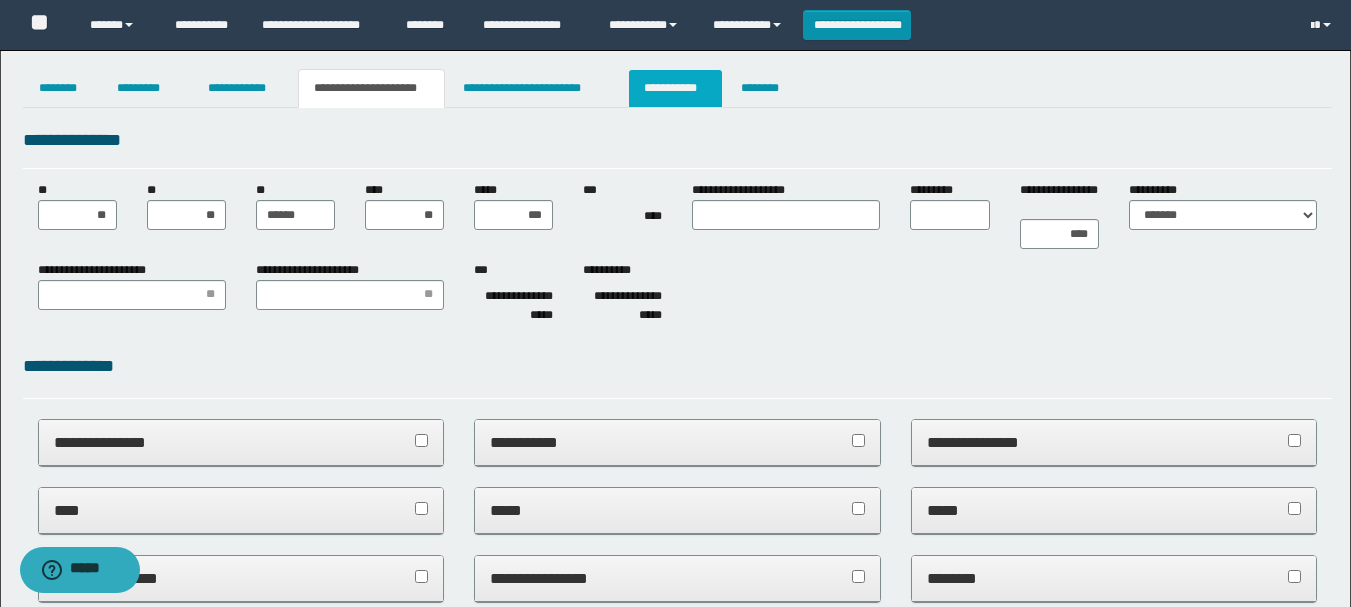 click on "**********" at bounding box center [675, 88] 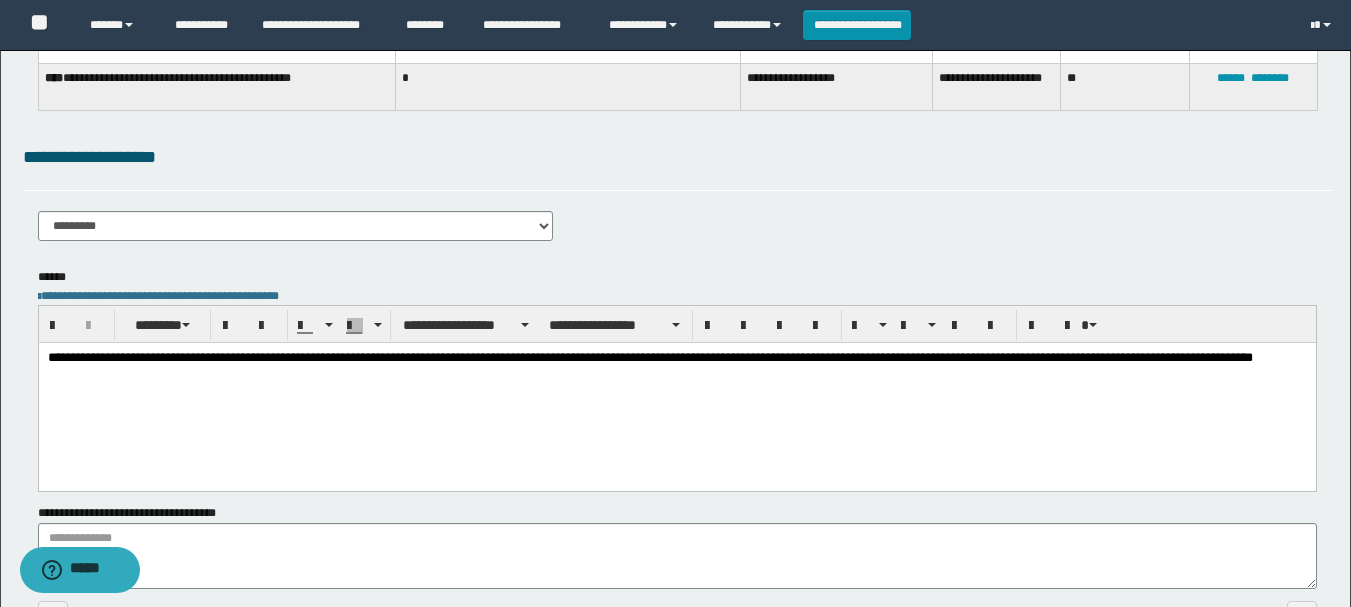 scroll, scrollTop: 0, scrollLeft: 0, axis: both 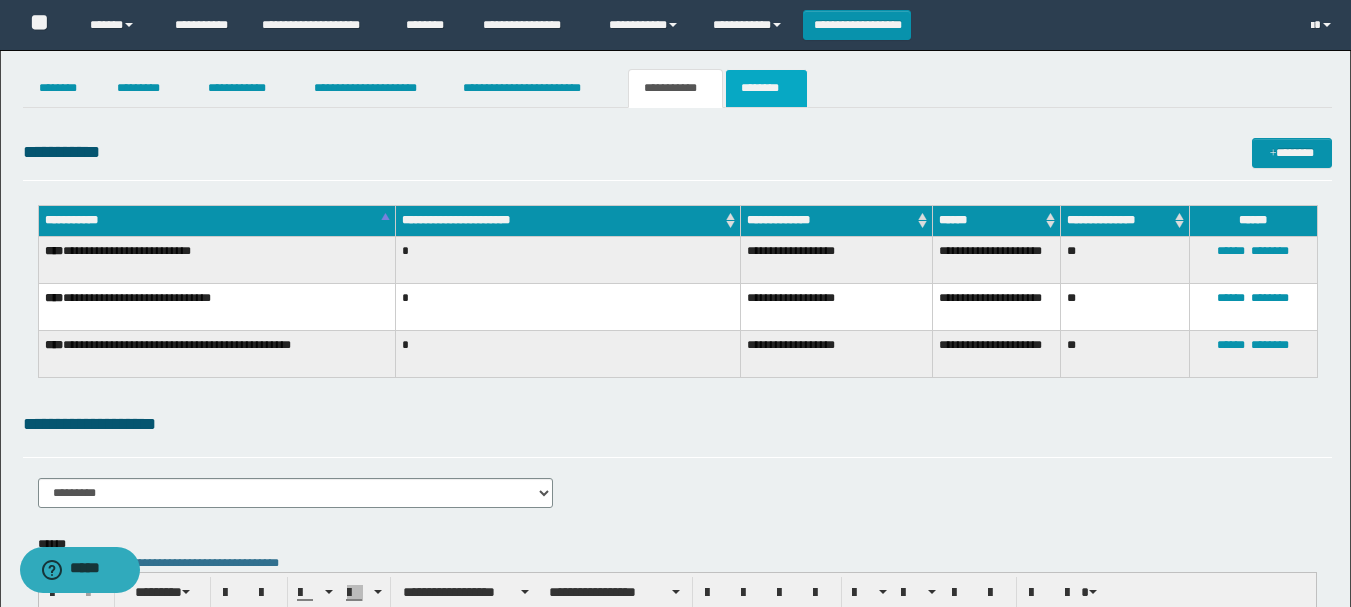 click on "********" at bounding box center (766, 88) 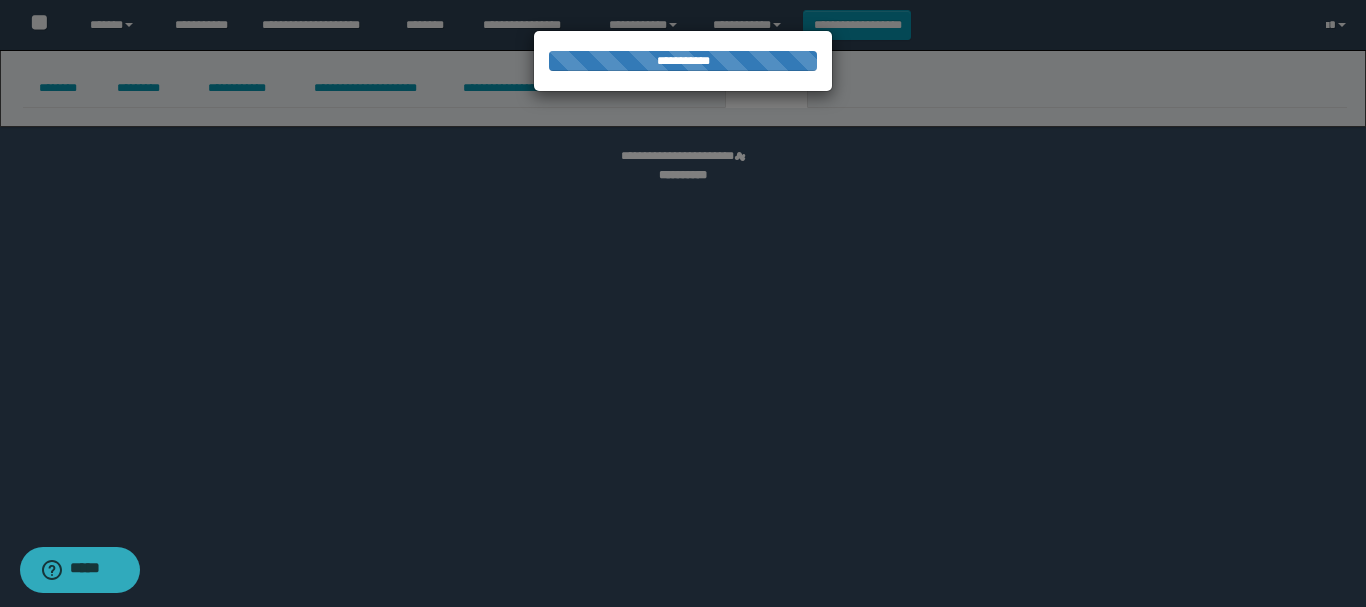 select 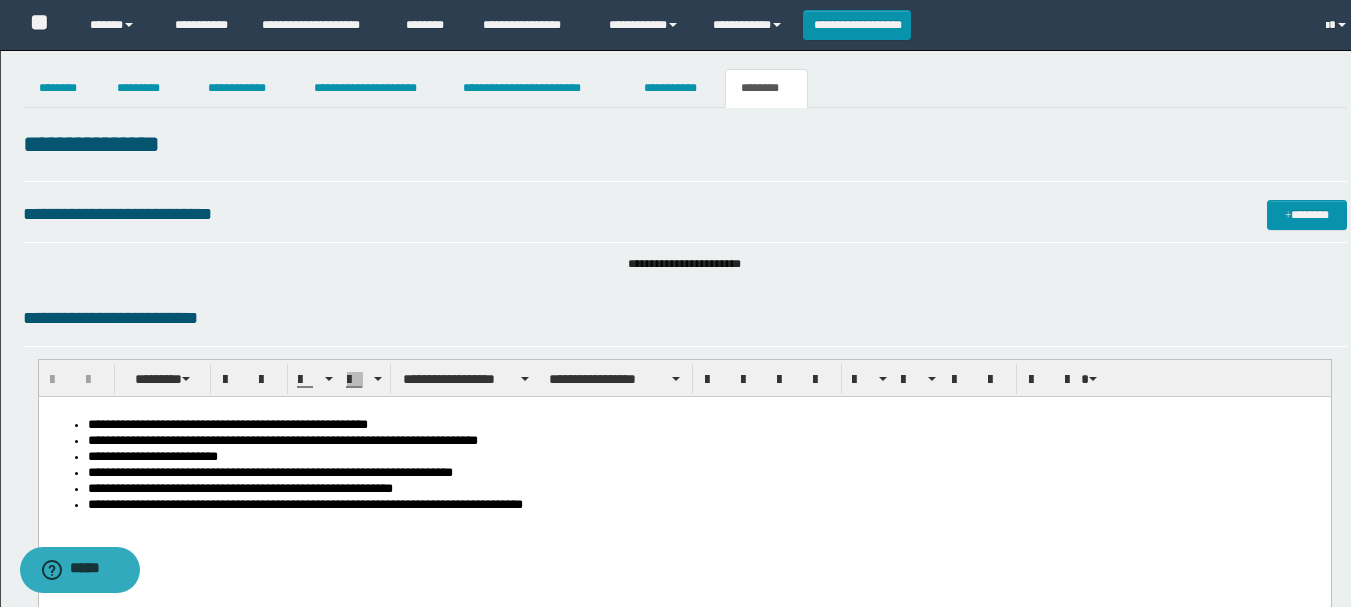 scroll, scrollTop: 0, scrollLeft: 0, axis: both 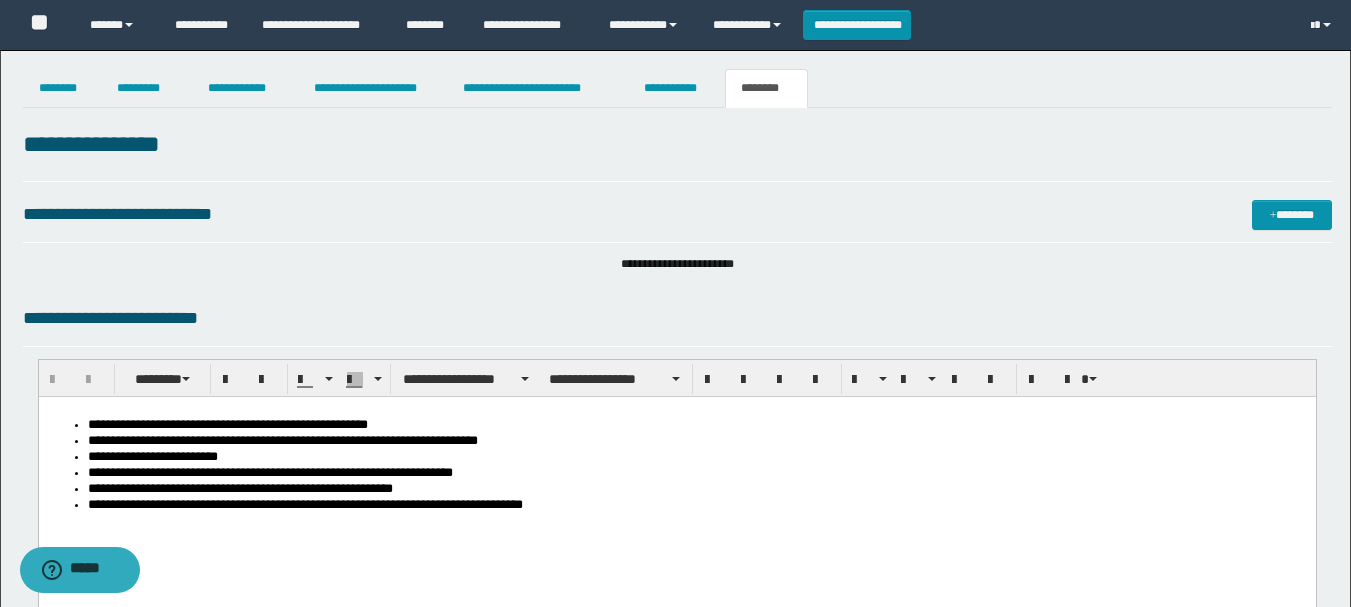 click on "**********" at bounding box center (676, 491) 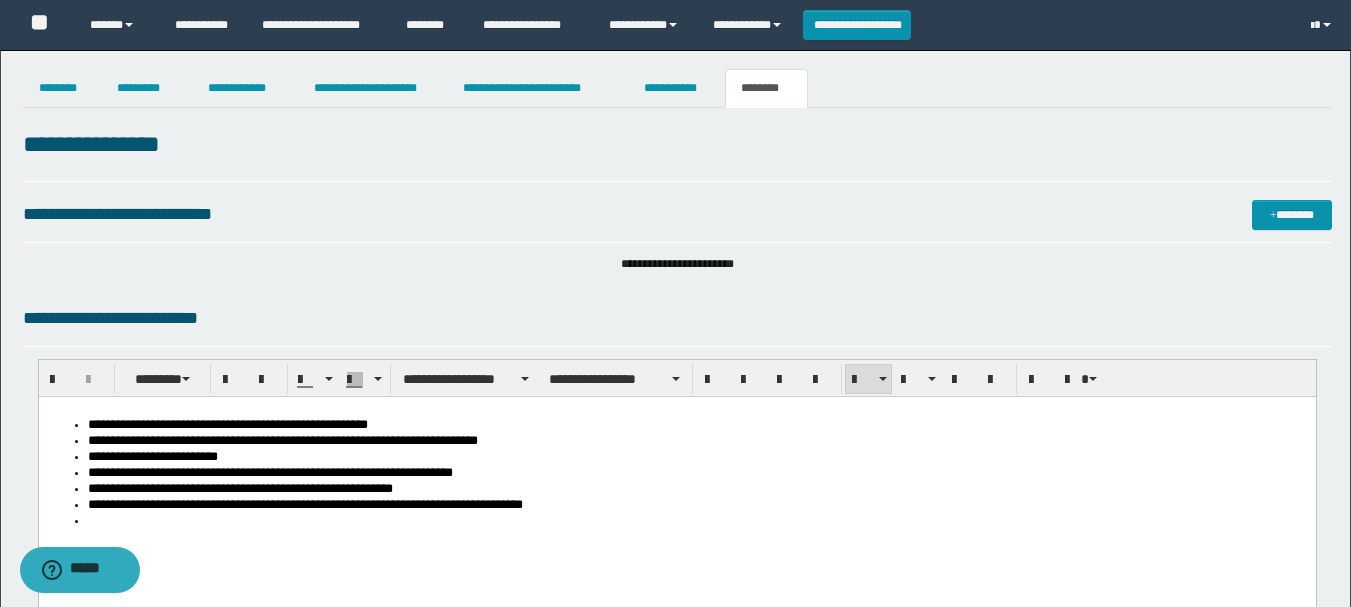 type 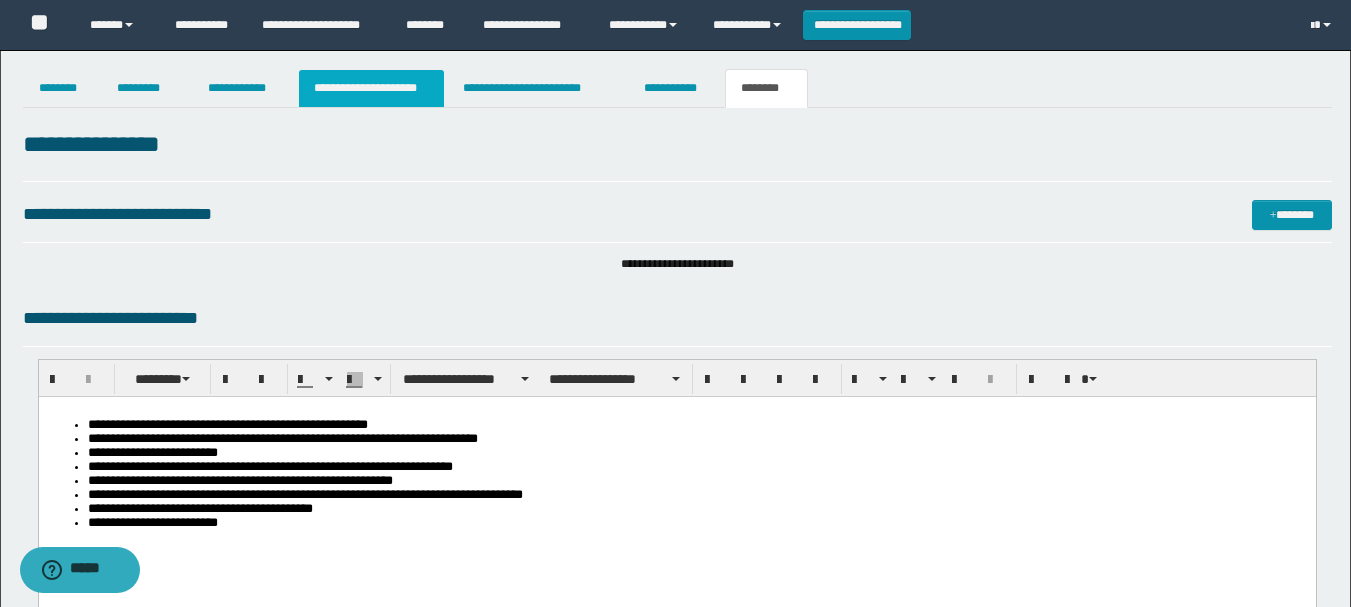 click on "**********" at bounding box center (371, 88) 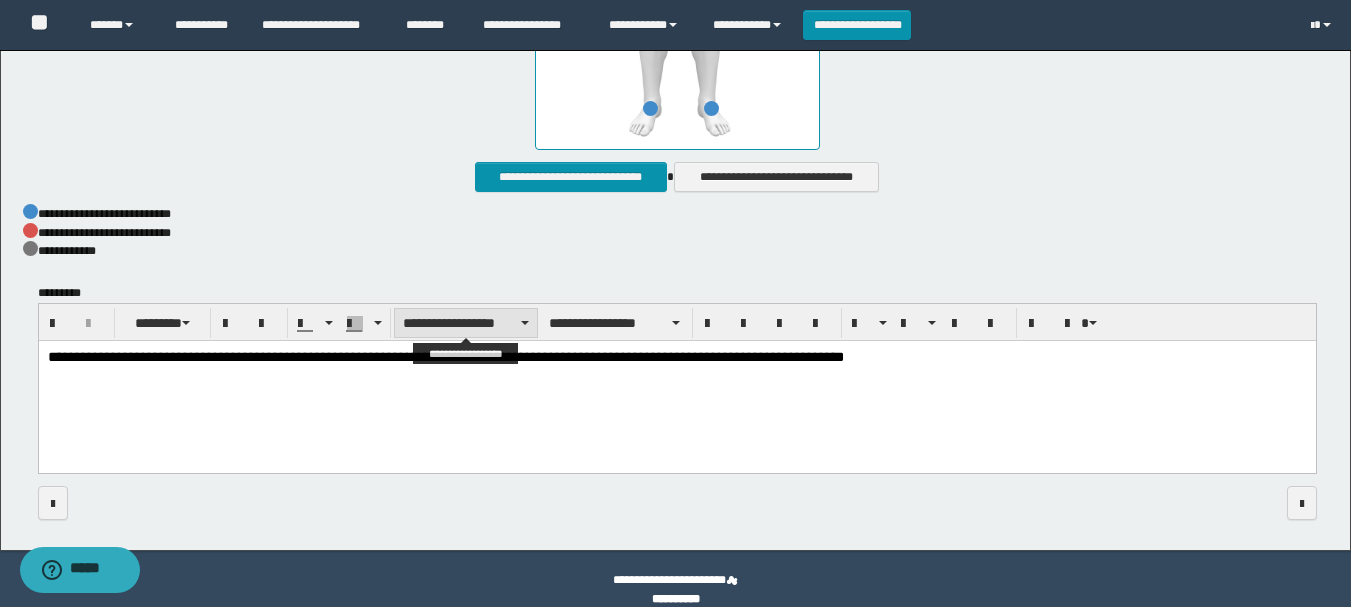 scroll, scrollTop: 1171, scrollLeft: 0, axis: vertical 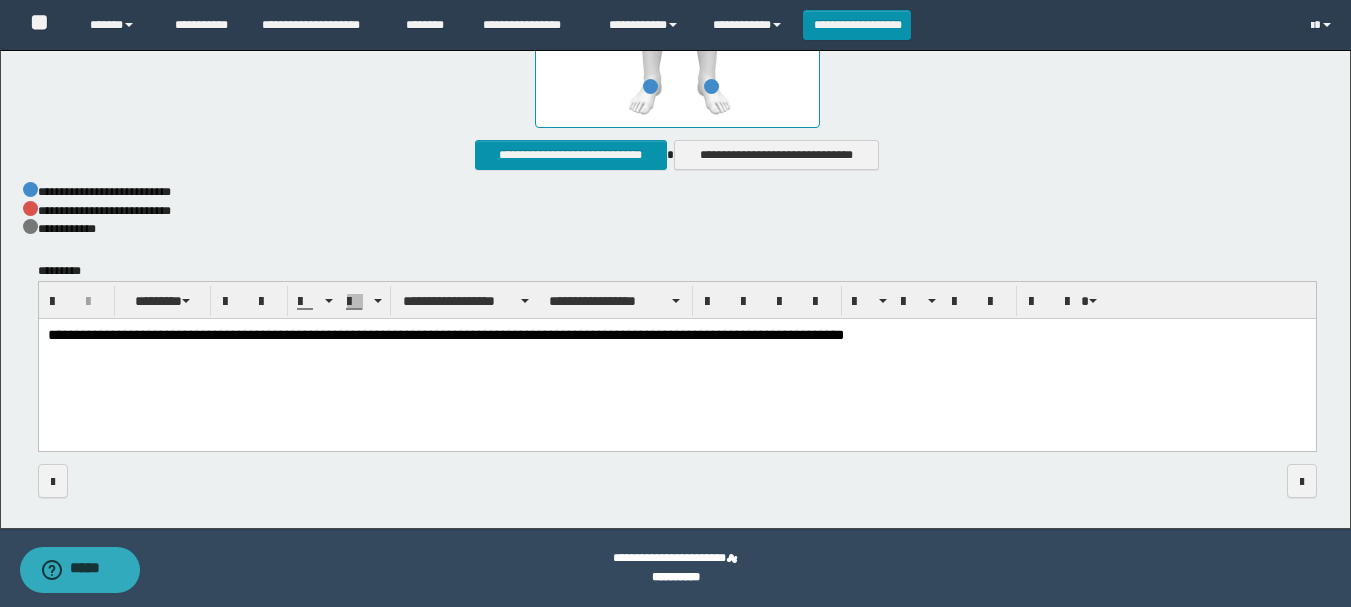 click on "**********" at bounding box center (445, 335) 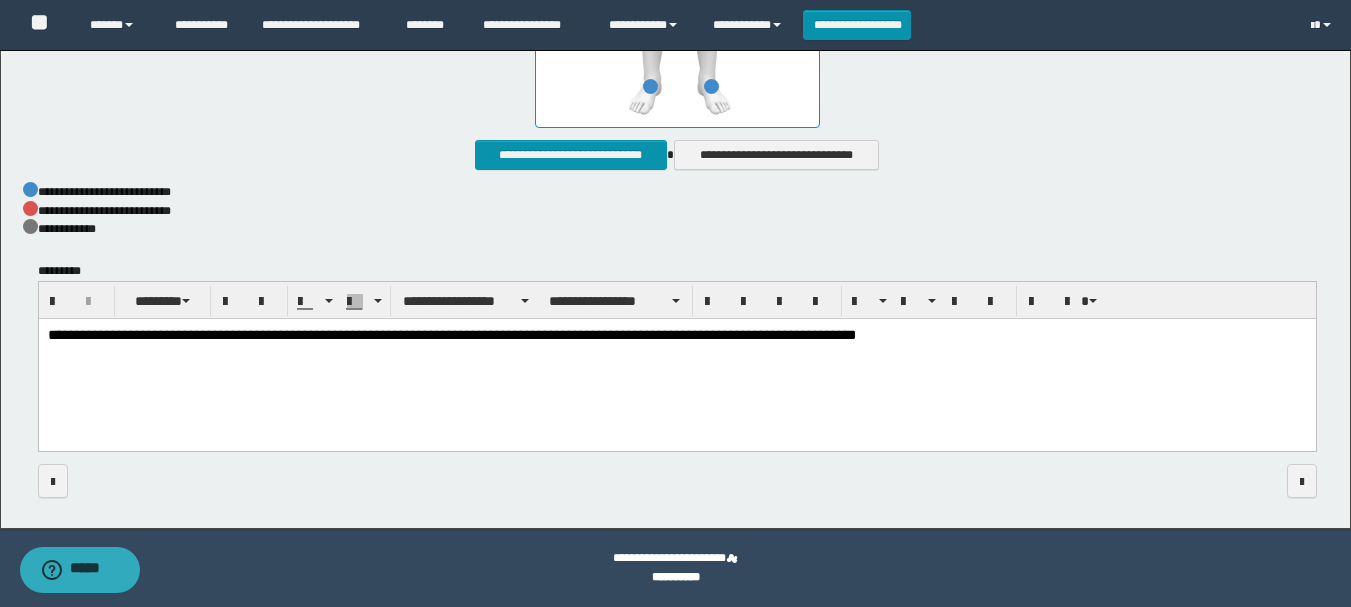 click on "**********" at bounding box center [451, 335] 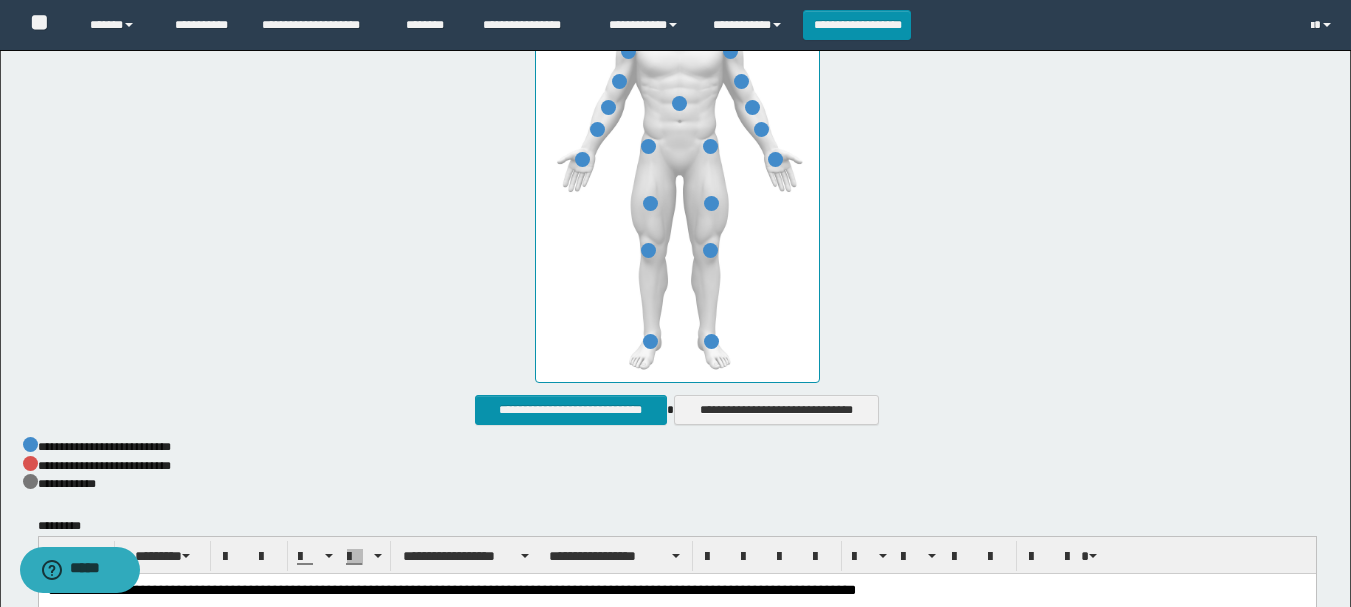 scroll, scrollTop: 1171, scrollLeft: 0, axis: vertical 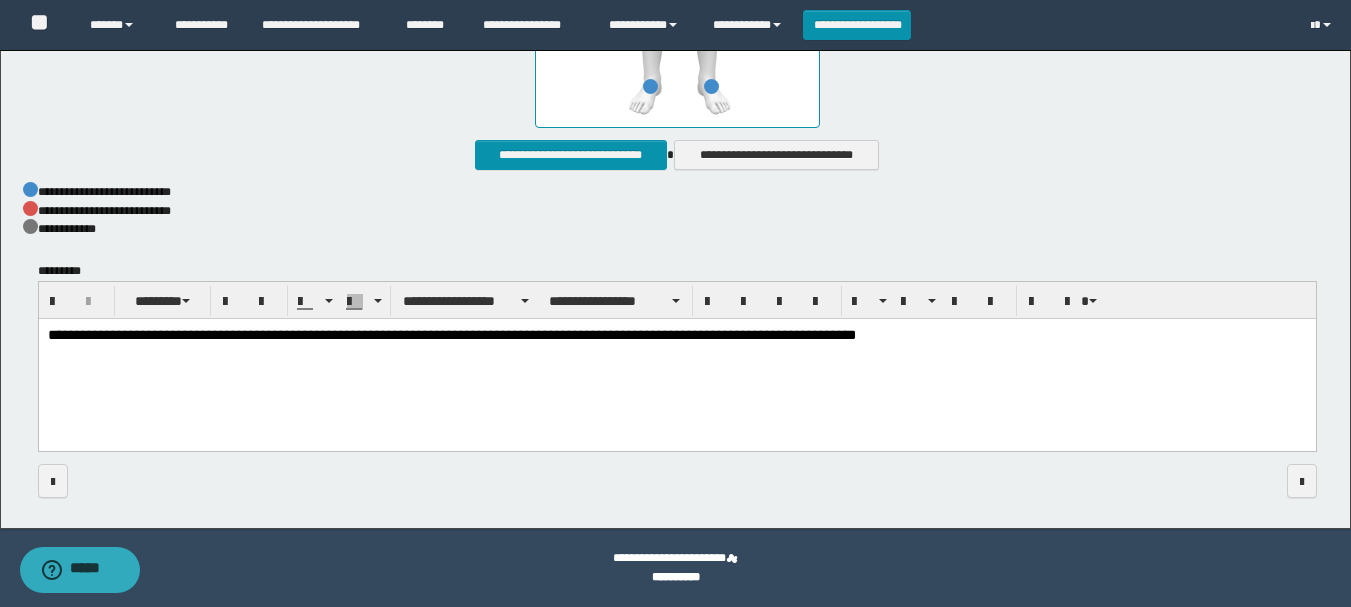 click on "**********" at bounding box center [451, 335] 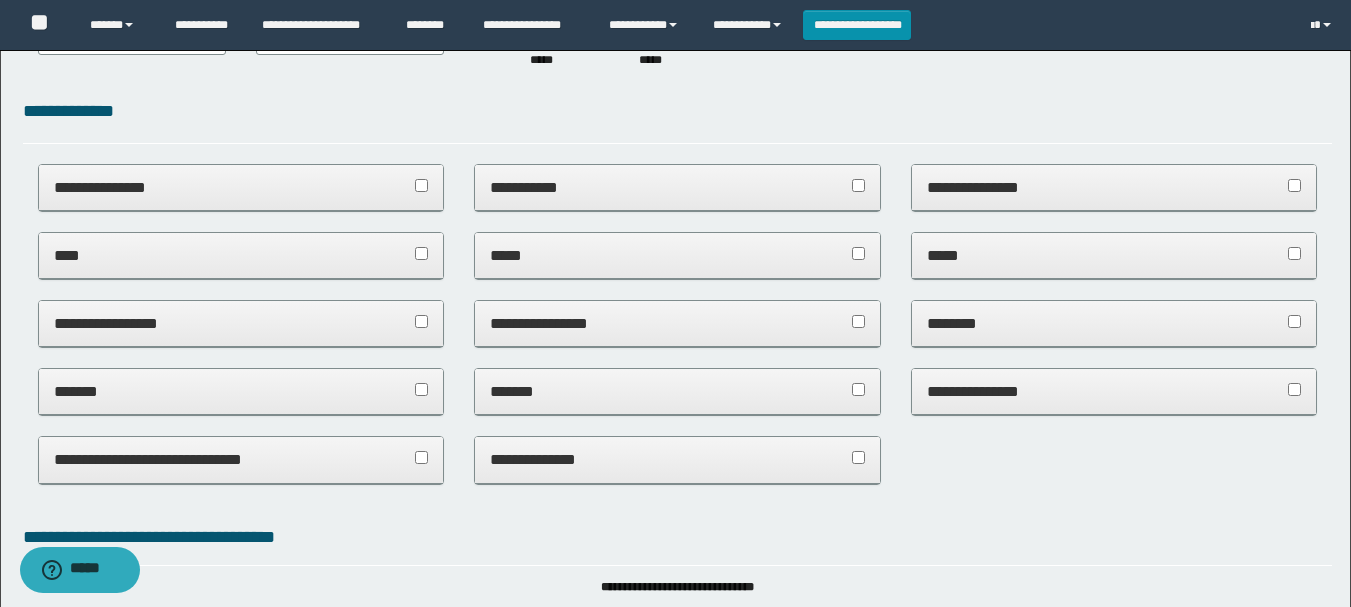 scroll, scrollTop: 0, scrollLeft: 0, axis: both 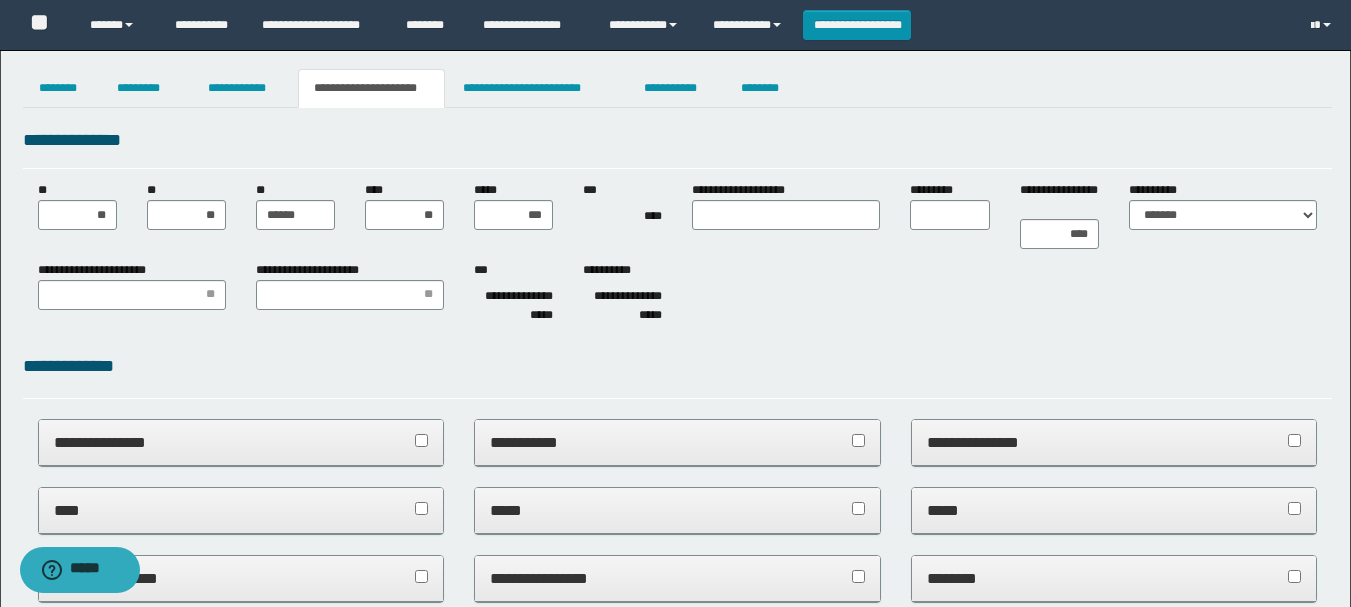 click on "**********" at bounding box center [675, 875] 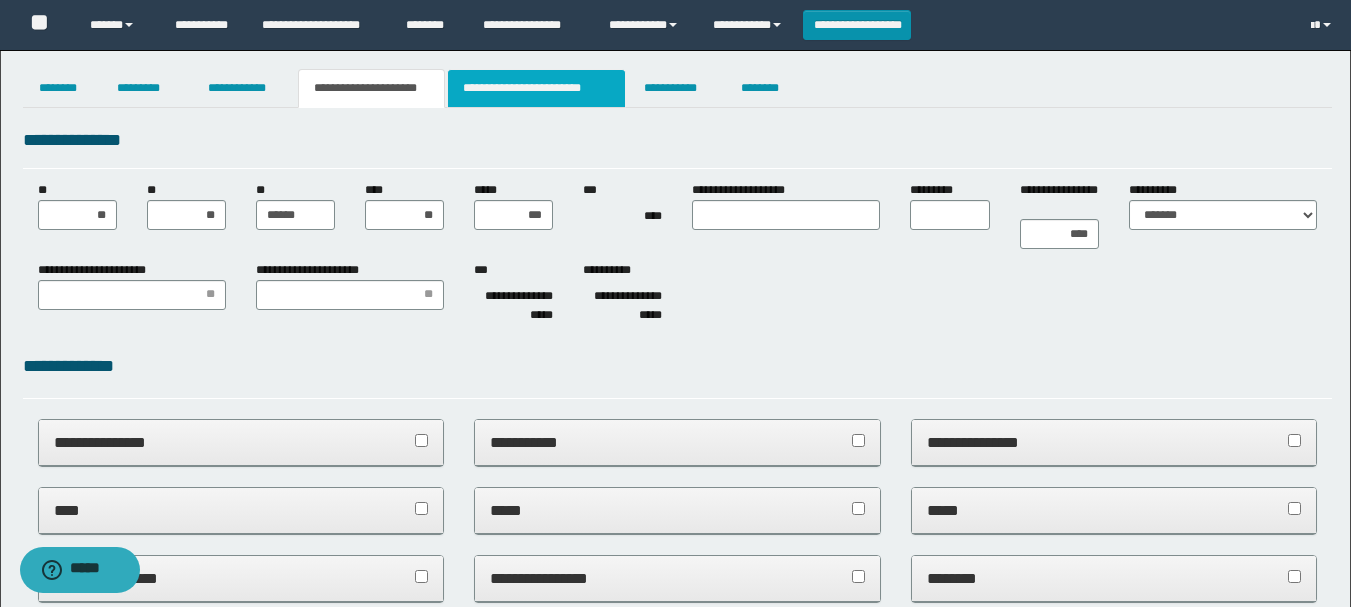 click on "**********" at bounding box center [537, 88] 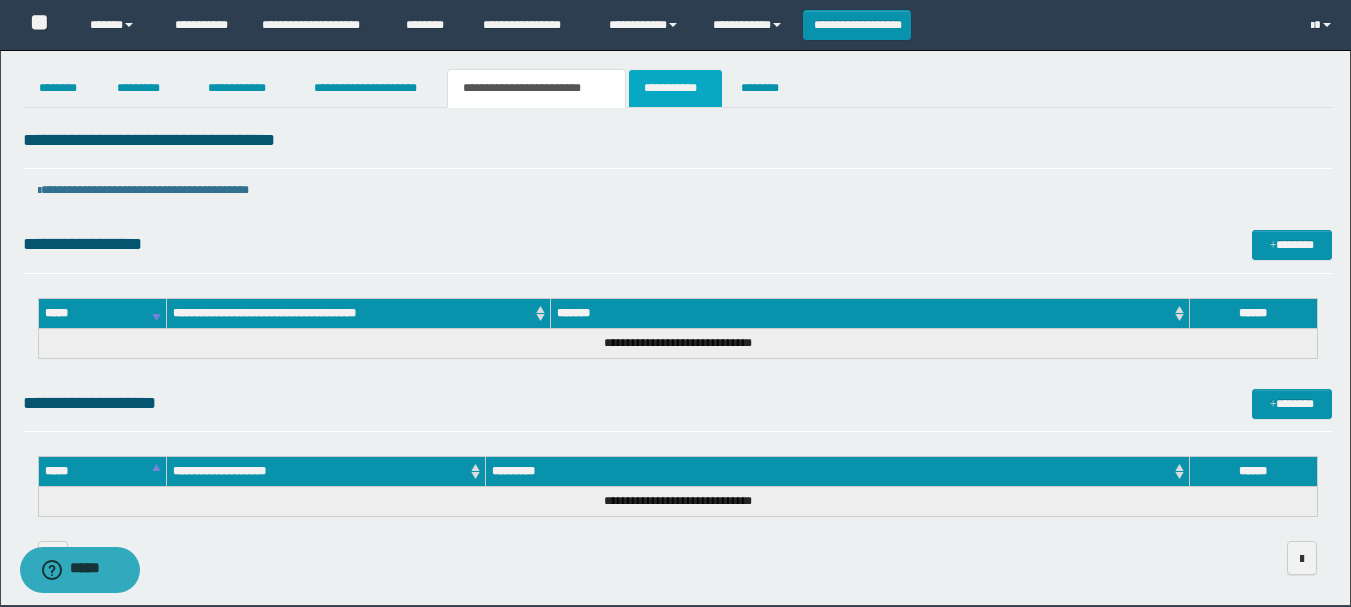 click on "**********" at bounding box center (675, 88) 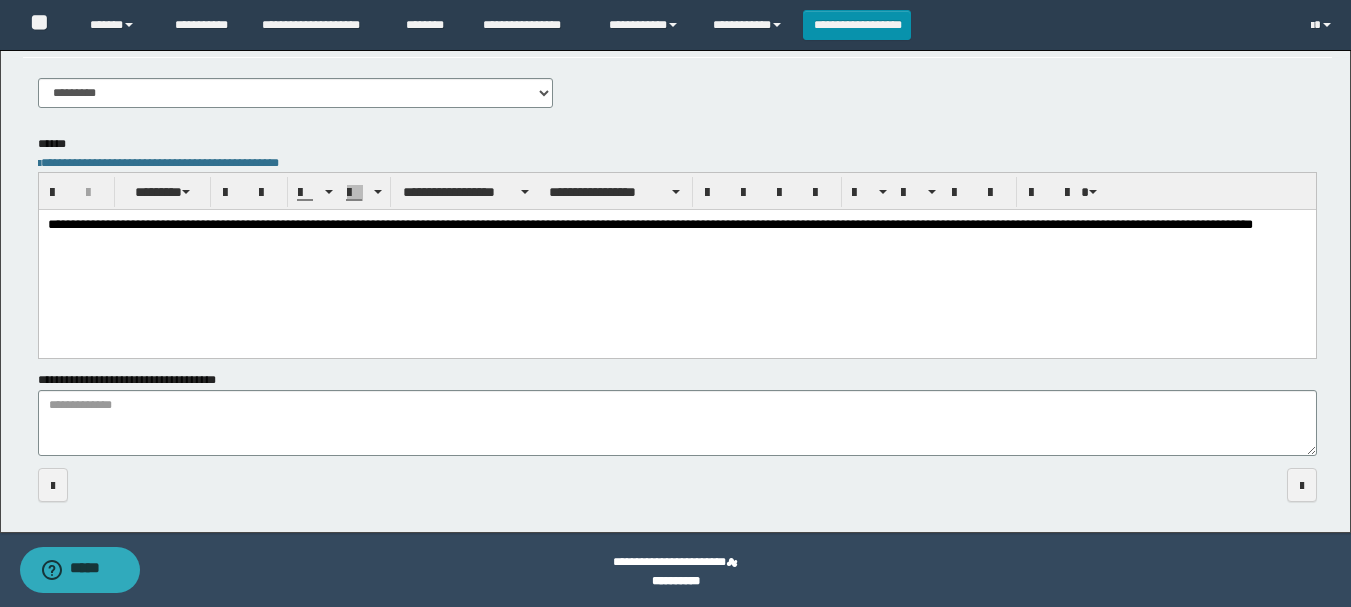 scroll, scrollTop: 0, scrollLeft: 0, axis: both 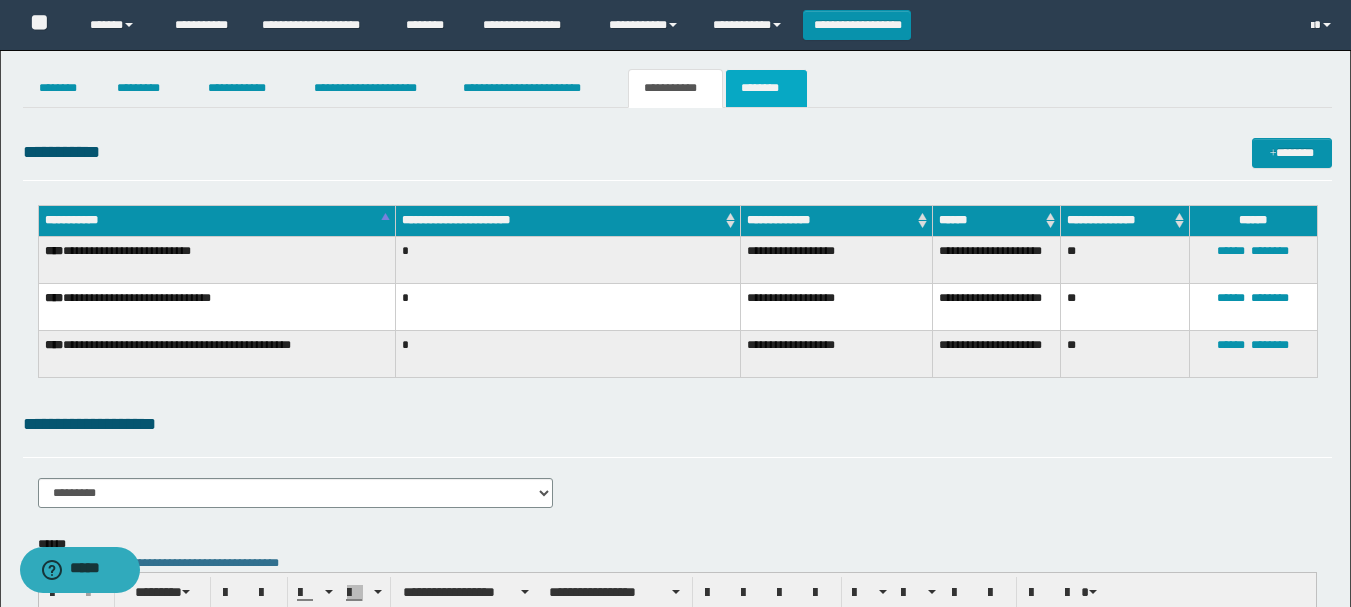 click on "********" at bounding box center [766, 88] 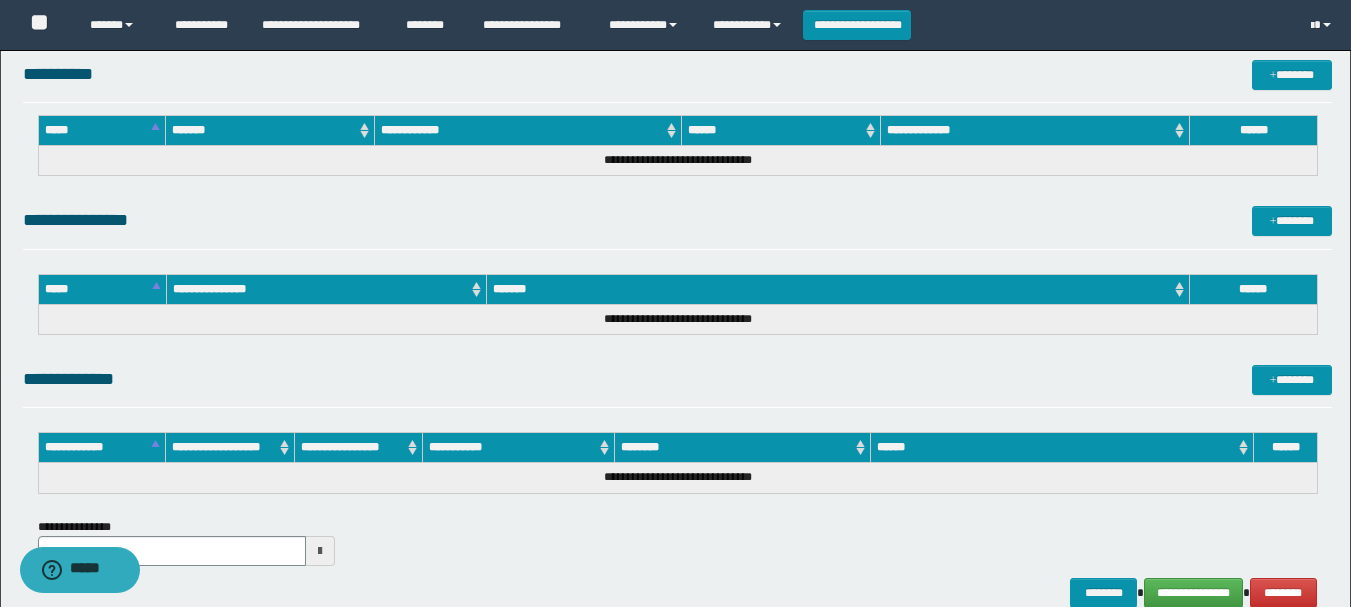scroll, scrollTop: 1056, scrollLeft: 0, axis: vertical 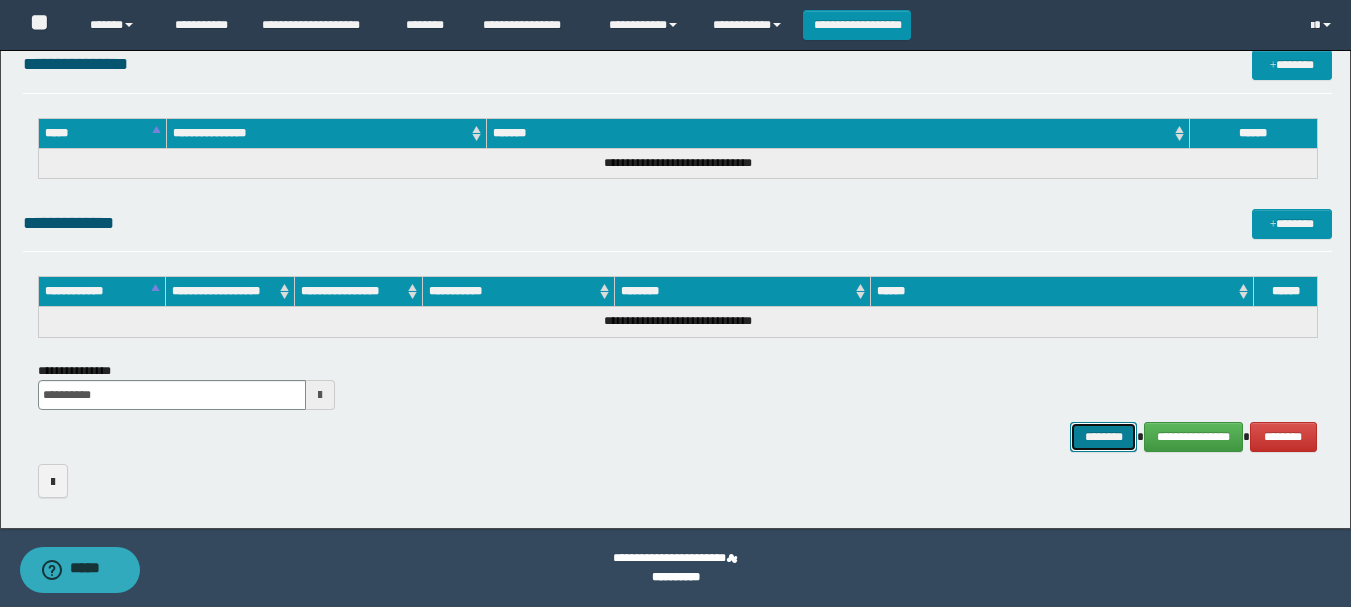 click on "********" at bounding box center (1104, 437) 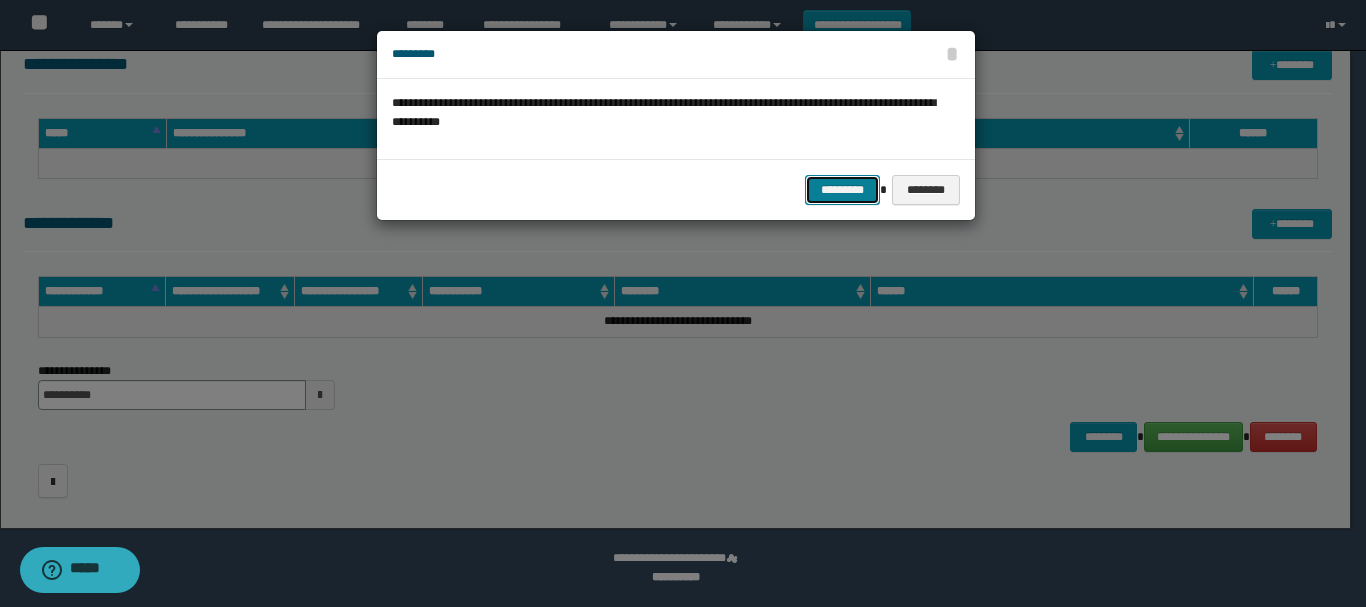 click on "*********" at bounding box center [842, 190] 